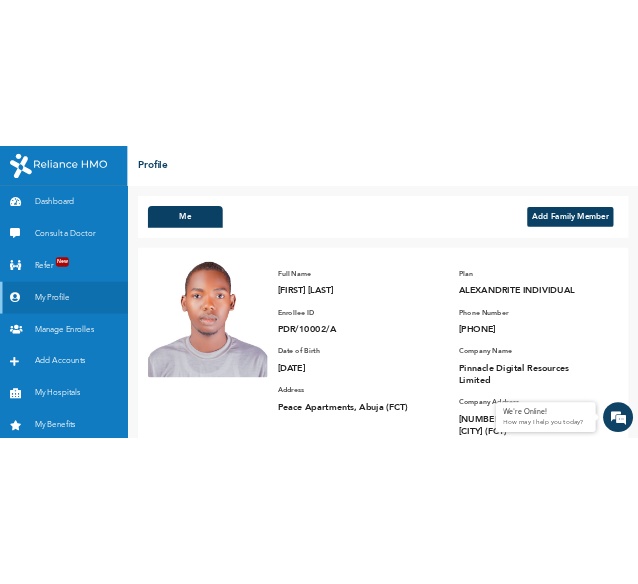 scroll, scrollTop: 0, scrollLeft: 0, axis: both 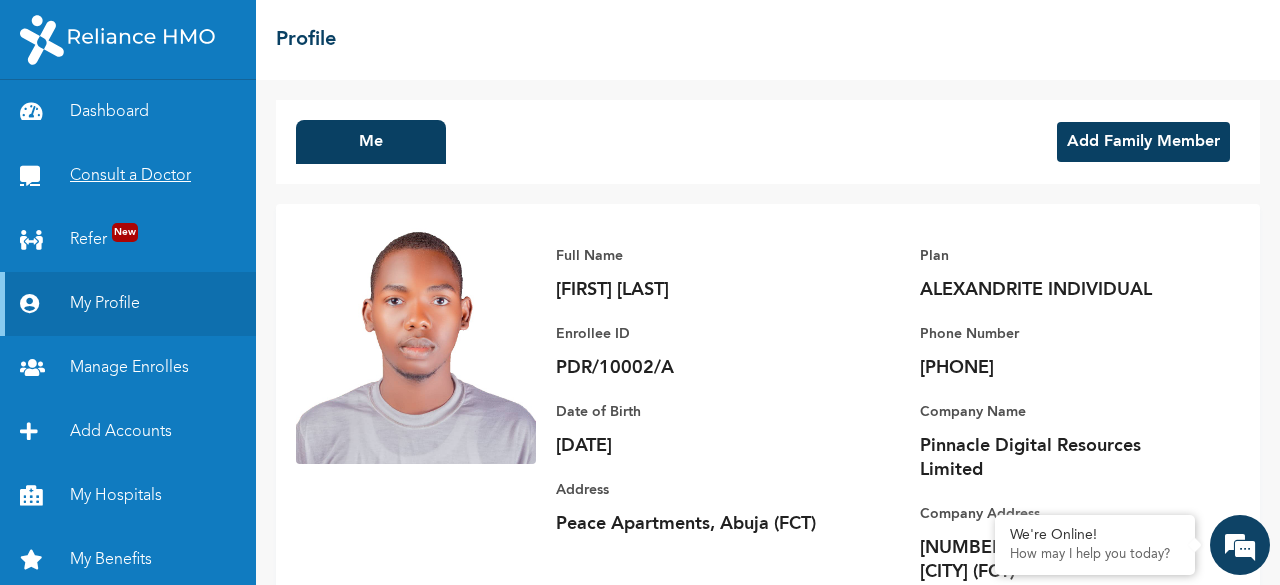 click on "Consult a Doctor" at bounding box center (128, 176) 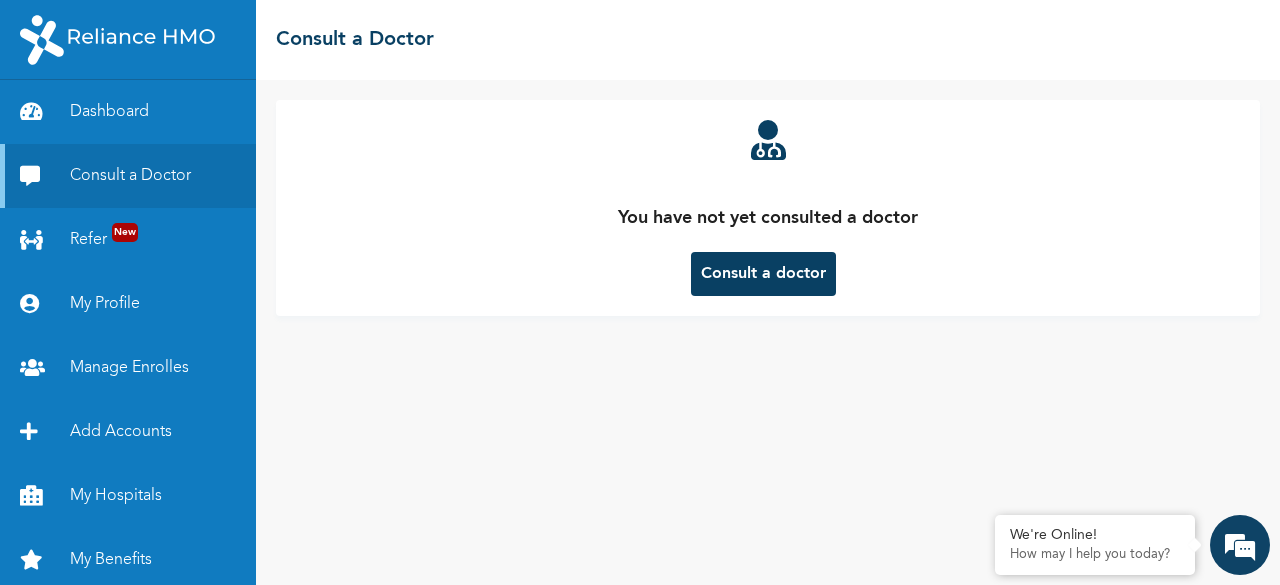 click on "Consult a doctor" at bounding box center [763, 274] 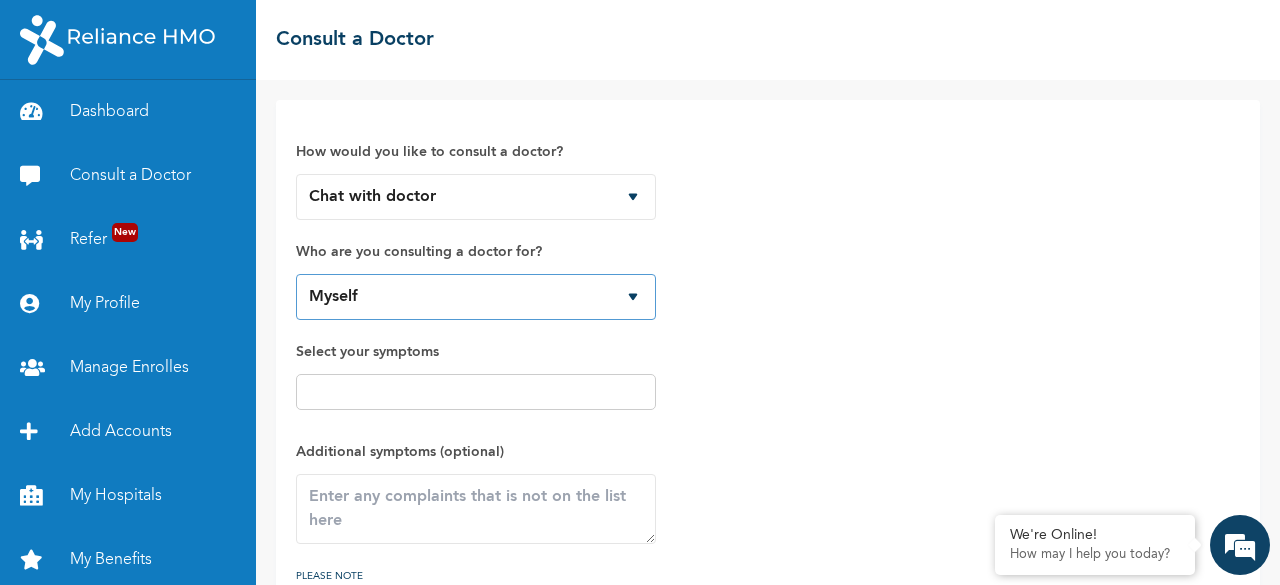 click on "Myself" at bounding box center [476, 297] 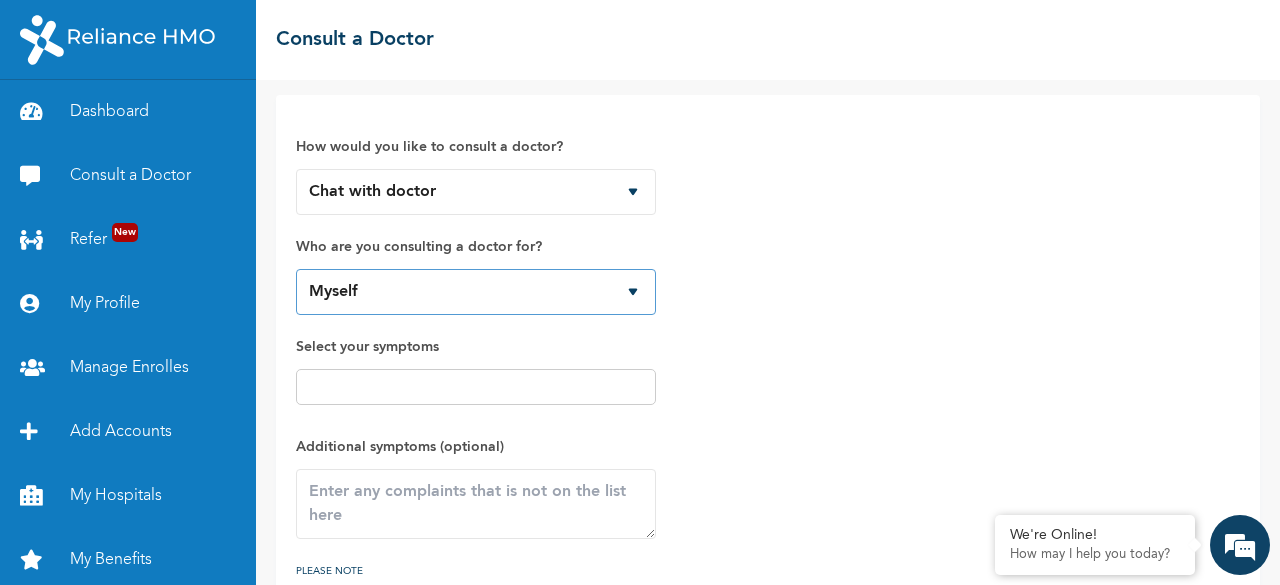 scroll, scrollTop: 0, scrollLeft: 0, axis: both 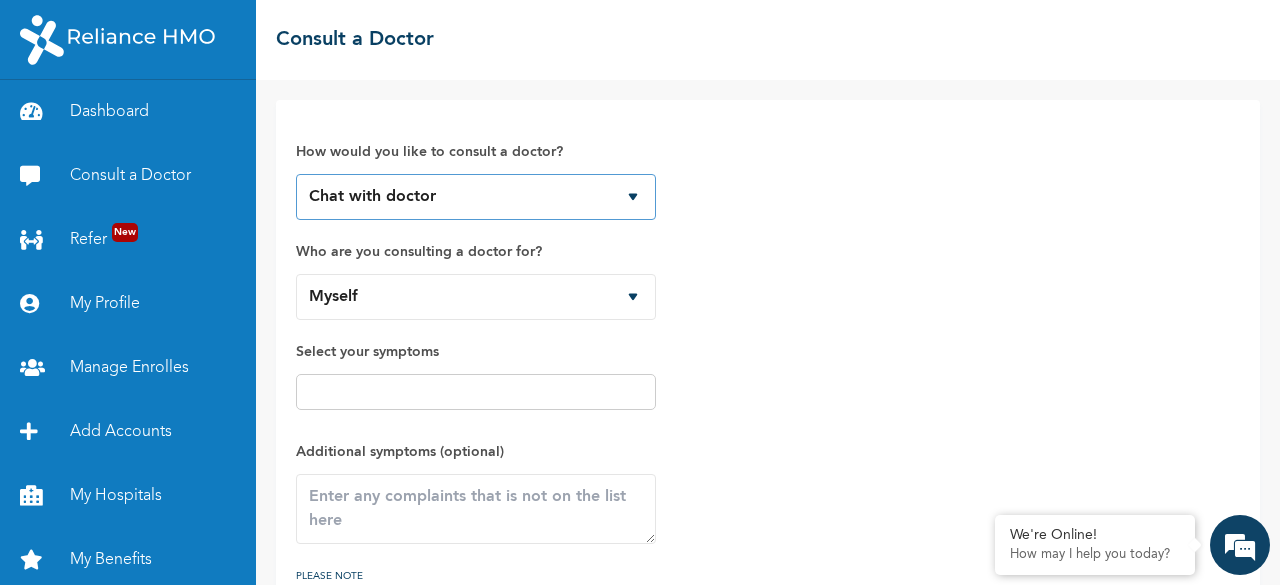 click on "Chat with doctor Phone Call" at bounding box center [476, 197] 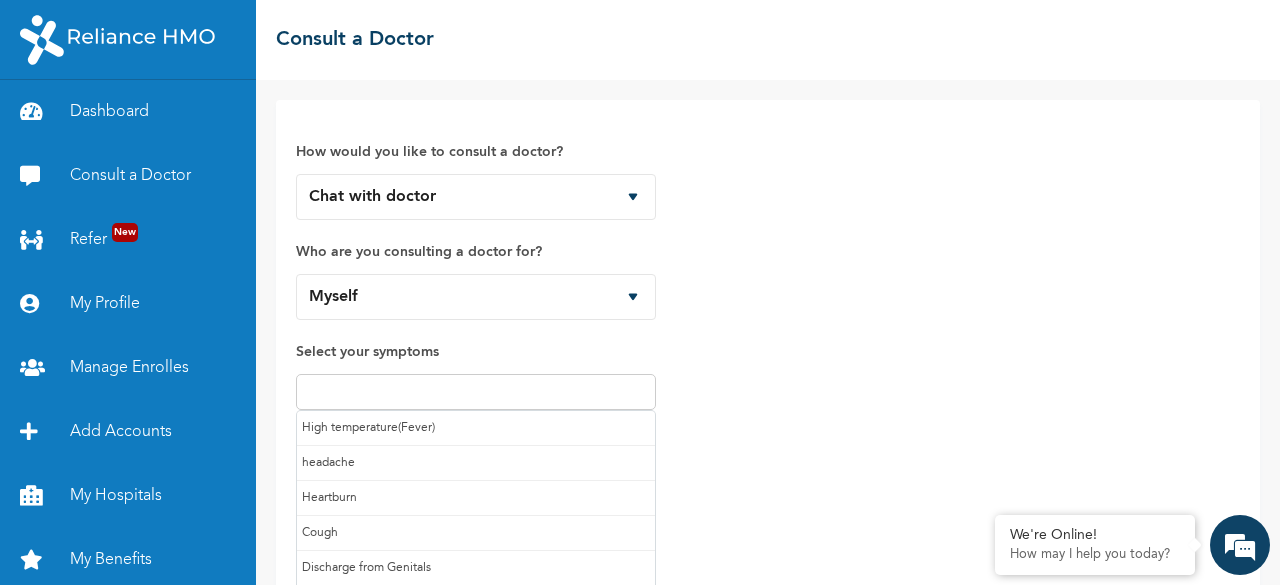 click at bounding box center [476, 392] 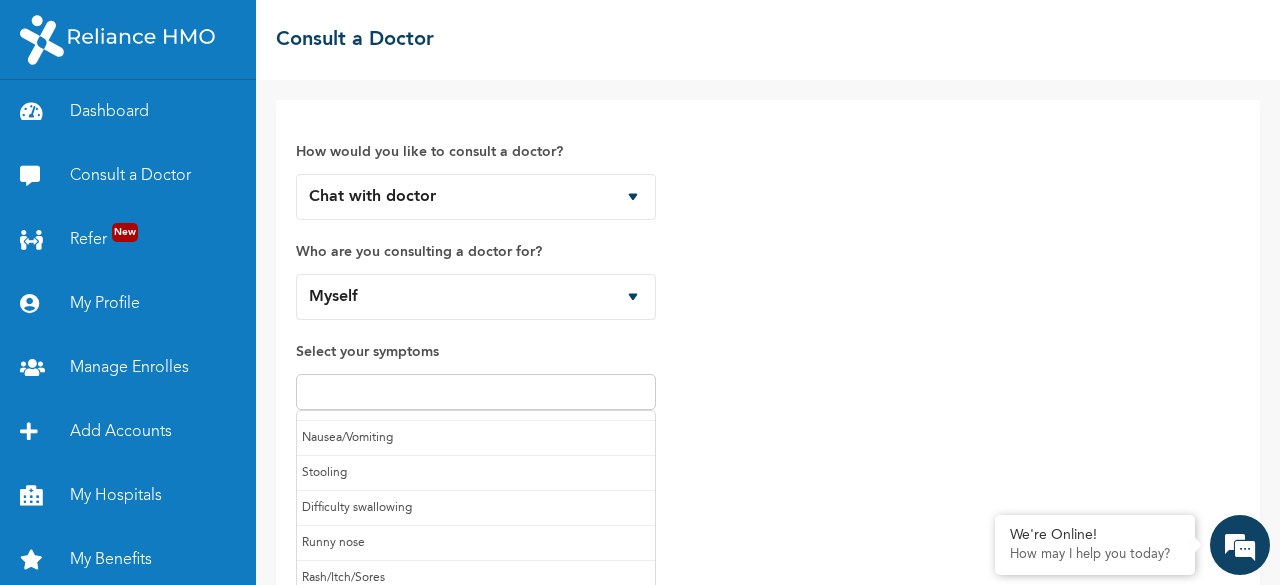 scroll, scrollTop: 207, scrollLeft: 0, axis: vertical 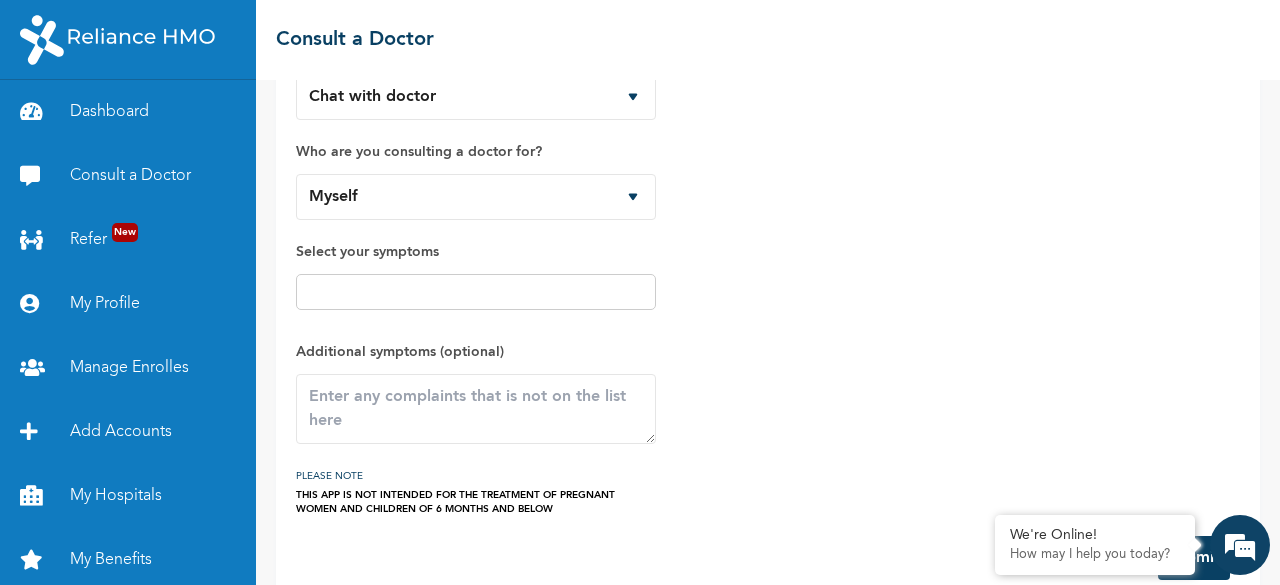 click on "How would you like to consult a doctor? Chat with doctor Phone Call Who are you consulting a doctor for? Myself Select your symptoms Additional symptoms (optional) PLEASE NOTE THIS APP IS NOT INTENDED FOR THE TREATMENT OF PREGNANT WOMEN AND CHILDREN OF 6 MONTHS AND BELOW" at bounding box center [768, 268] 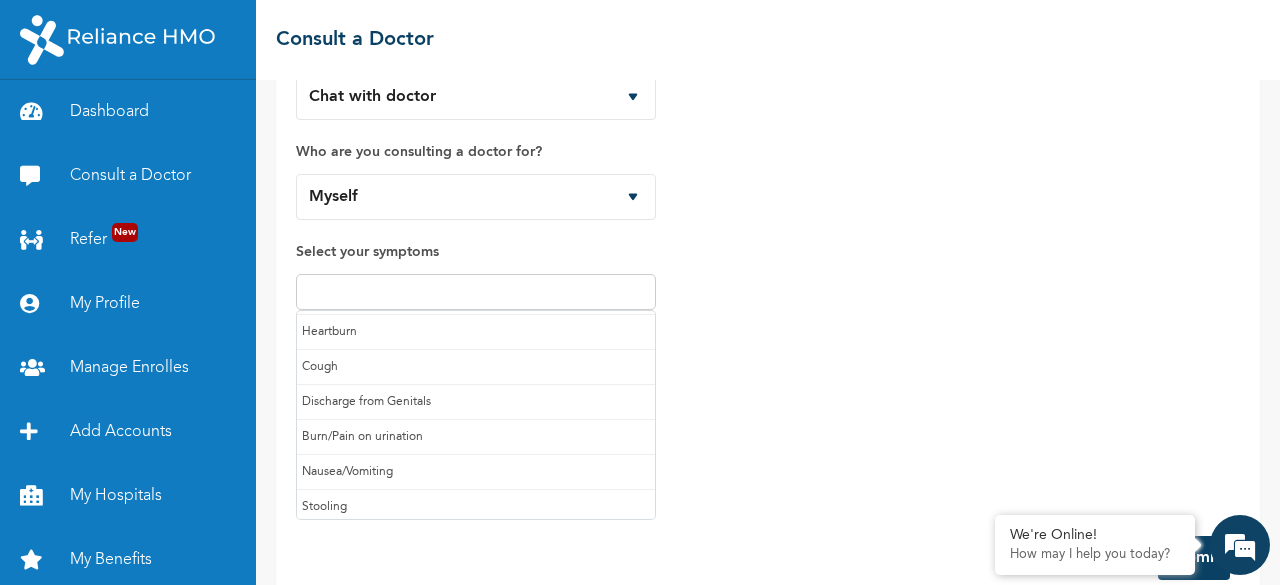 scroll, scrollTop: 80, scrollLeft: 0, axis: vertical 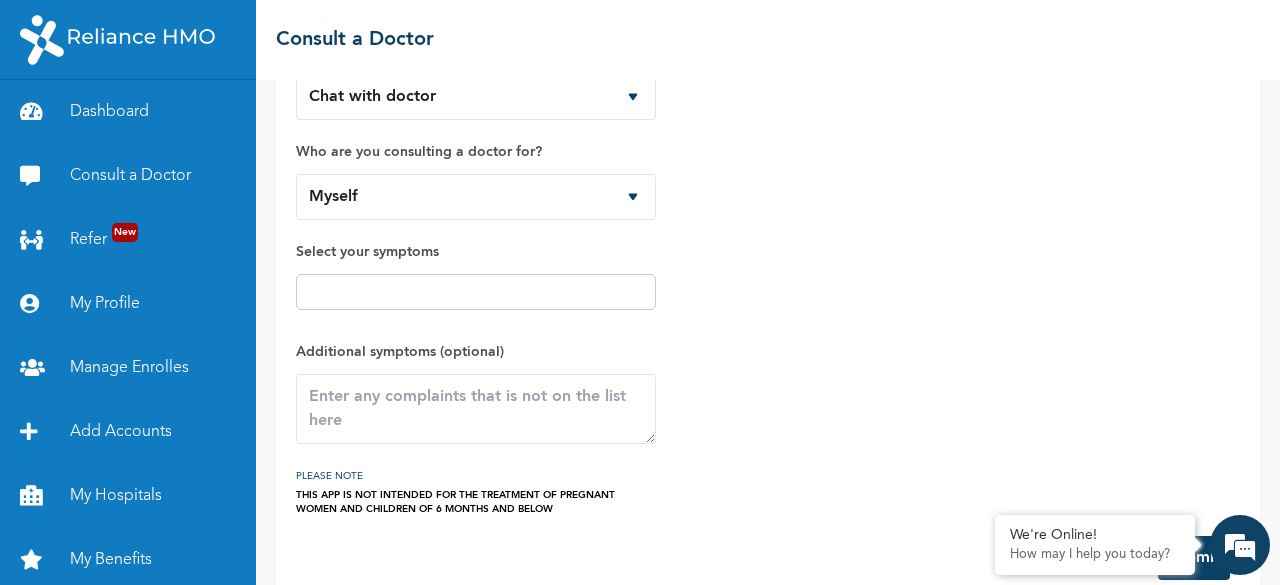 click at bounding box center [476, 292] 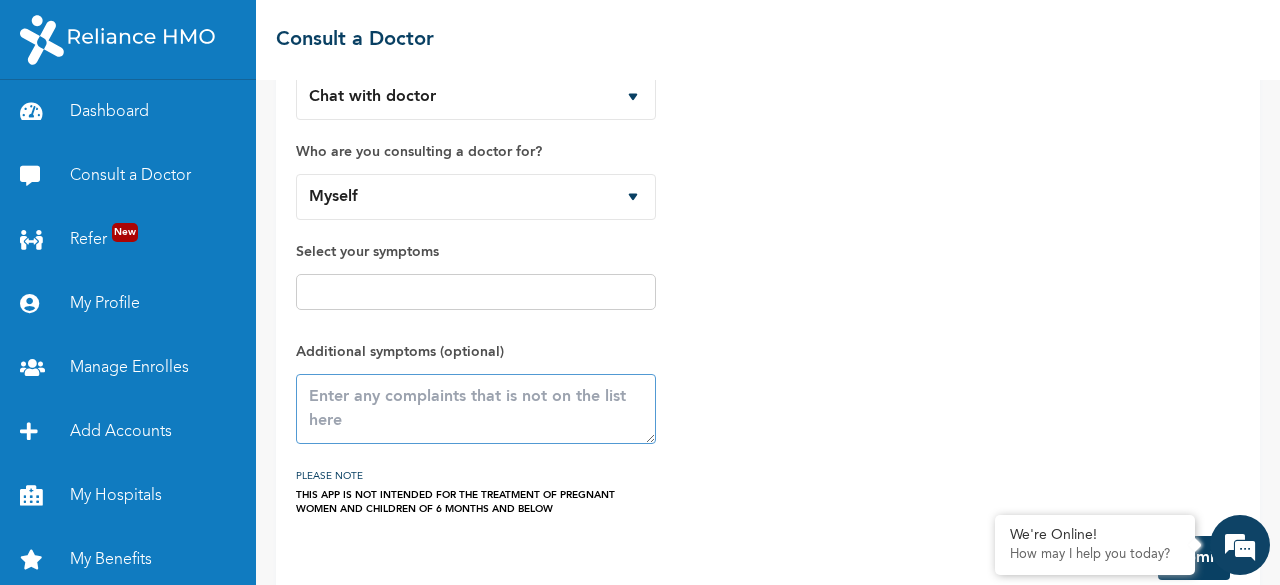 click at bounding box center [476, 409] 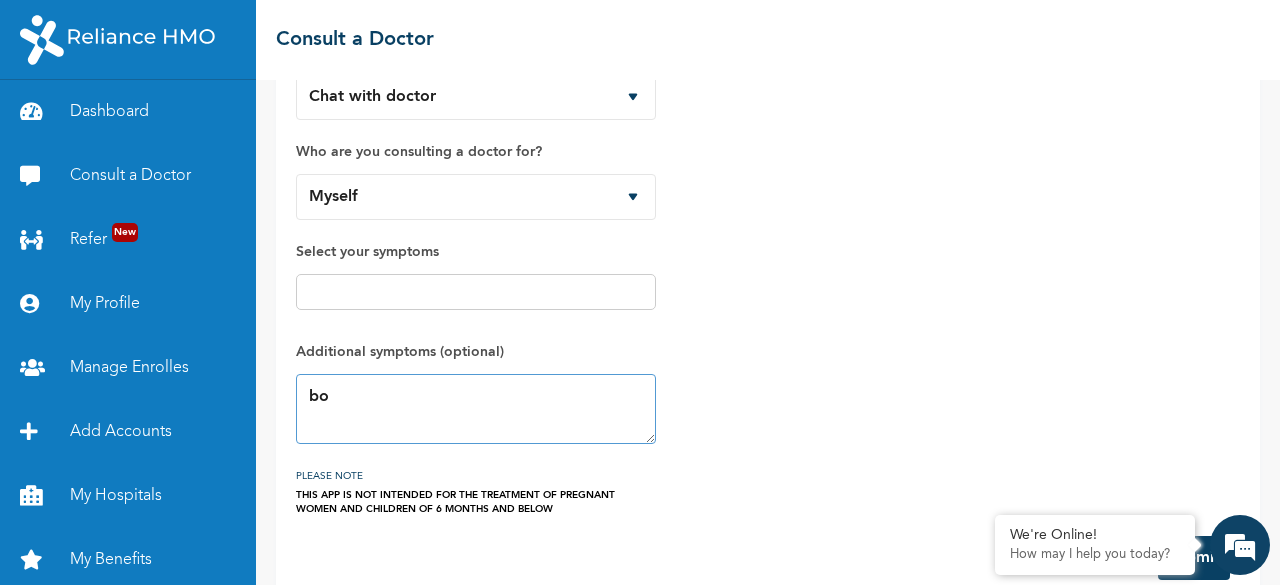 type on "b" 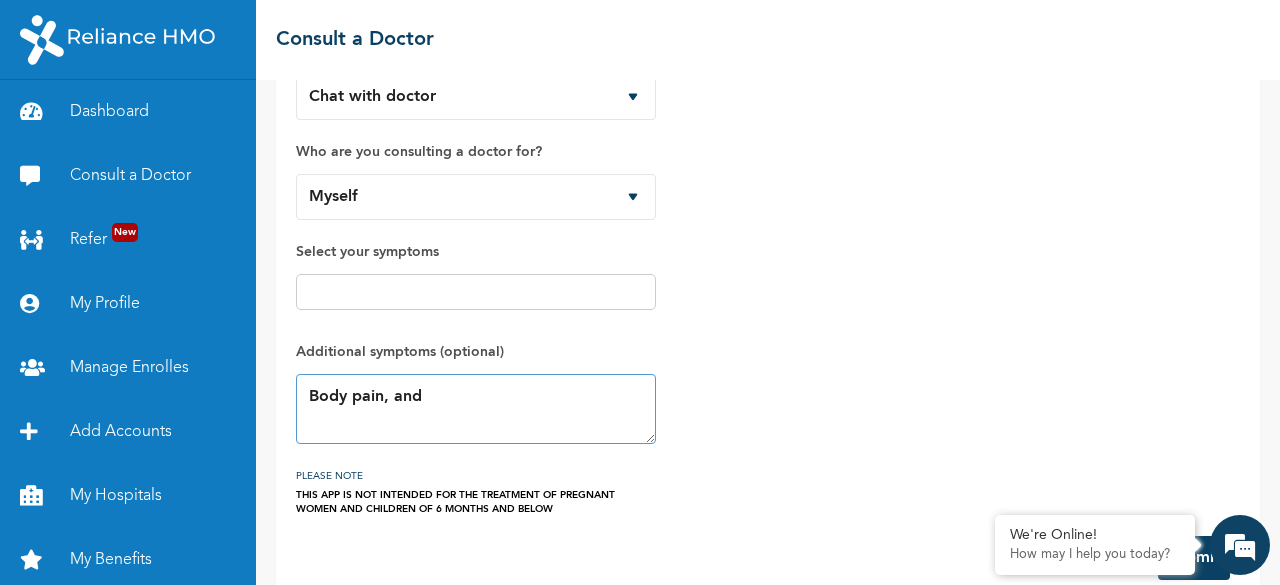 paste on "null" sensation" 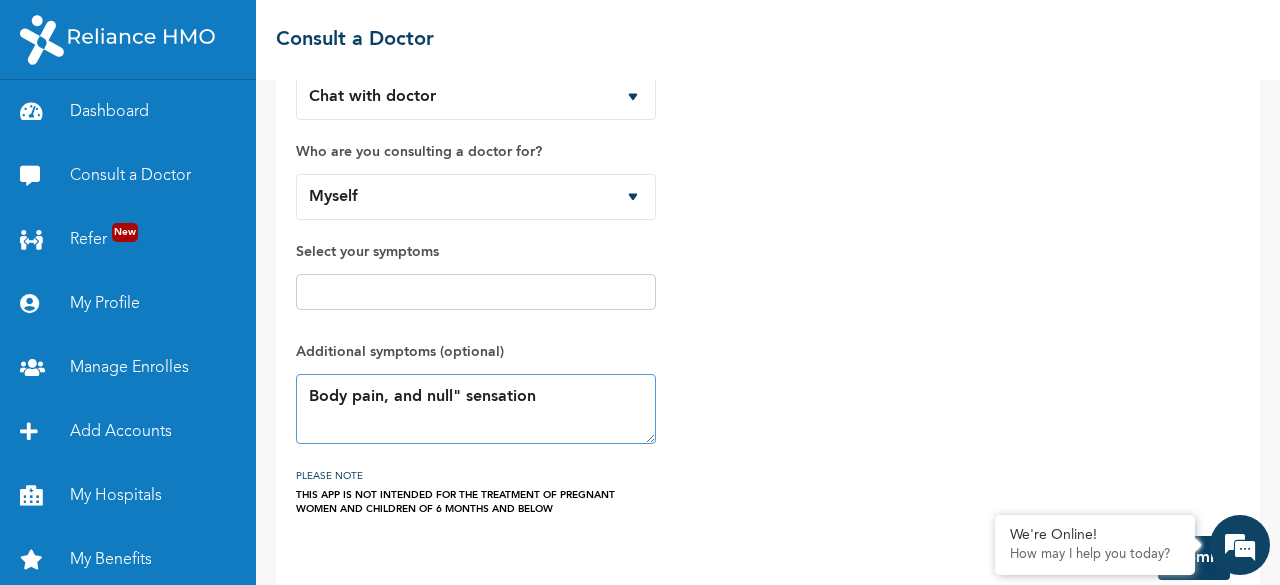 click on "Body pain, and null" sensation" at bounding box center (476, 409) 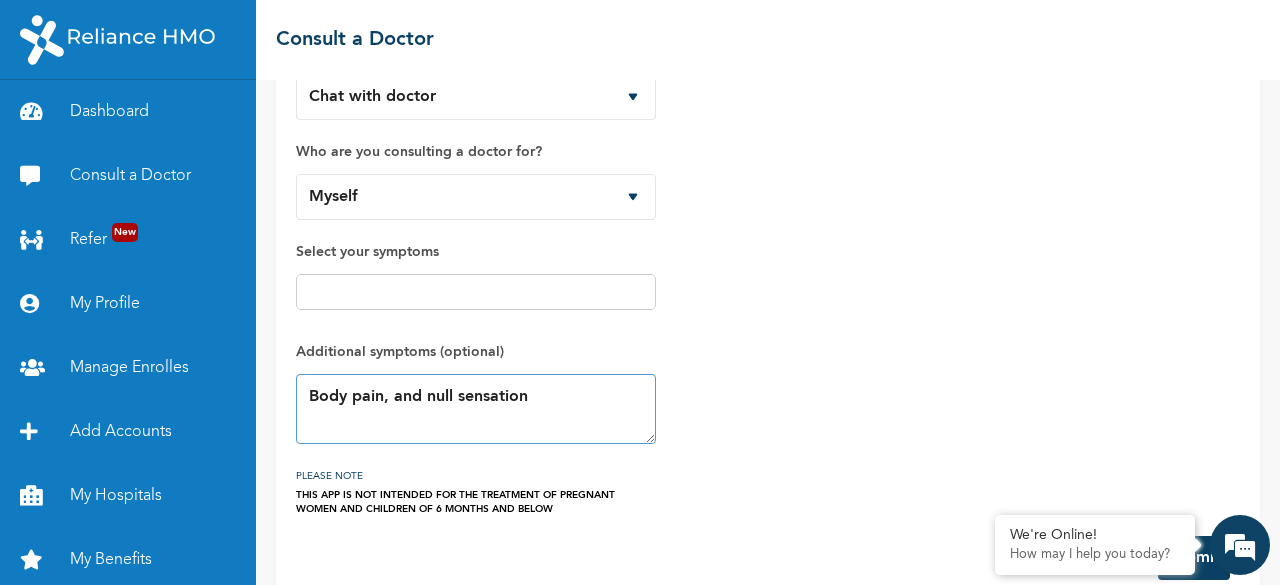click on "Body pain, and null sensation" at bounding box center [476, 409] 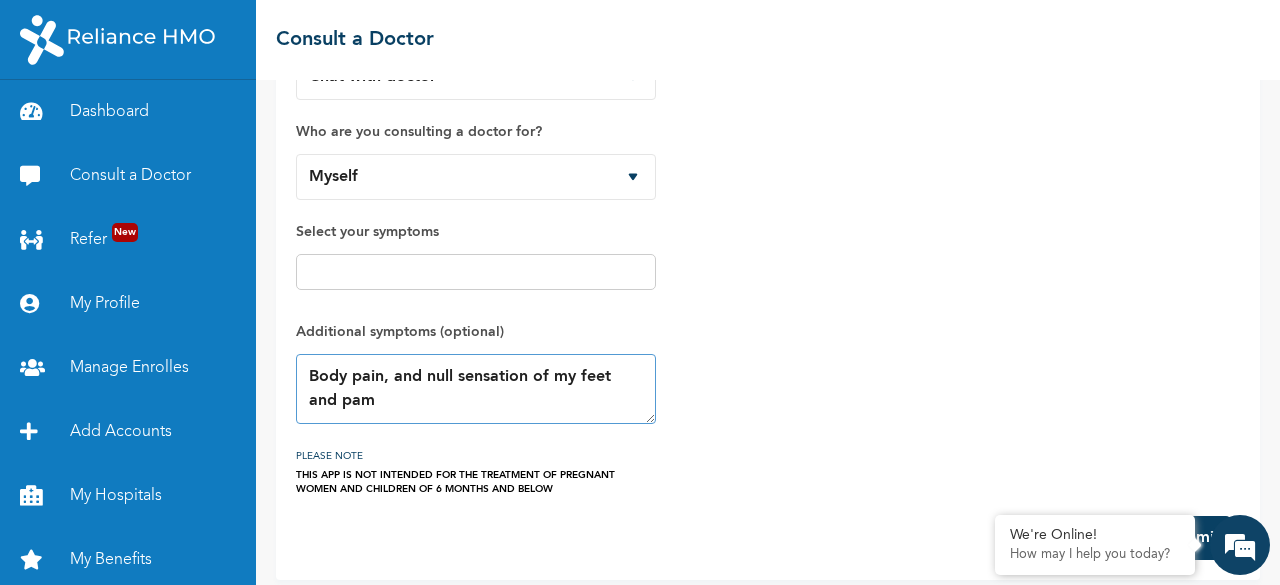 scroll, scrollTop: 132, scrollLeft: 0, axis: vertical 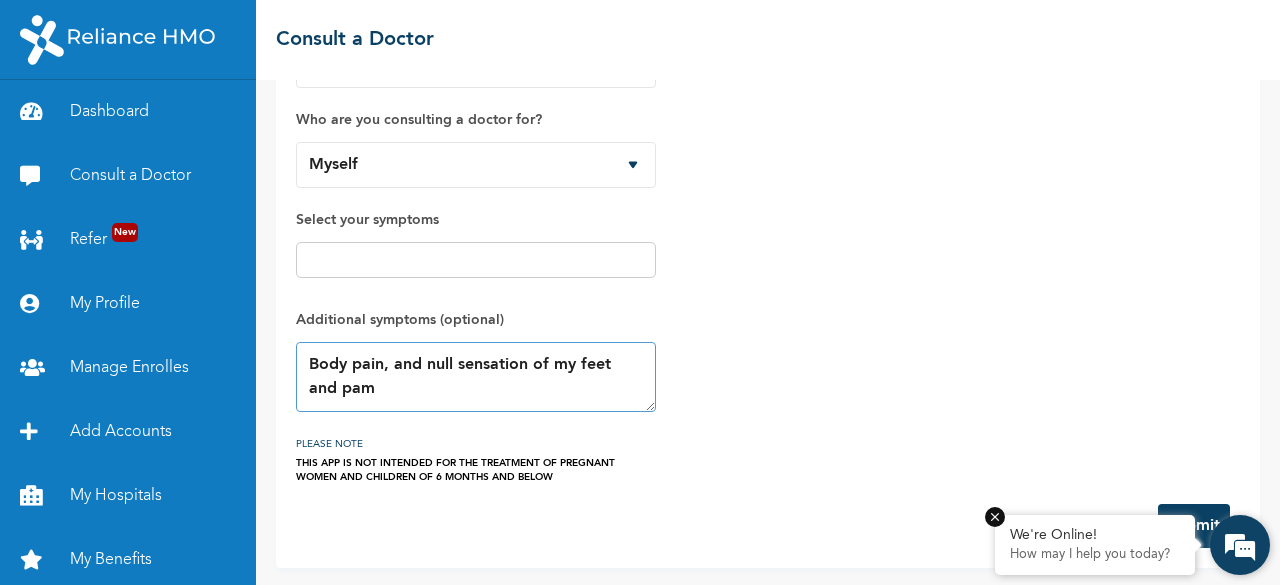 type on "Body pain, and null sensation of my feet and pam" 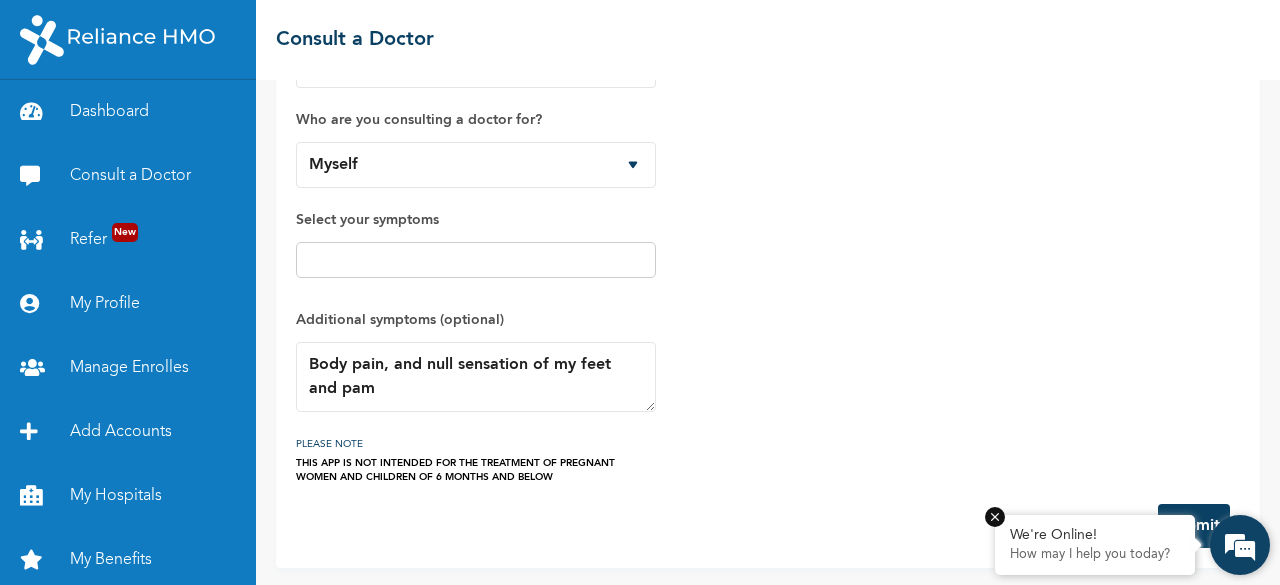 click at bounding box center (995, 517) 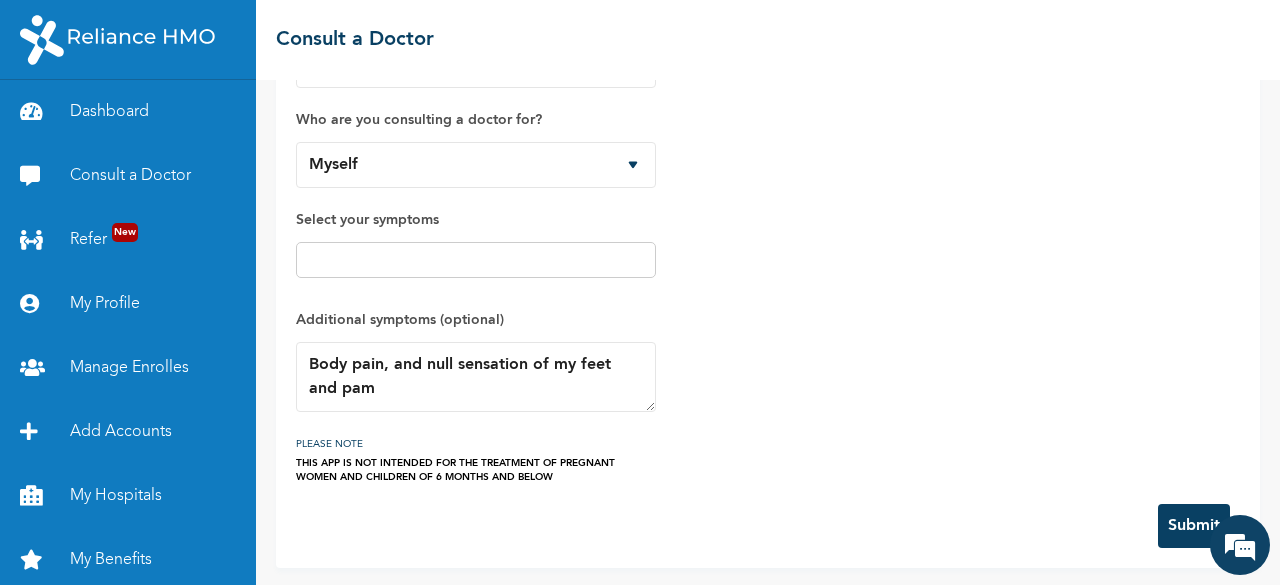click on "Submit" at bounding box center [1194, 526] 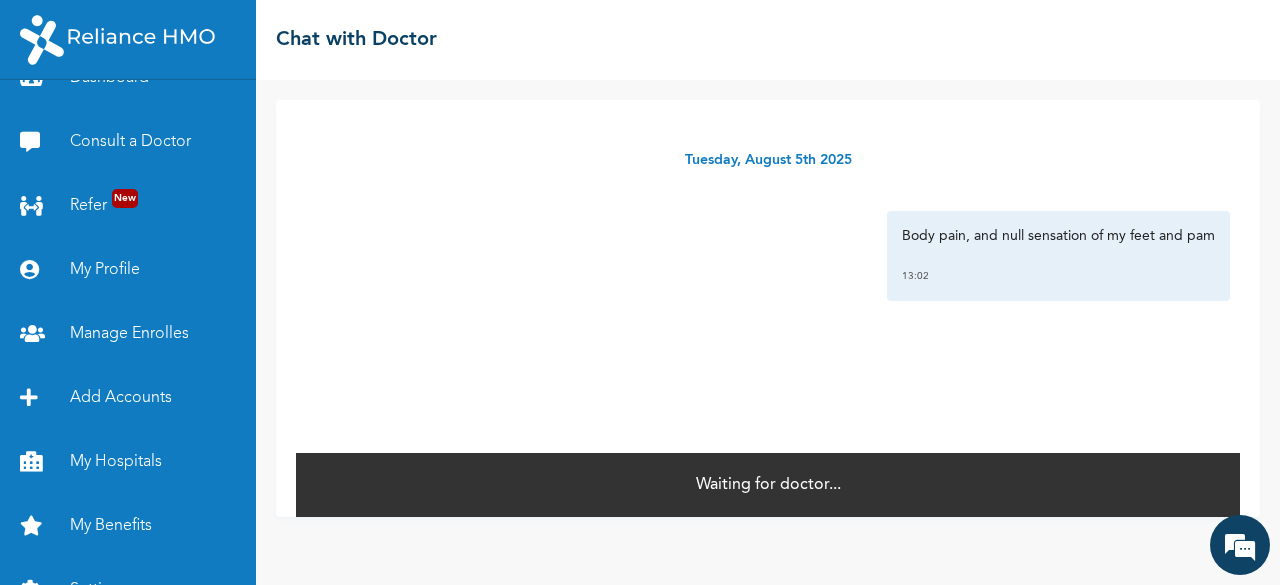 scroll, scrollTop: 0, scrollLeft: 0, axis: both 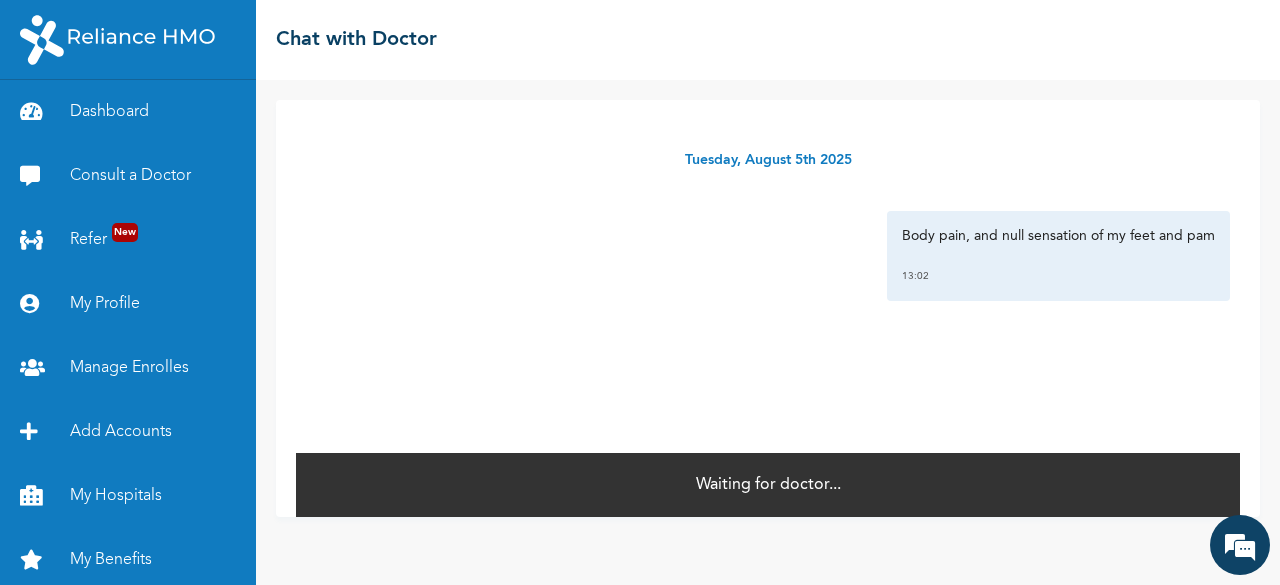 click on "[DATE] [TIME]    Body pain, and null sensation of my feet and pam [TIME] *" at bounding box center (768, 275) 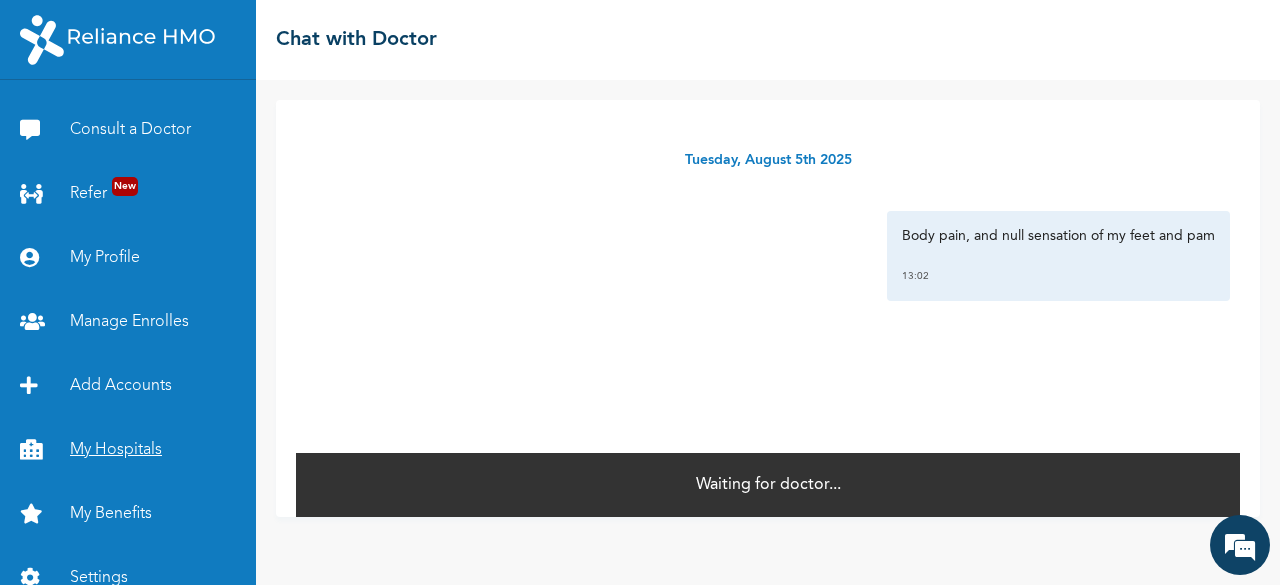 scroll, scrollTop: 70, scrollLeft: 0, axis: vertical 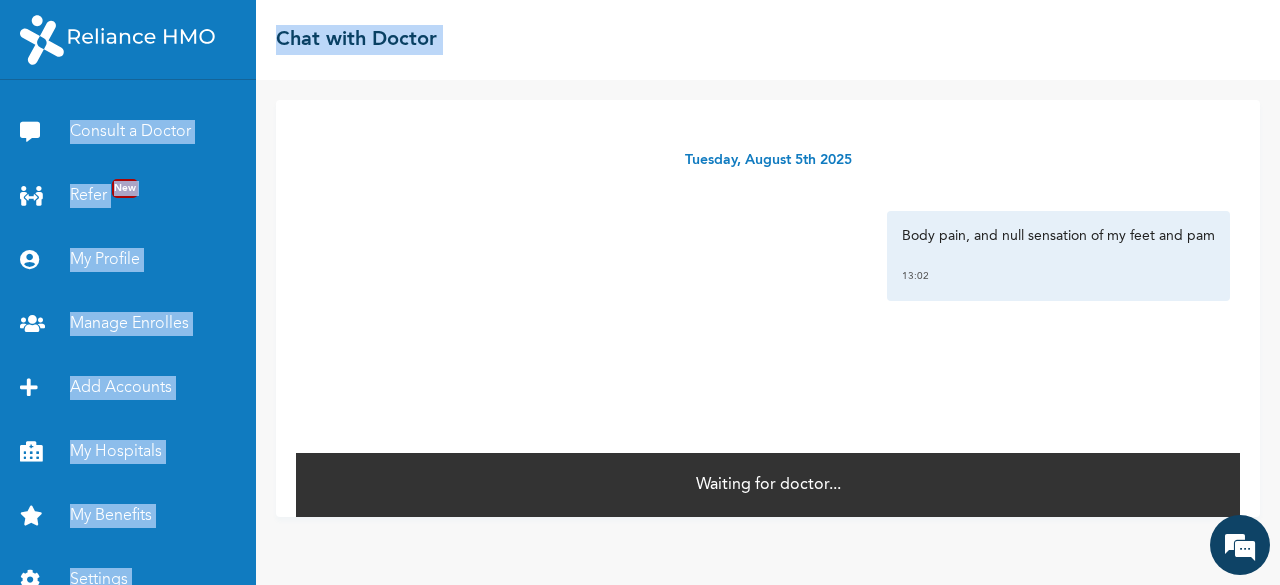 drag, startPoint x: 262, startPoint y: 149, endPoint x: 254, endPoint y: 91, distance: 58.549126 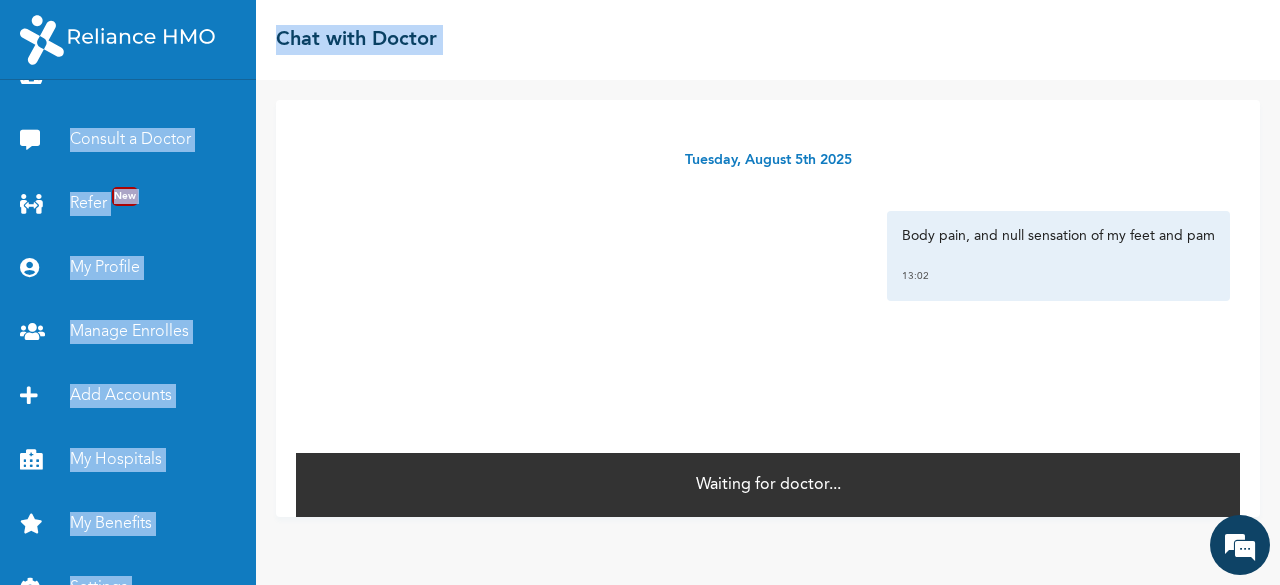 scroll, scrollTop: 0, scrollLeft: 0, axis: both 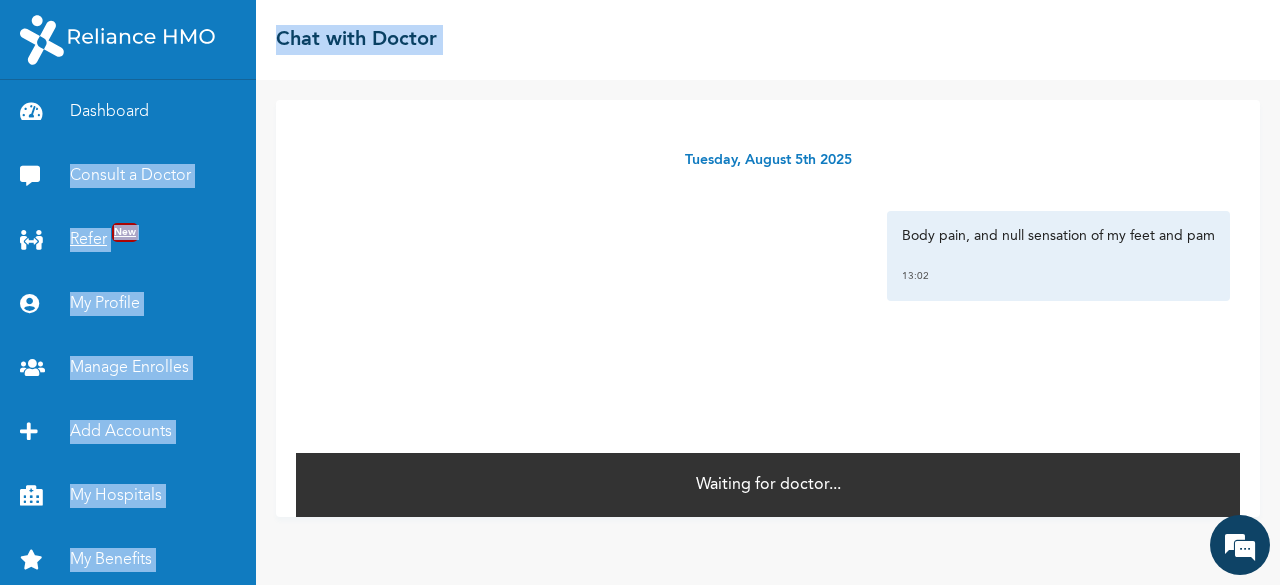 click on "Refer New" at bounding box center [128, 240] 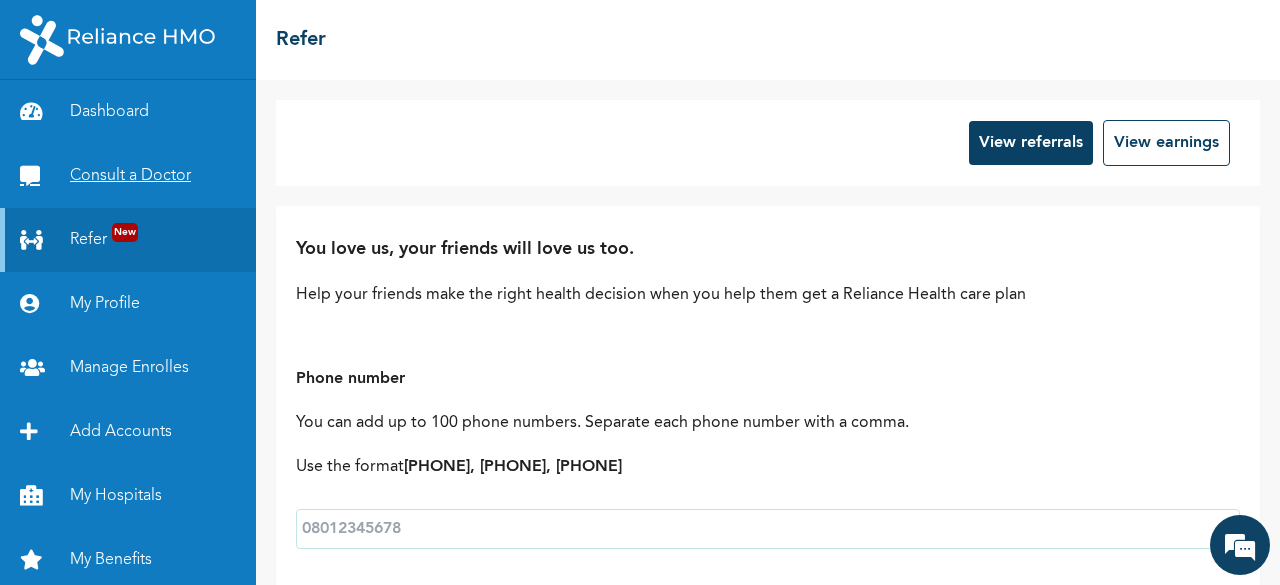 click on "Consult a Doctor" at bounding box center (128, 176) 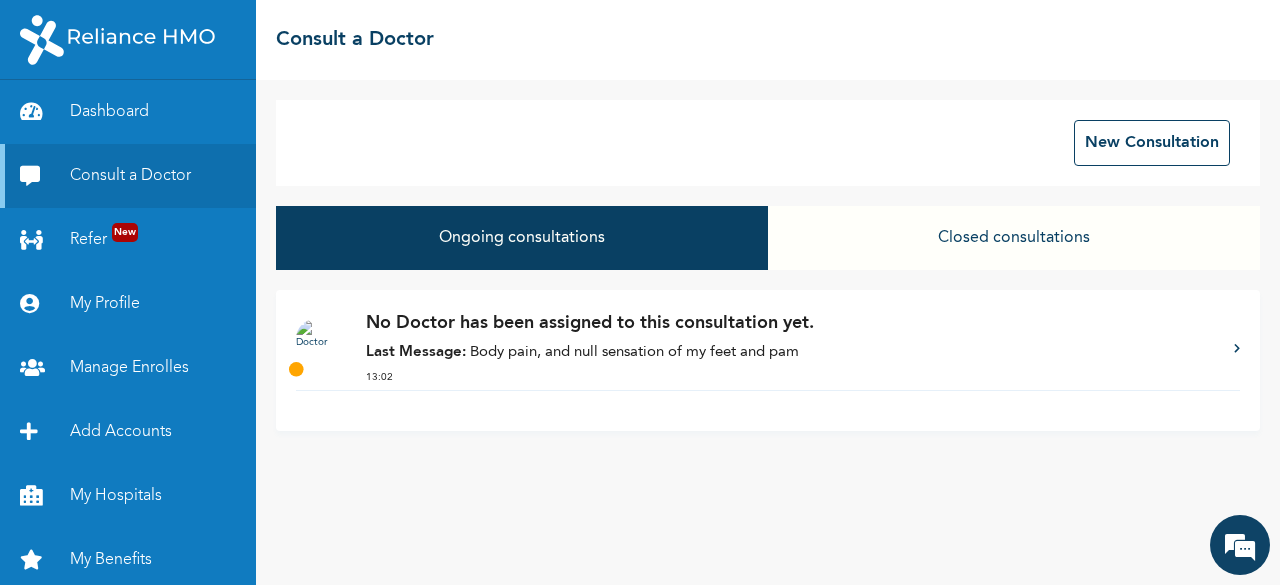 click at bounding box center [1237, 349] 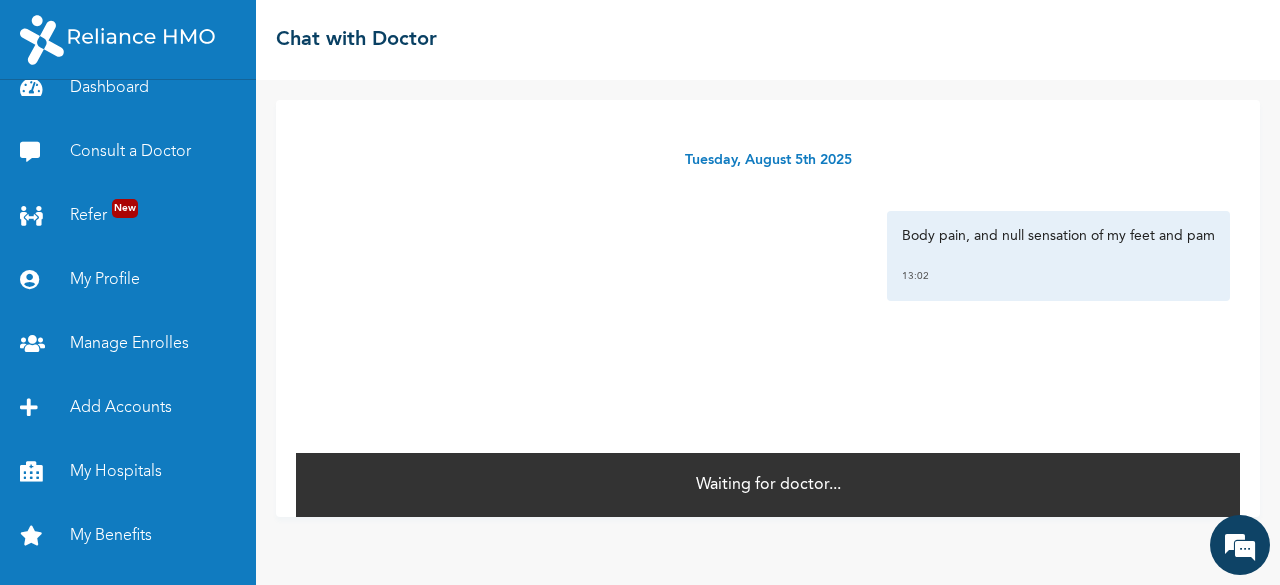 scroll, scrollTop: 0, scrollLeft: 0, axis: both 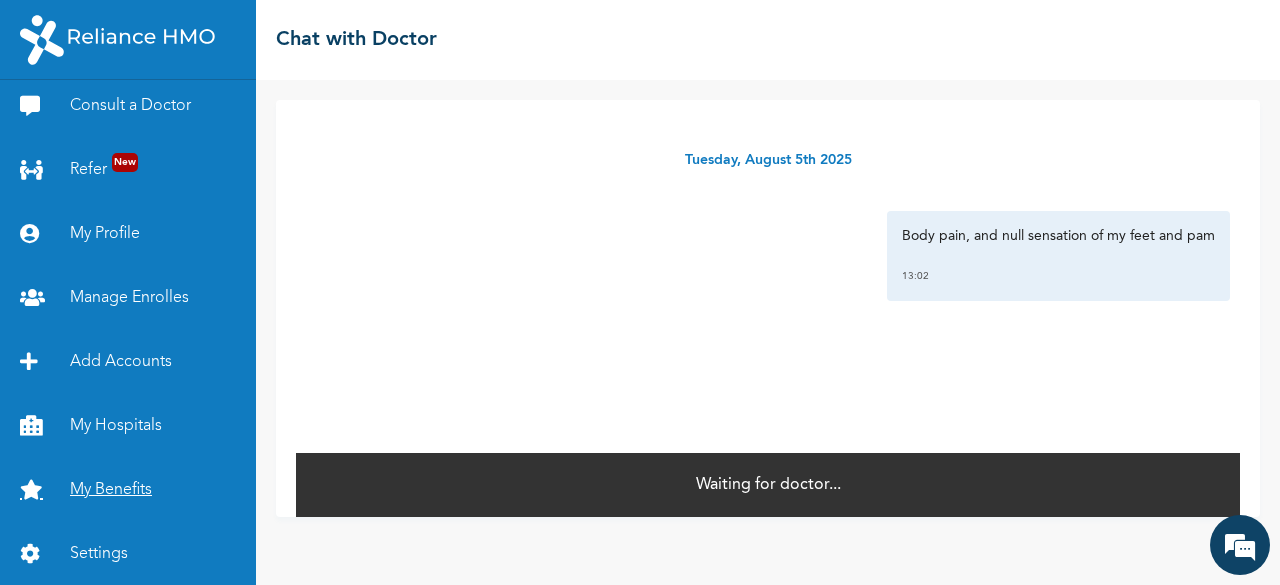 click on "My Benefits" at bounding box center [128, 490] 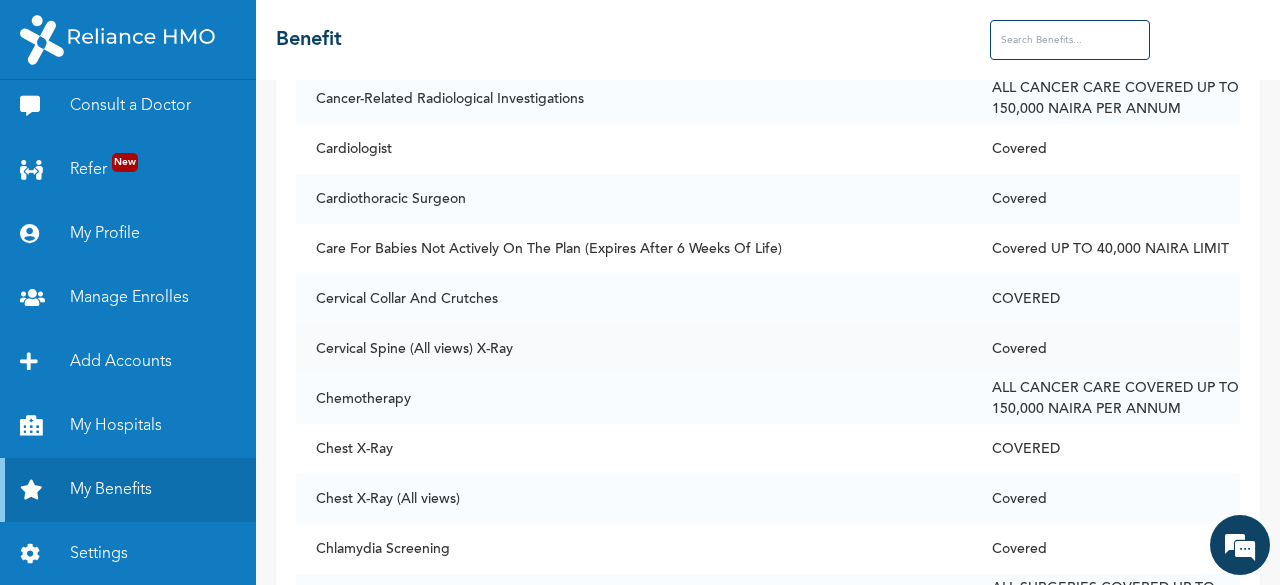 scroll, scrollTop: 2000, scrollLeft: 0, axis: vertical 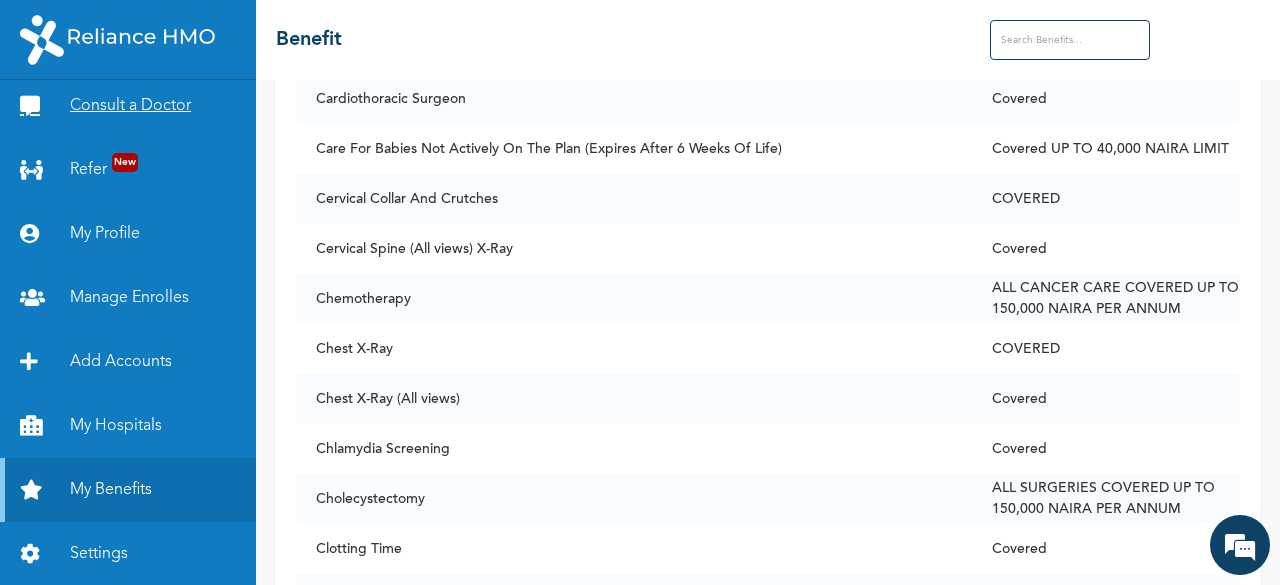 click on "Consult a Doctor" at bounding box center [128, 106] 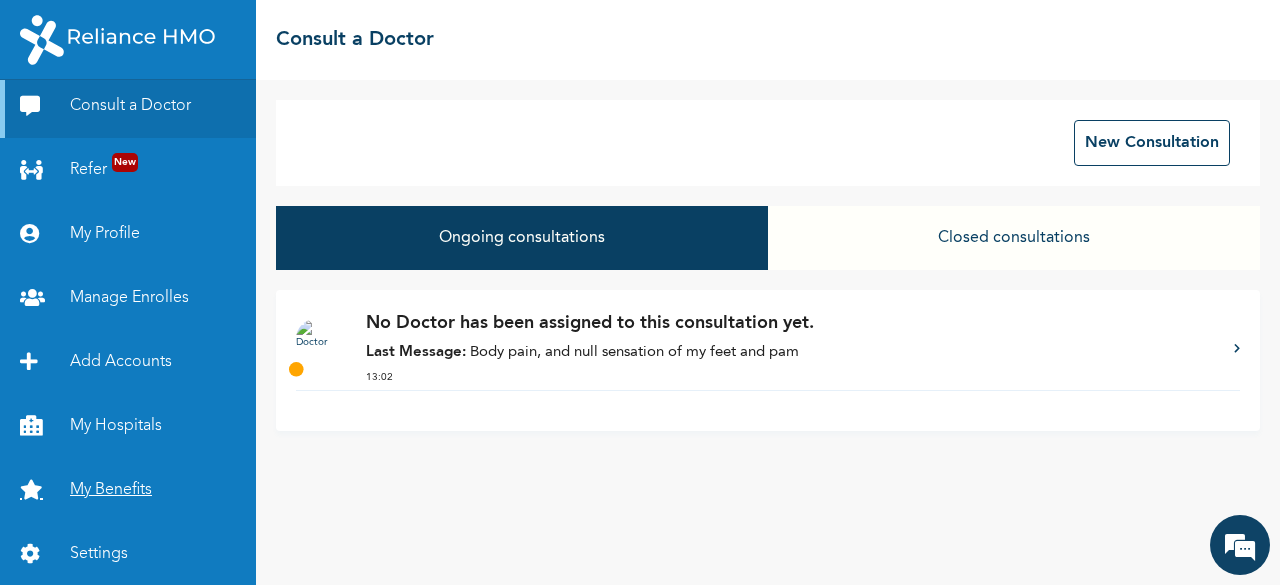 click on "My Benefits" at bounding box center (128, 490) 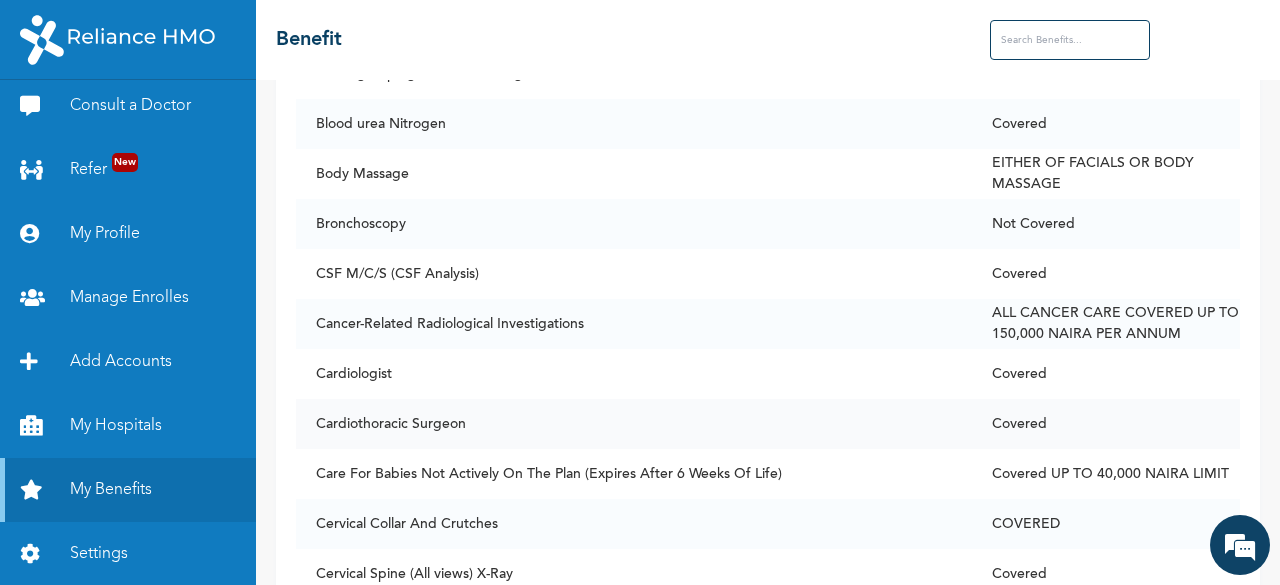 scroll, scrollTop: 1700, scrollLeft: 0, axis: vertical 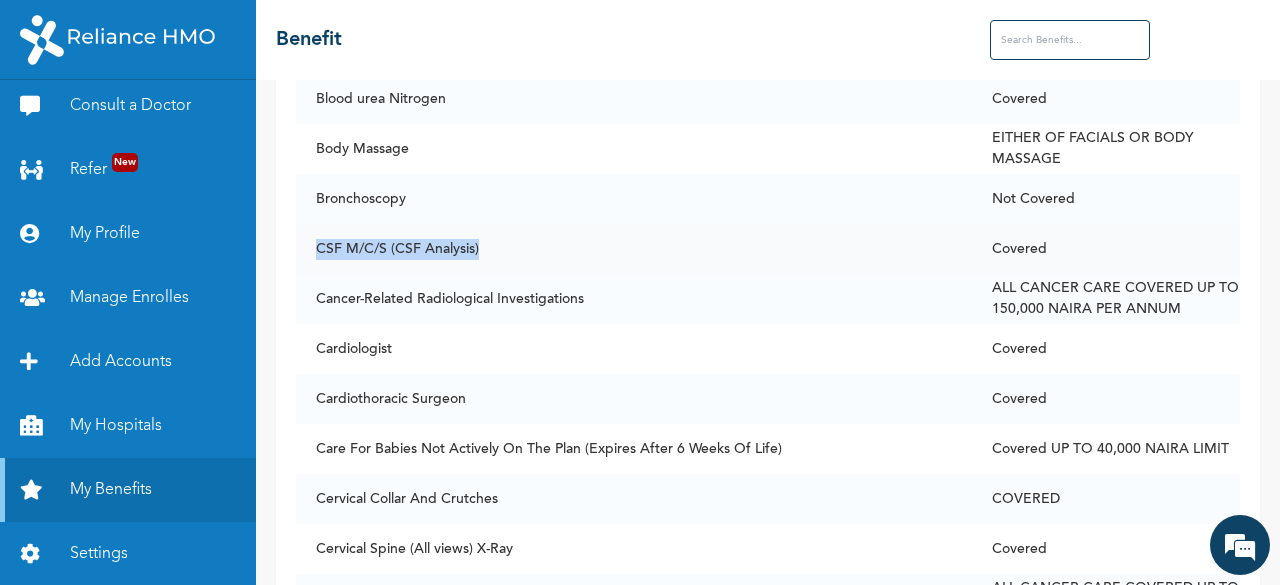 drag, startPoint x: 497, startPoint y: 254, endPoint x: 298, endPoint y: 273, distance: 199.90498 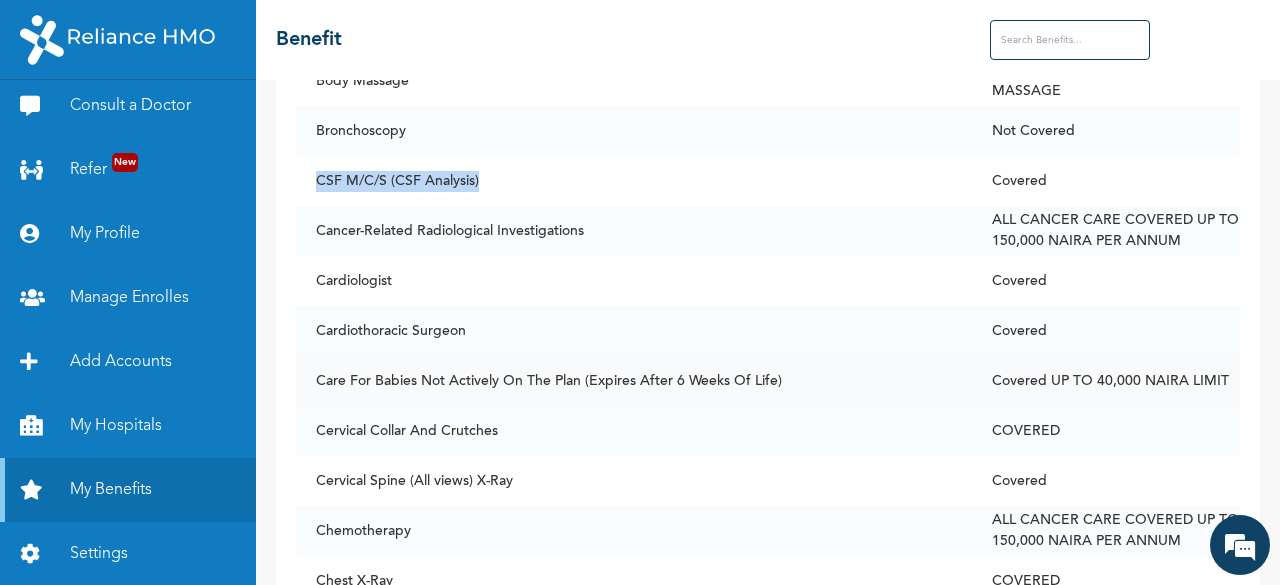 scroll, scrollTop: 1900, scrollLeft: 0, axis: vertical 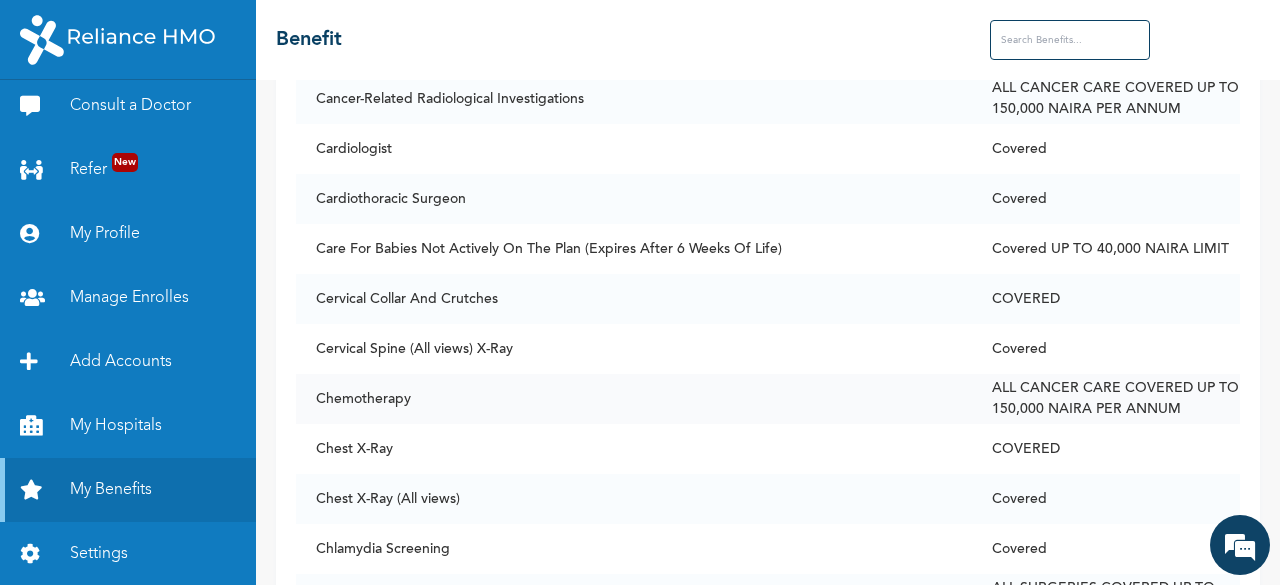click on "Chemotherapy" at bounding box center [634, 399] 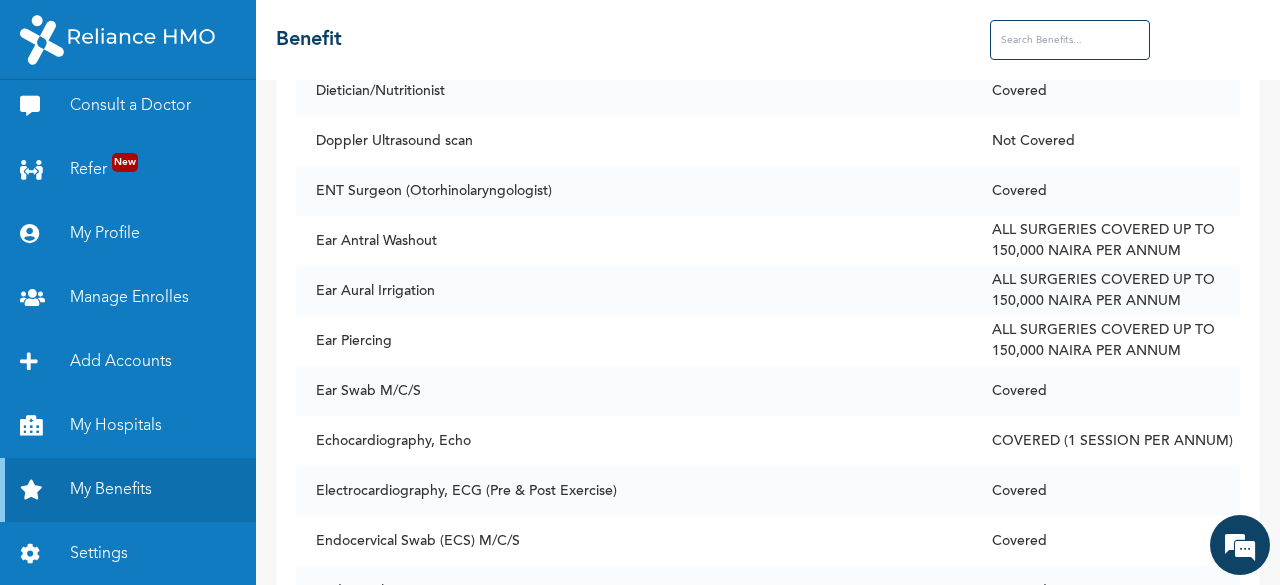 scroll, scrollTop: 3200, scrollLeft: 0, axis: vertical 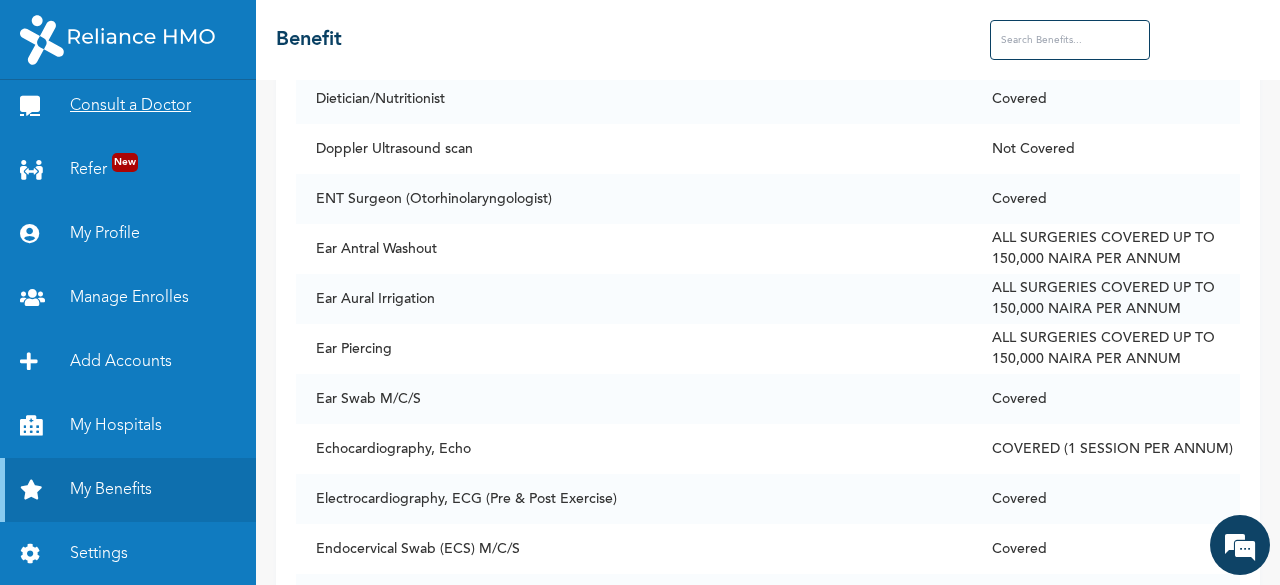 click on "Consult a Doctor" at bounding box center [128, 106] 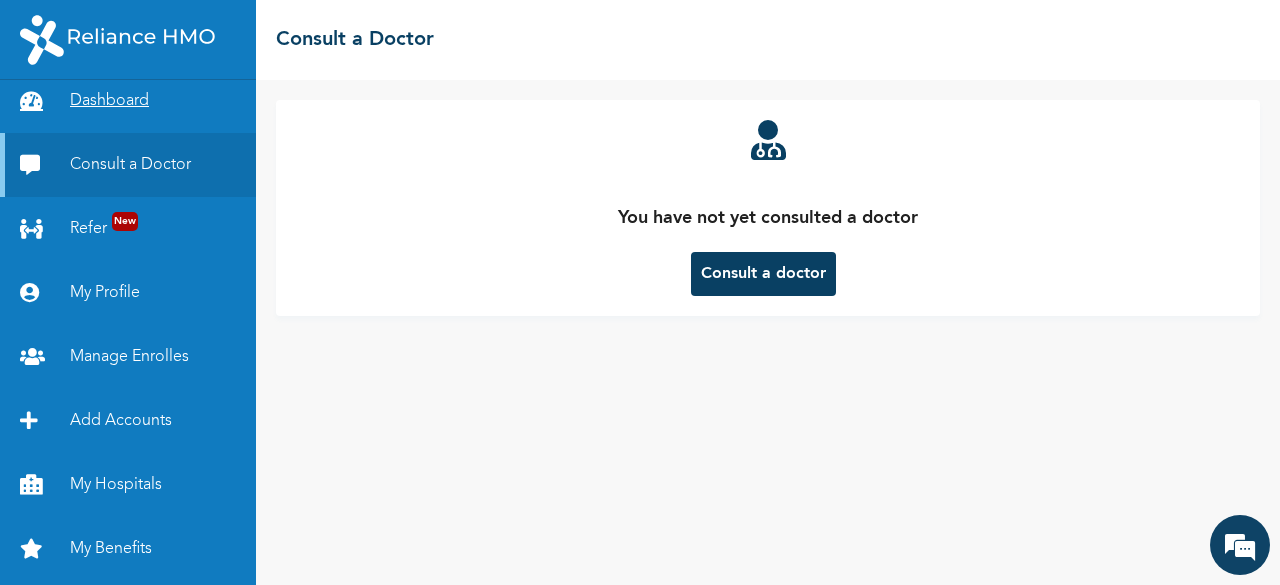 scroll, scrollTop: 0, scrollLeft: 0, axis: both 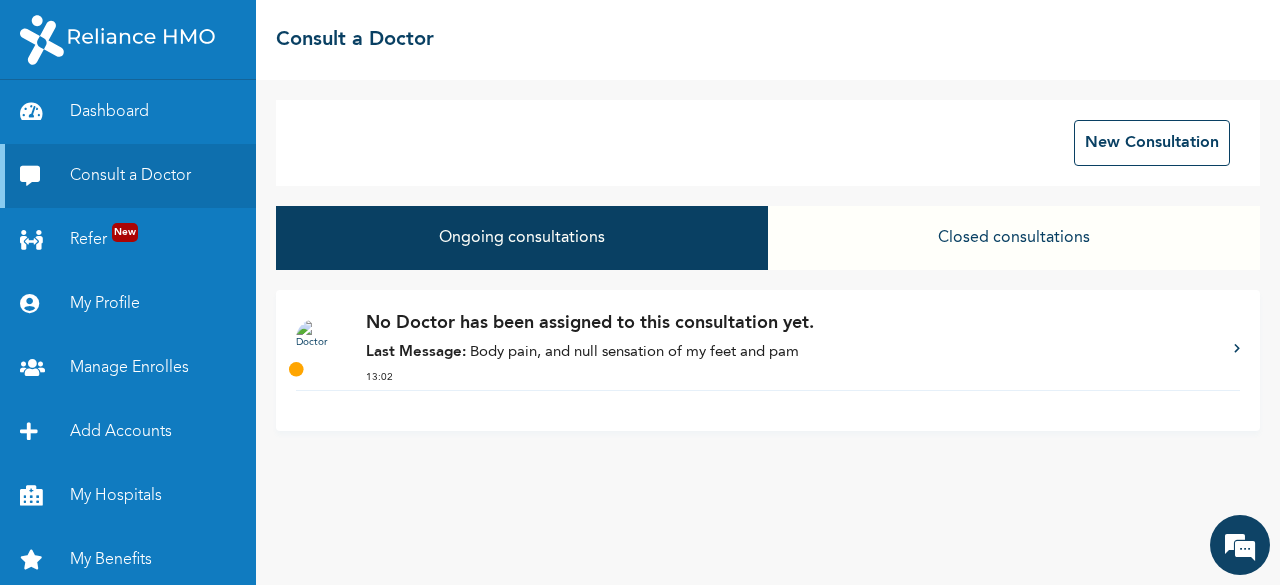 click on "New Consultation Ongoing consultations Closed consultations No Doctor has been assigned to this consultation yet. Last Message:   Body pain, and null sensation of my feet and pam 13:02" at bounding box center (768, 332) 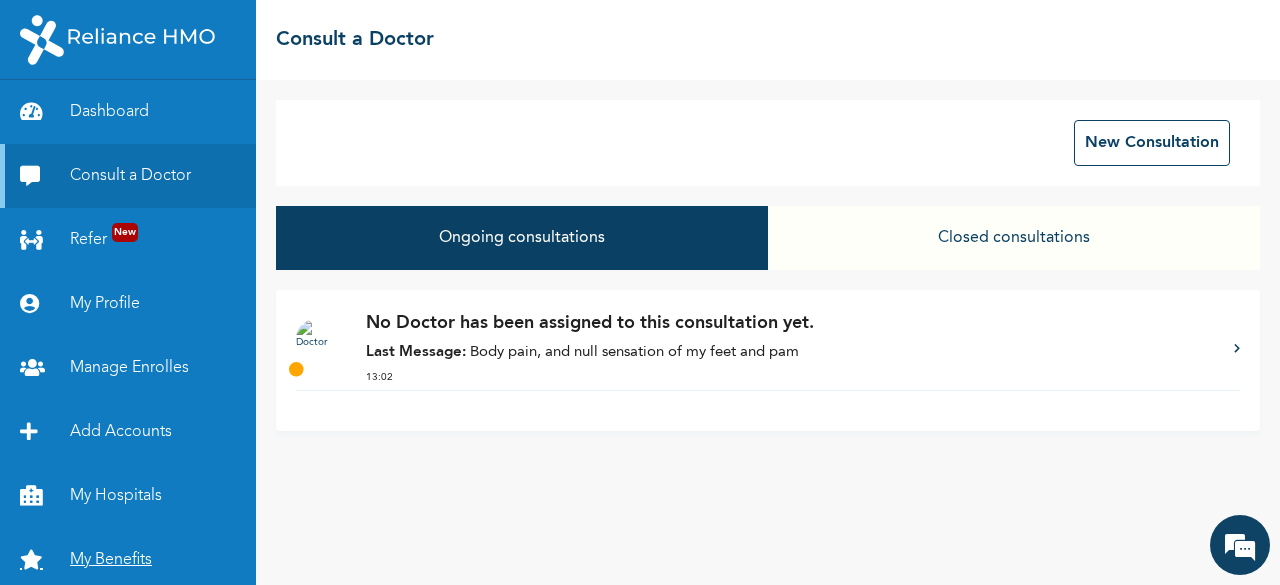 click on "My Benefits" at bounding box center (128, 560) 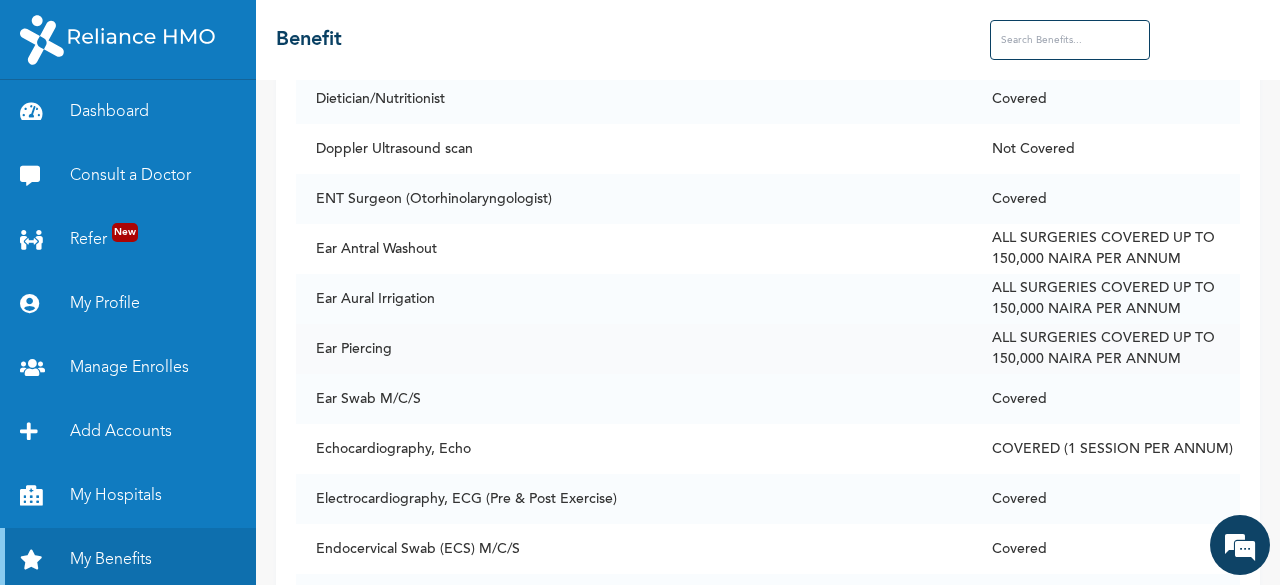scroll, scrollTop: 3300, scrollLeft: 0, axis: vertical 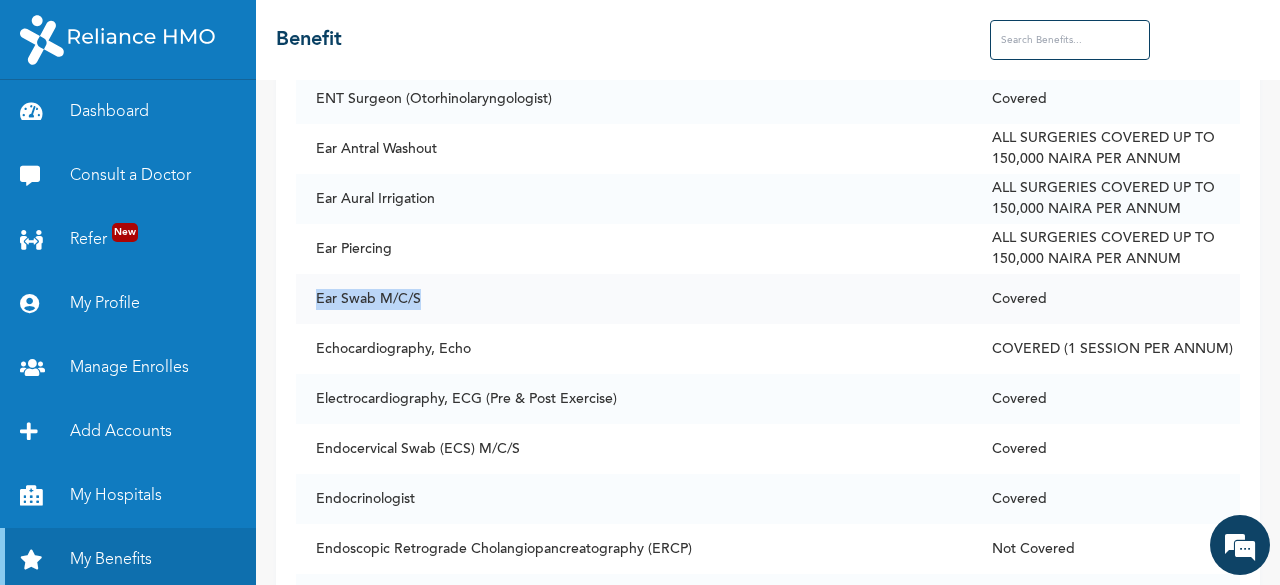 drag, startPoint x: 437, startPoint y: 312, endPoint x: 312, endPoint y: 315, distance: 125.035995 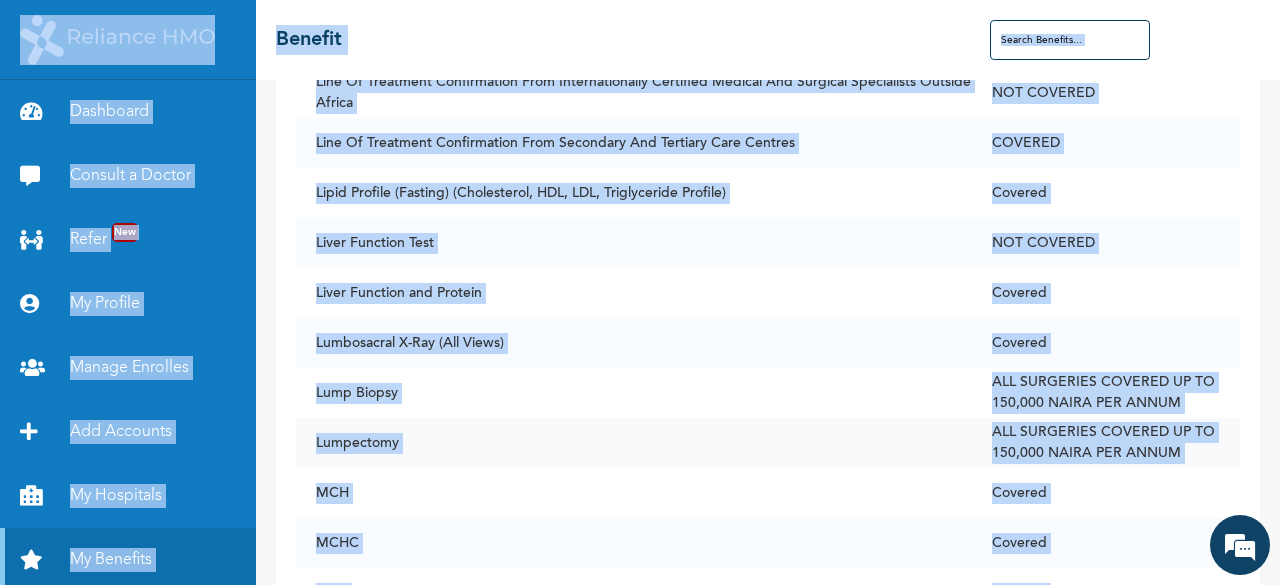 scroll, scrollTop: 7200, scrollLeft: 0, axis: vertical 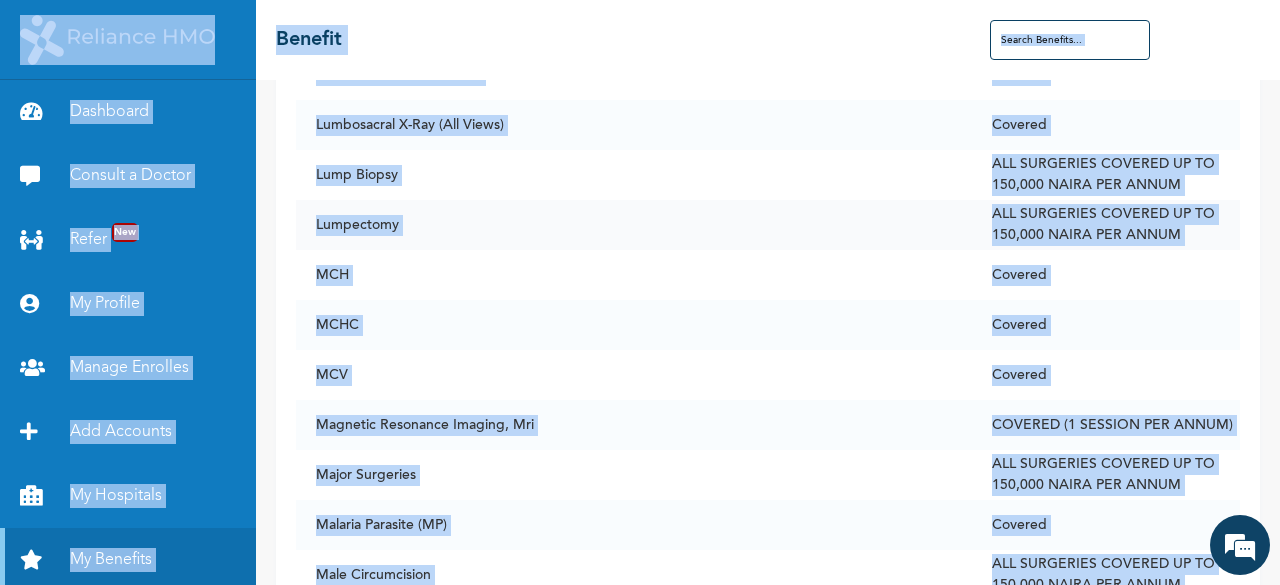 click on "MCV" at bounding box center (634, 375) 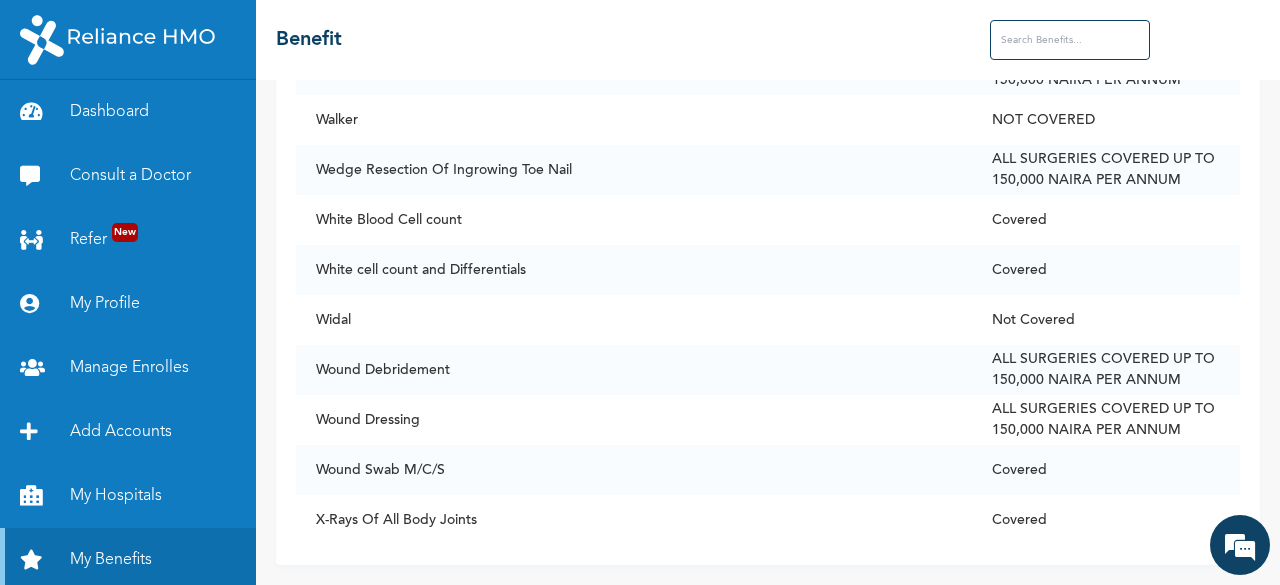 scroll, scrollTop: 13883, scrollLeft: 0, axis: vertical 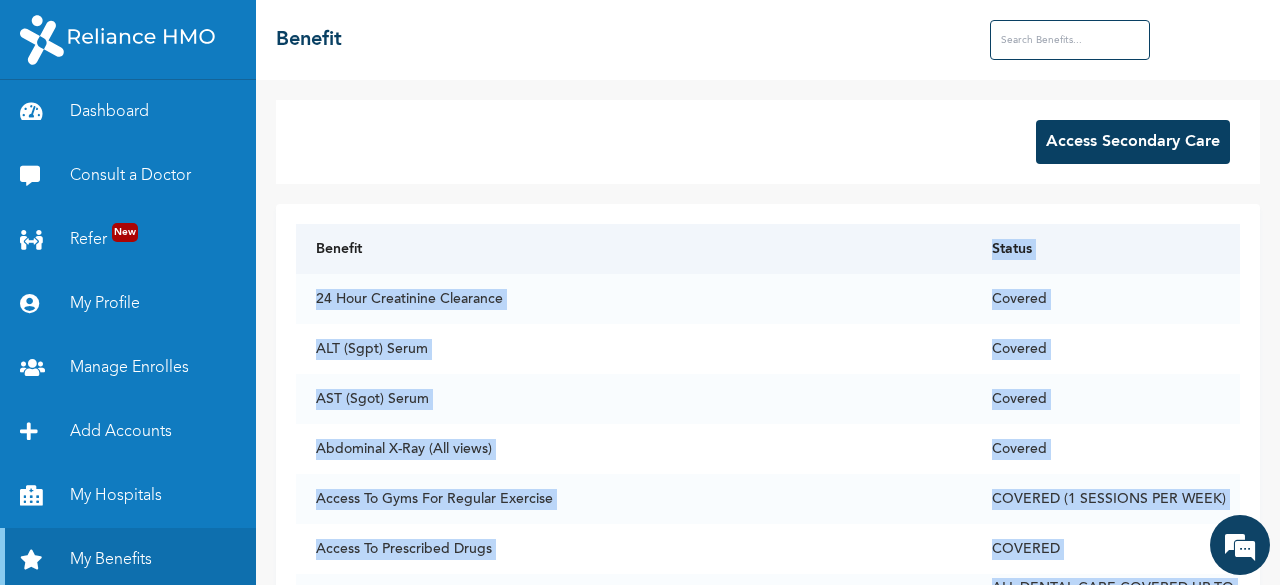 drag, startPoint x: 1078, startPoint y: 507, endPoint x: 376, endPoint y: 244, distance: 749.64856 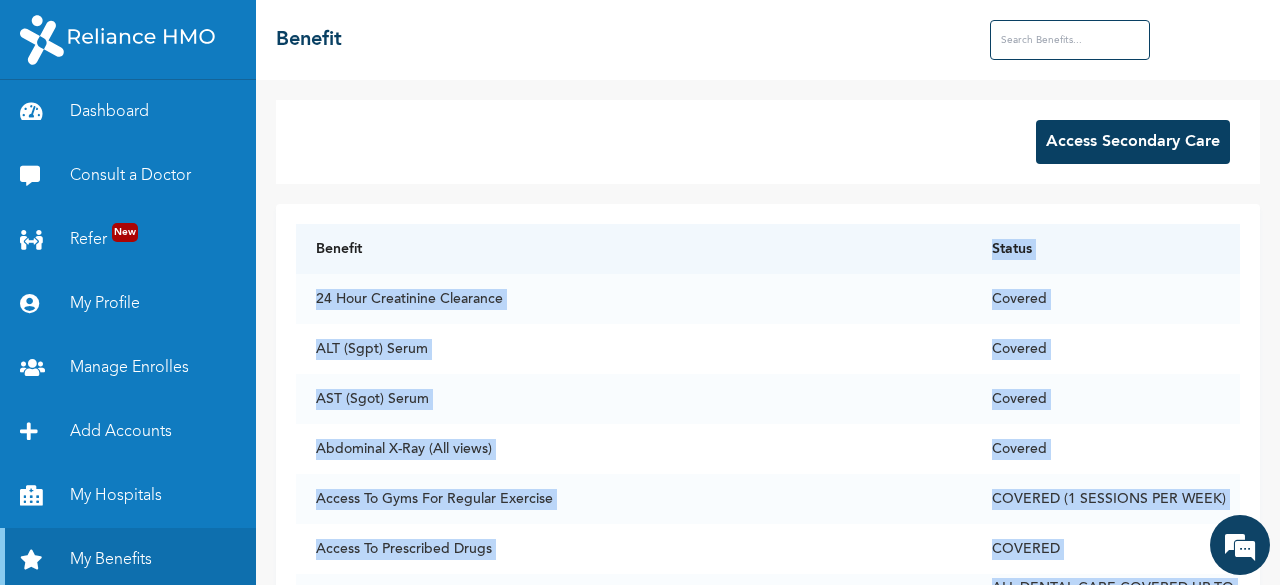 copy on "Status 24 Hour Creatinine Clearance Covered ALT (Sgpt) Serum Covered AST (Sgot) Serum Covered Abdominal X-Ray (All views) Covered Access To Gyms For Regular Exercise COVERED (1 SESSIONS PER WEEK) Access To Prescribed Drugs COVERED Access To Prescribed Drugs ALL DENTAL CARE COVERED UP TO ANNUAL LIMIT OF 30,000 NAIRA Accommodation For In-Patient Care Covered Accommodation For Parents/Relatives (Excludes Feeding For Parents/Relatives) COVERED (FOR 48 HOURS; LIMITED TO ICU AND NEONATAL CARE ONLY Adenoidectomy ALL SURGERIES COVERED UP TO 150,000 NAIRA PER ANNUM Advanced Ocular Tests (Central Visual Field, Indirect Opthalmoscopy, Depth Perception Test, Shirmer'S Tear Test, Amsler Test, Retina Photography, Oct Scan, A Scan, B Scan) NOT COVERED After-Demise Compensation COVERED (UP TO 50,000 NAIRA LIMIT) Amalgam Filling ALL DENTAL CARE COVERED UP TO ANNUAL LIMIT OF 30,000 NAIRA Annual Visual Acuity Check (Using Snellen Chart) COVERED Appendicectomy ALL SURGERIES COVERED UP TO 150,000 NAIRA PER ANNUM Arthroscopy NO..." 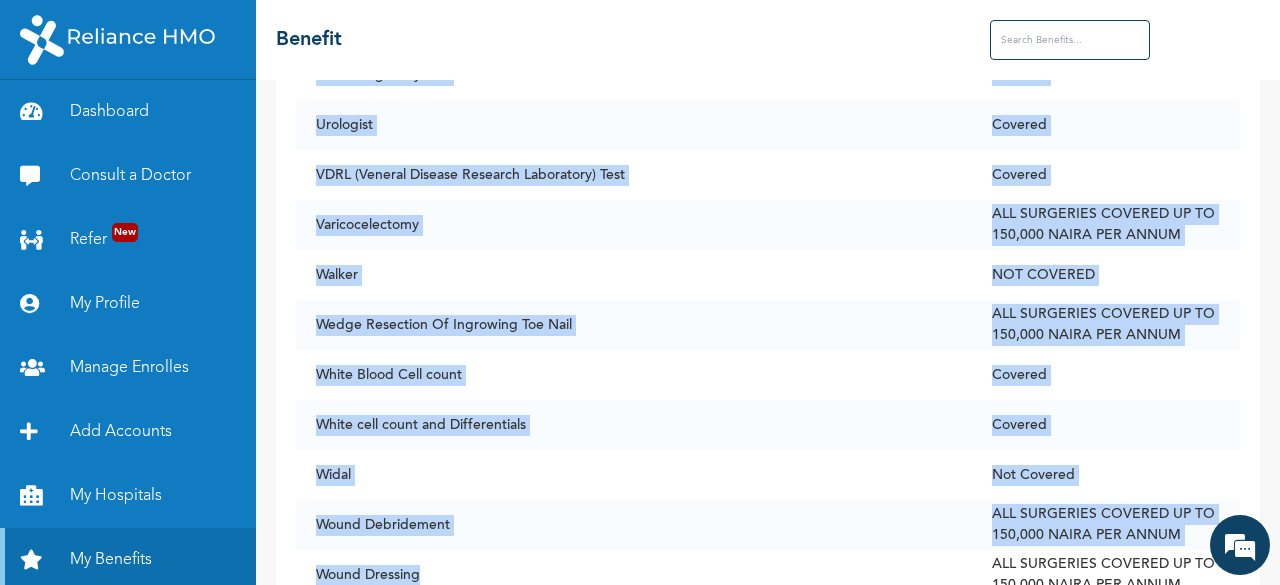 scroll, scrollTop: 13883, scrollLeft: 0, axis: vertical 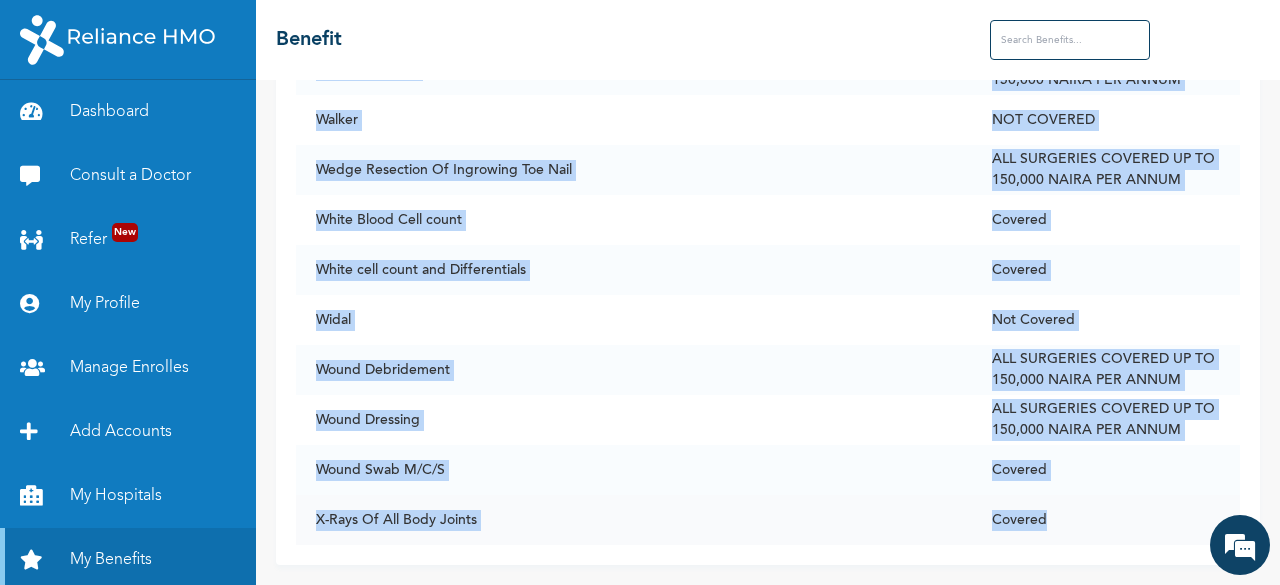 drag, startPoint x: 310, startPoint y: 246, endPoint x: 1088, endPoint y: 508, distance: 820.93115 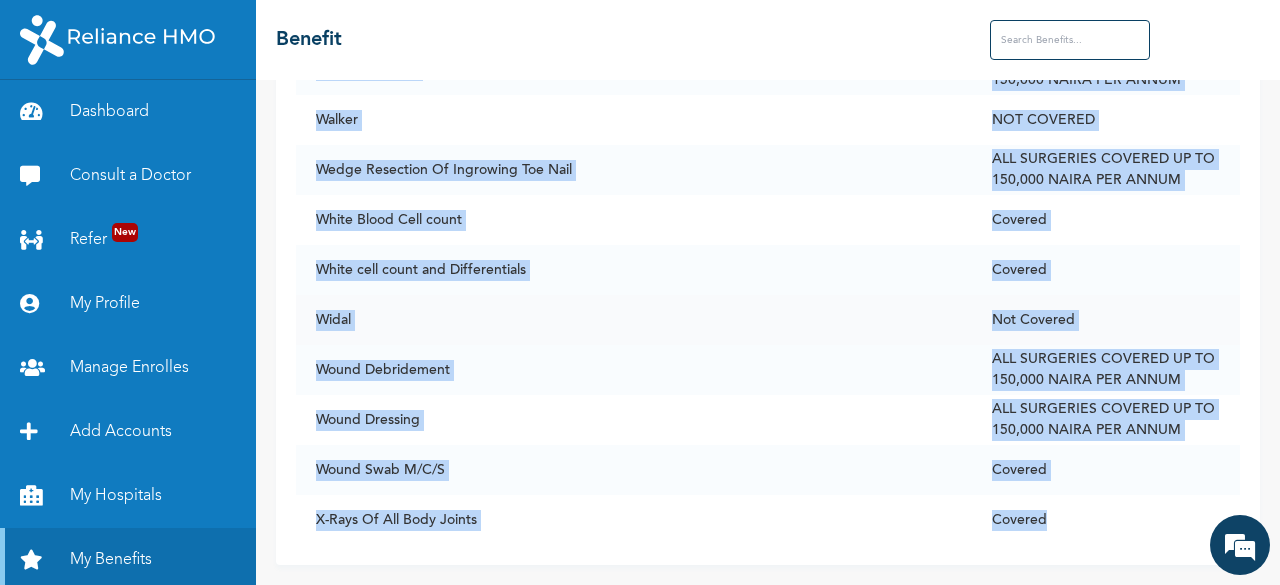 click on "Widal" at bounding box center [634, 320] 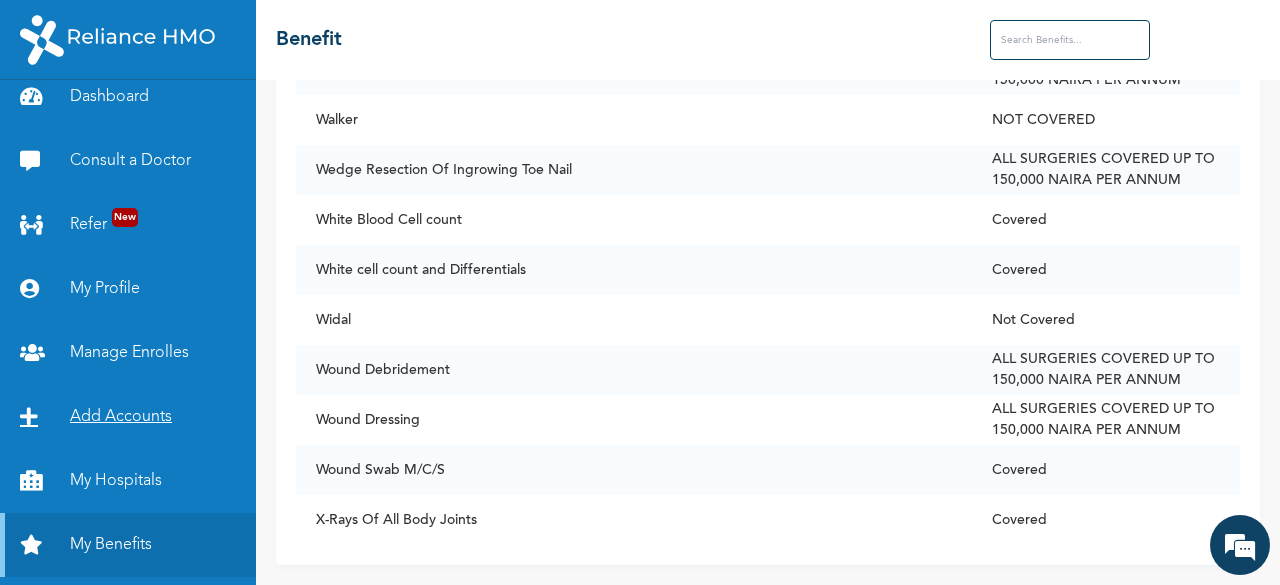 scroll, scrollTop: 0, scrollLeft: 0, axis: both 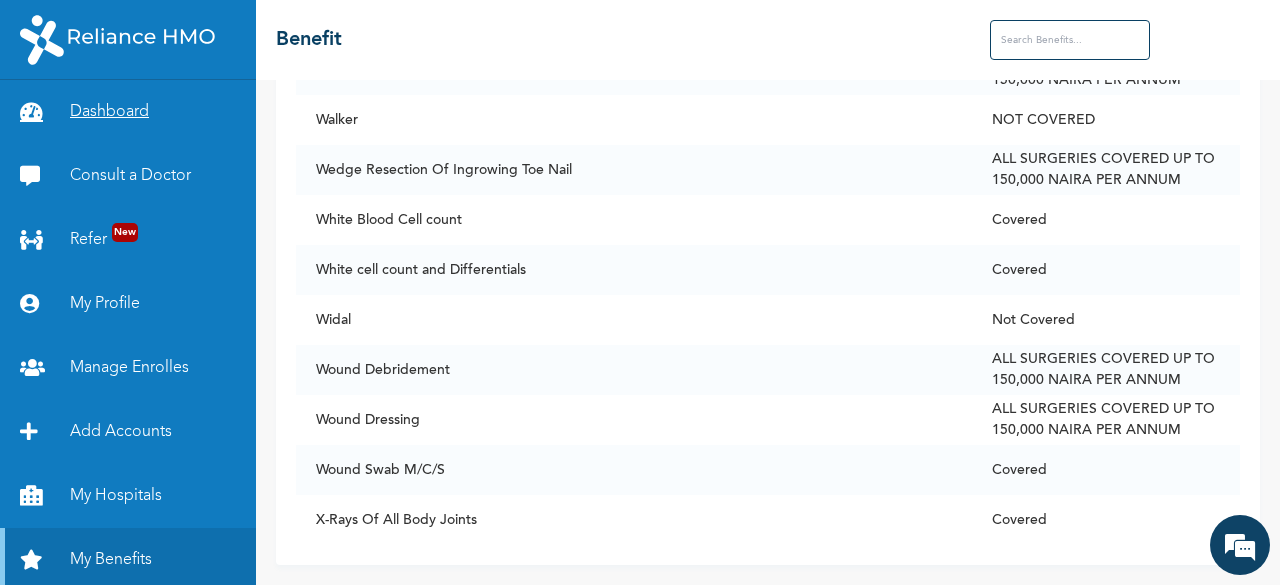 click on "Dashboard" at bounding box center (128, 112) 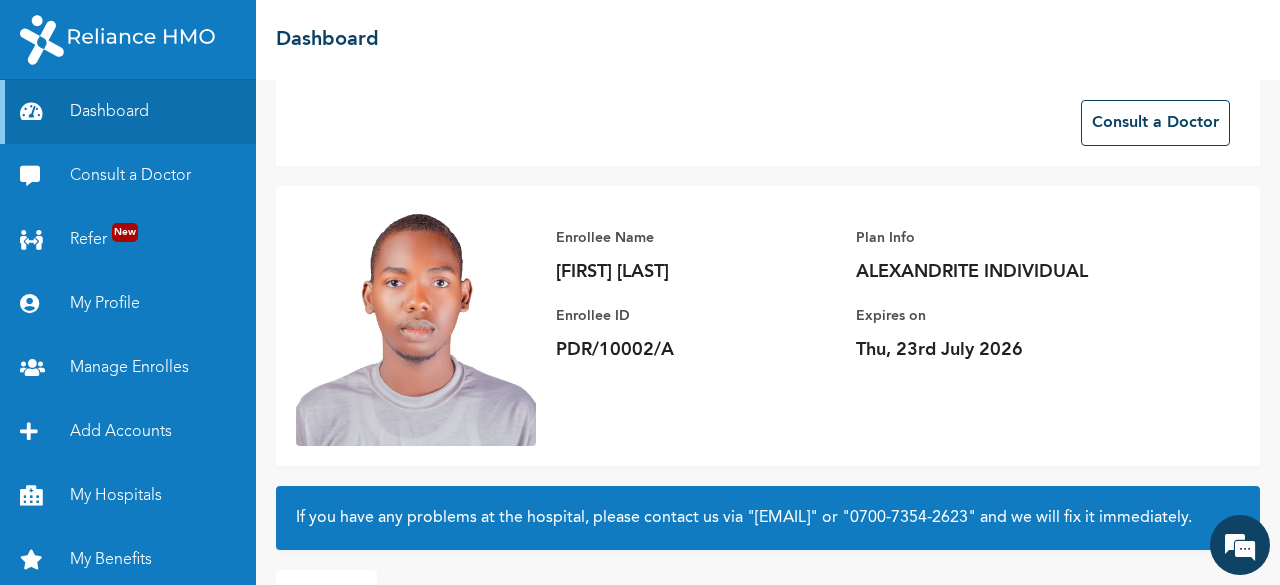 scroll, scrollTop: 0, scrollLeft: 0, axis: both 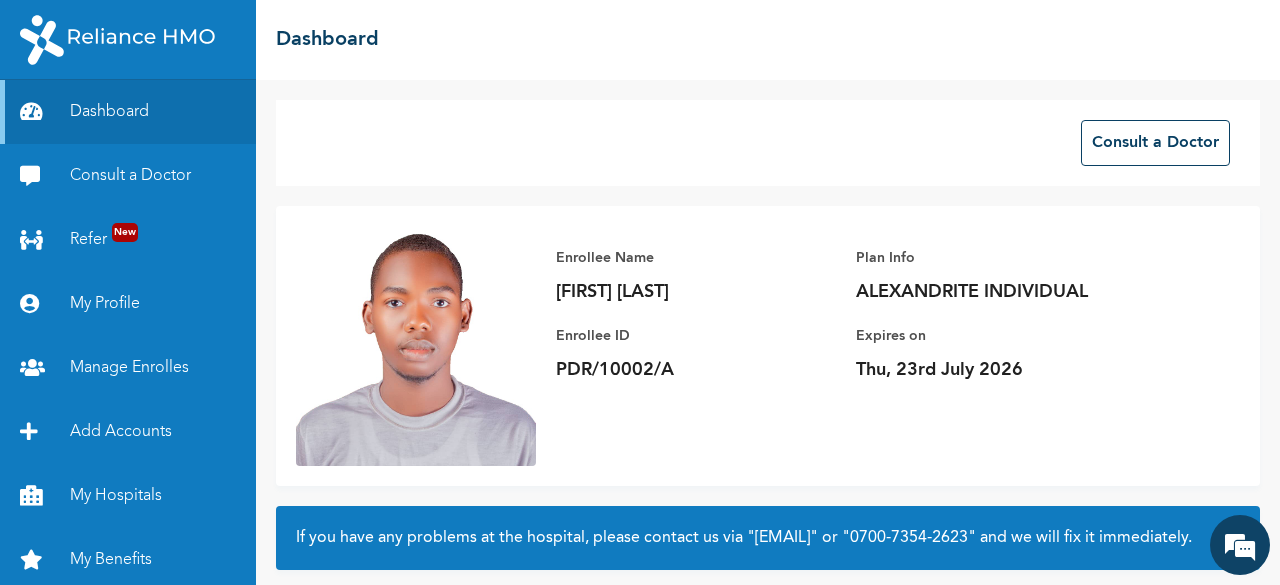 click on "Plan Info" at bounding box center [996, 258] 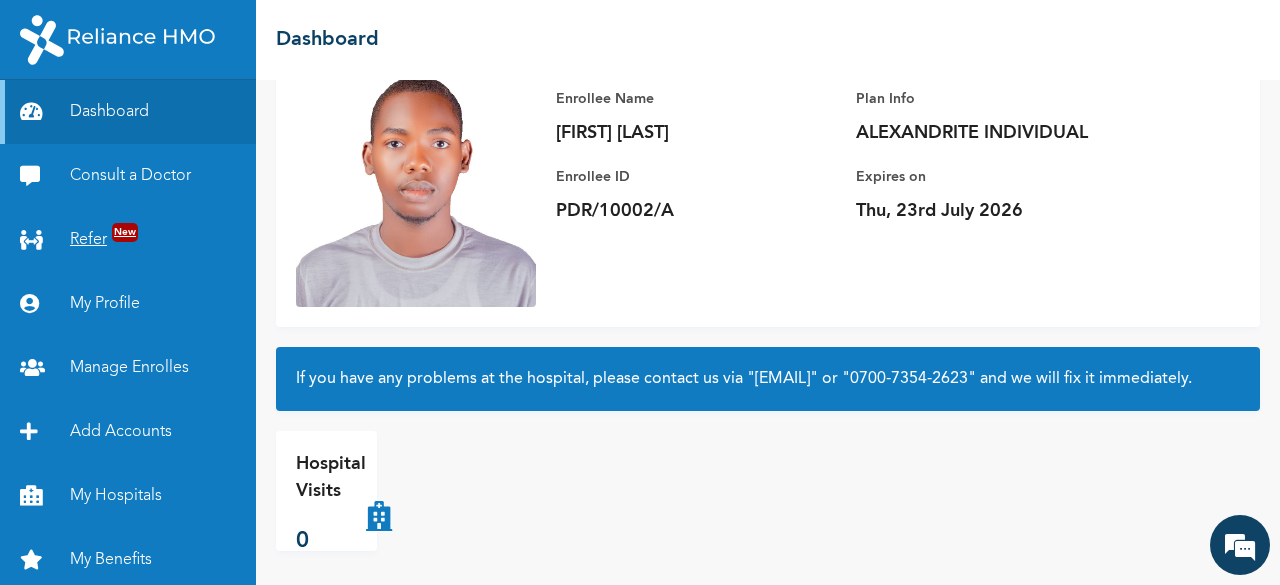 scroll, scrollTop: 189, scrollLeft: 0, axis: vertical 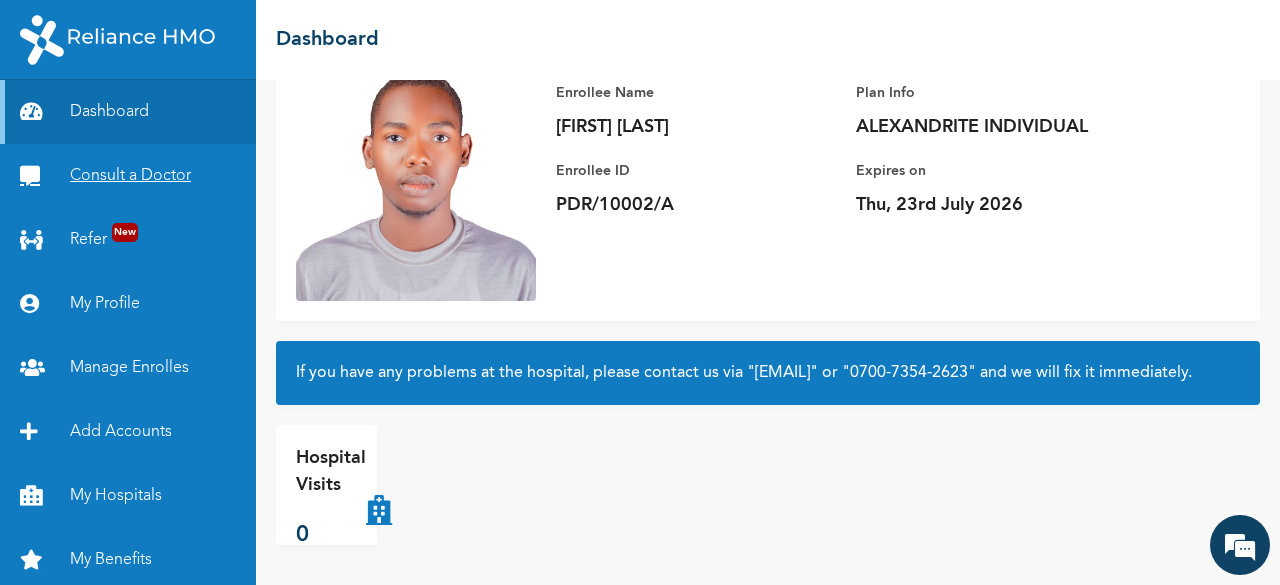 click on "Consult a Doctor" at bounding box center (128, 176) 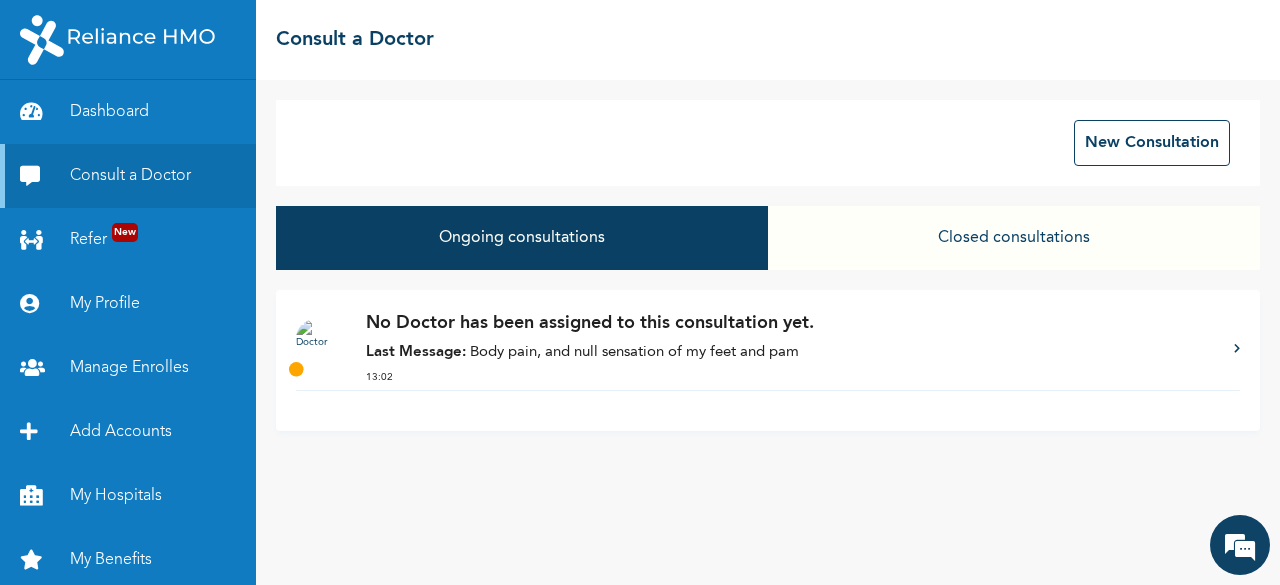 click at bounding box center [316, 339] 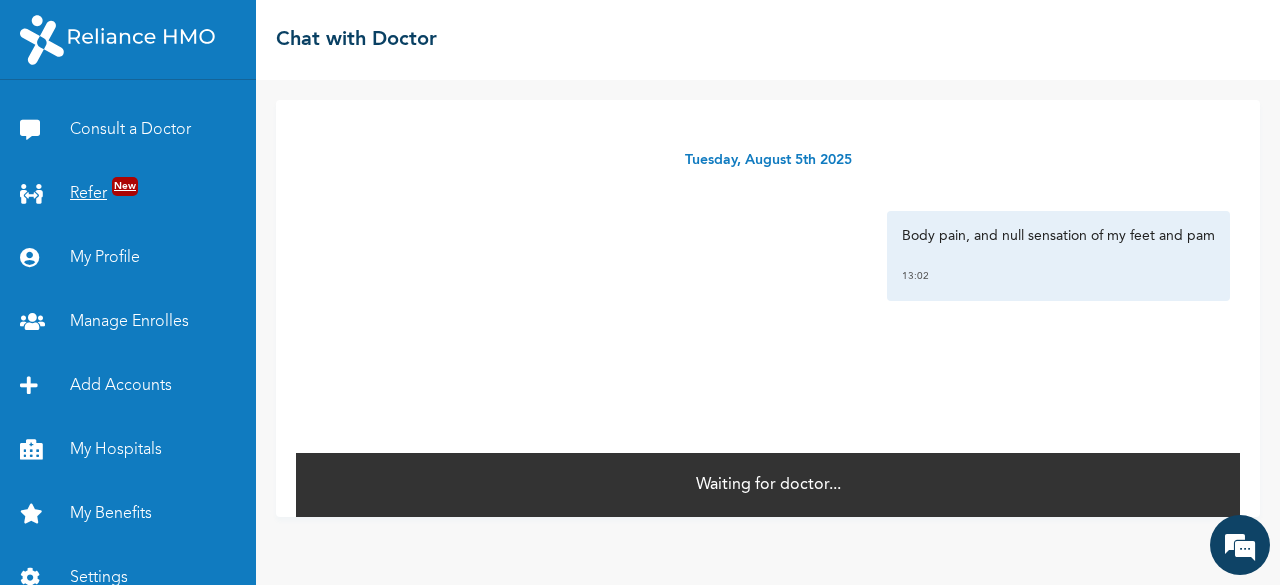 scroll, scrollTop: 70, scrollLeft: 0, axis: vertical 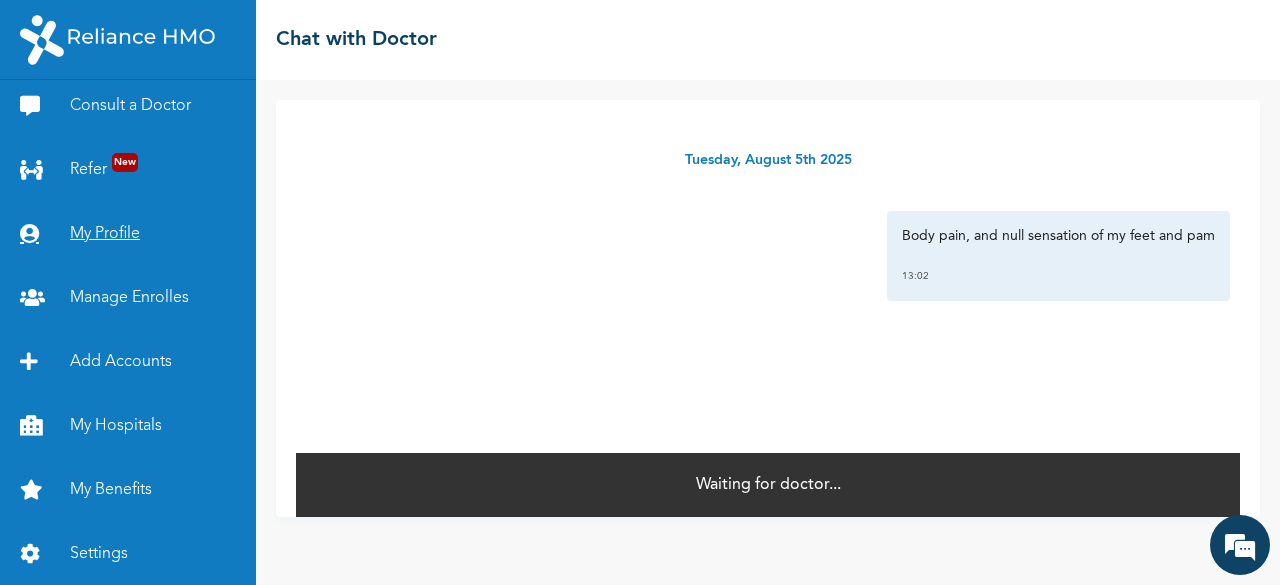 click on "My Profile" at bounding box center (128, 234) 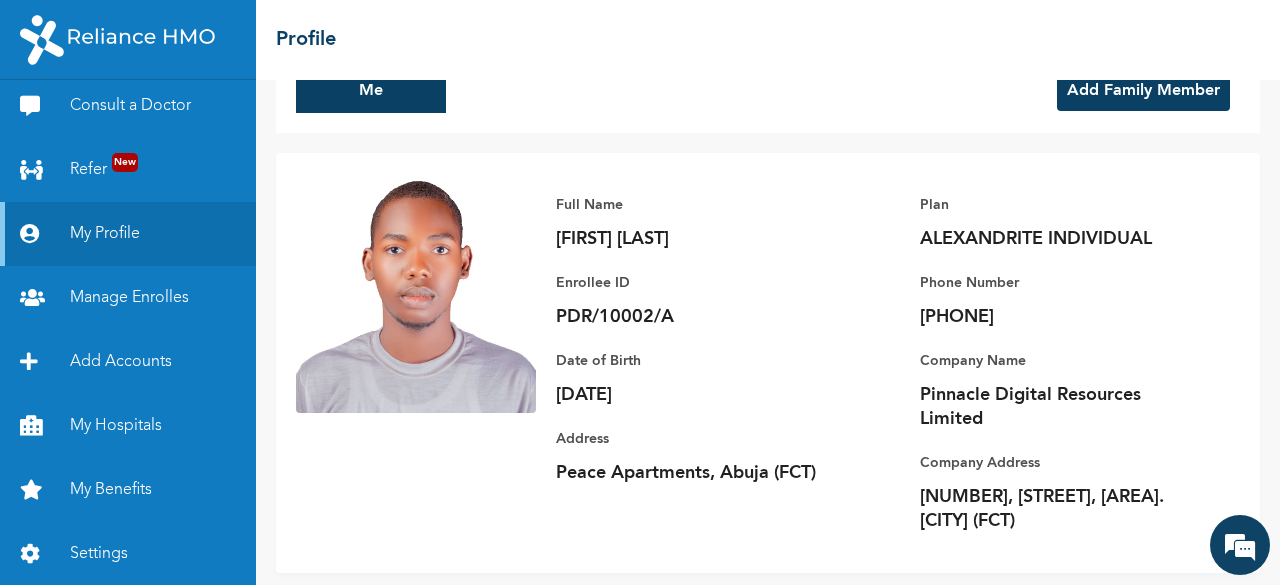 scroll, scrollTop: 78, scrollLeft: 0, axis: vertical 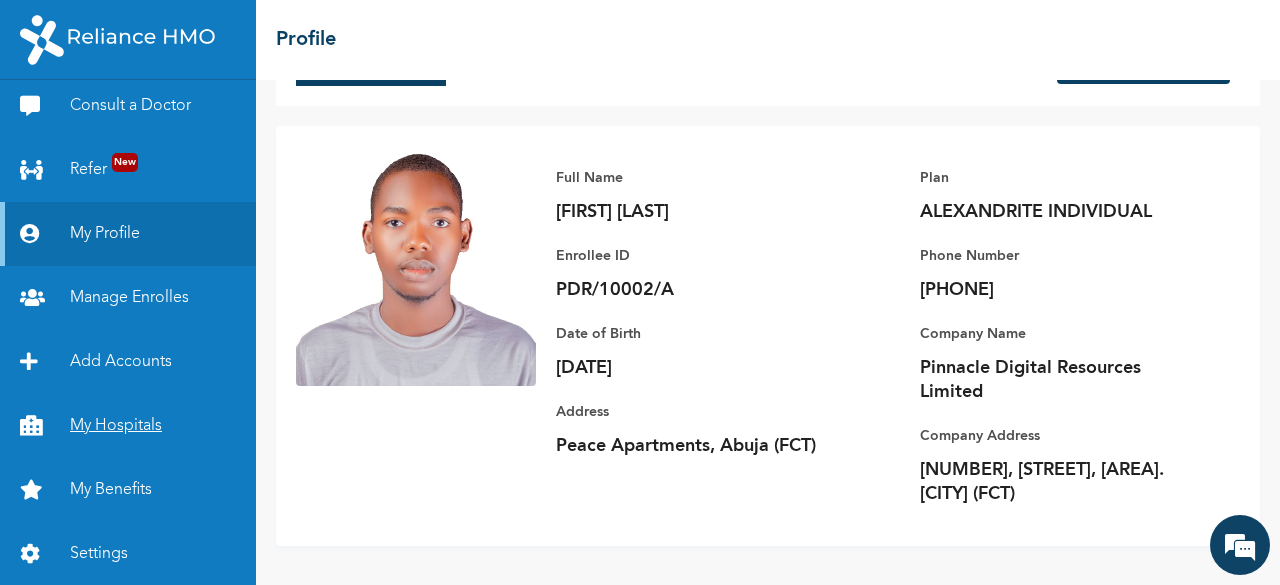 click on "My Hospitals" at bounding box center (128, 426) 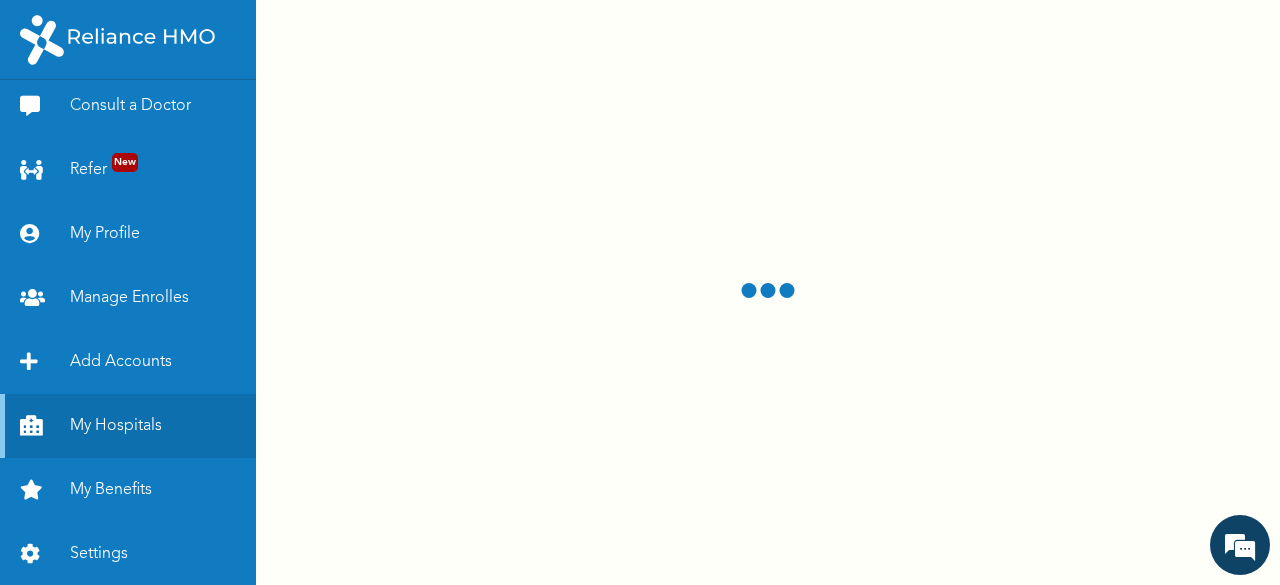 scroll, scrollTop: 24, scrollLeft: 0, axis: vertical 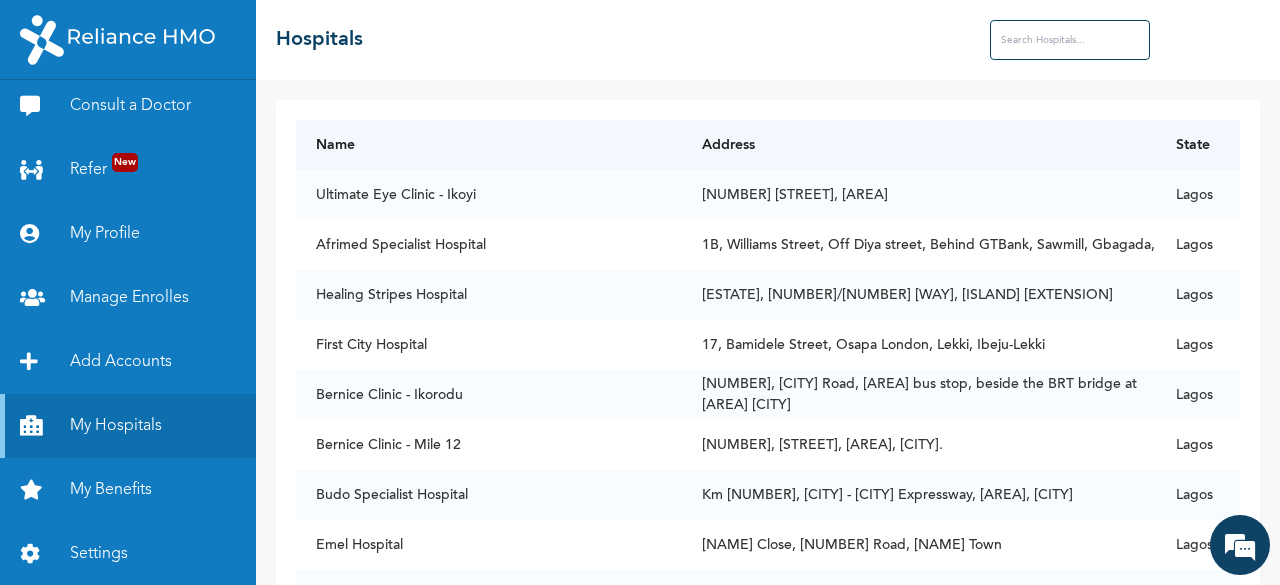 click at bounding box center (1070, 40) 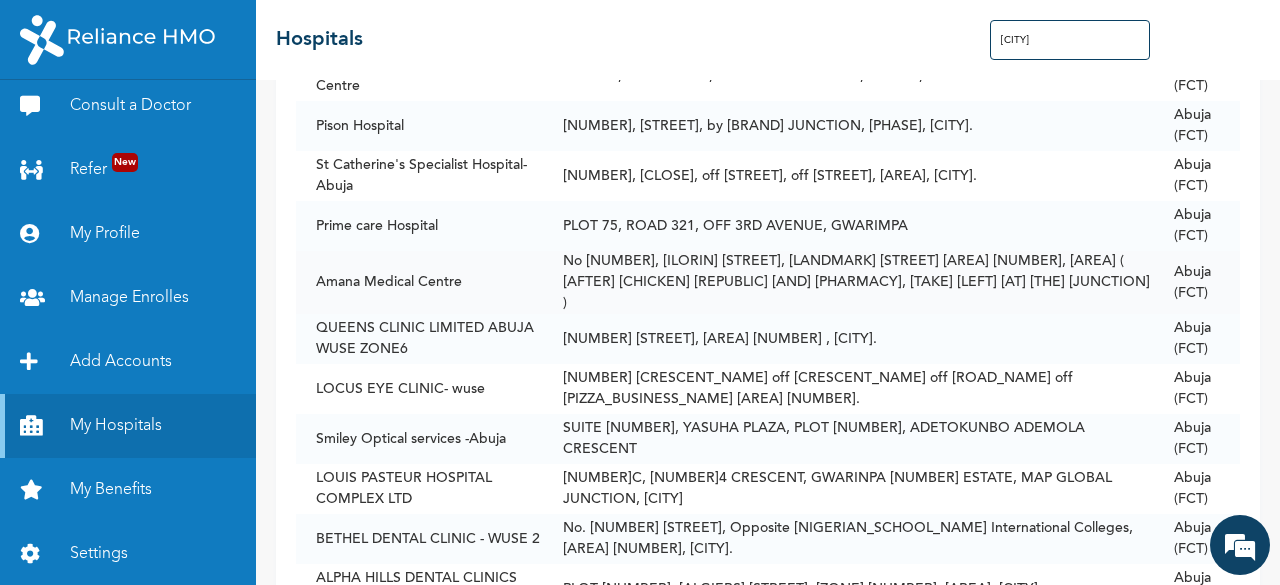 scroll, scrollTop: 200, scrollLeft: 0, axis: vertical 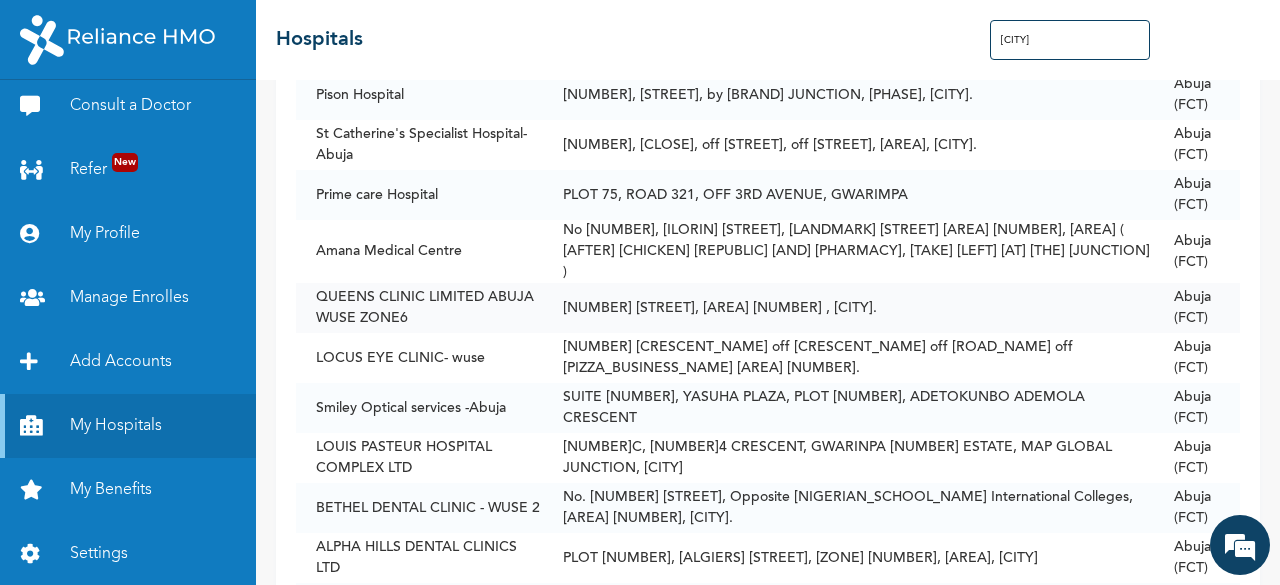 type on "[CITY]" 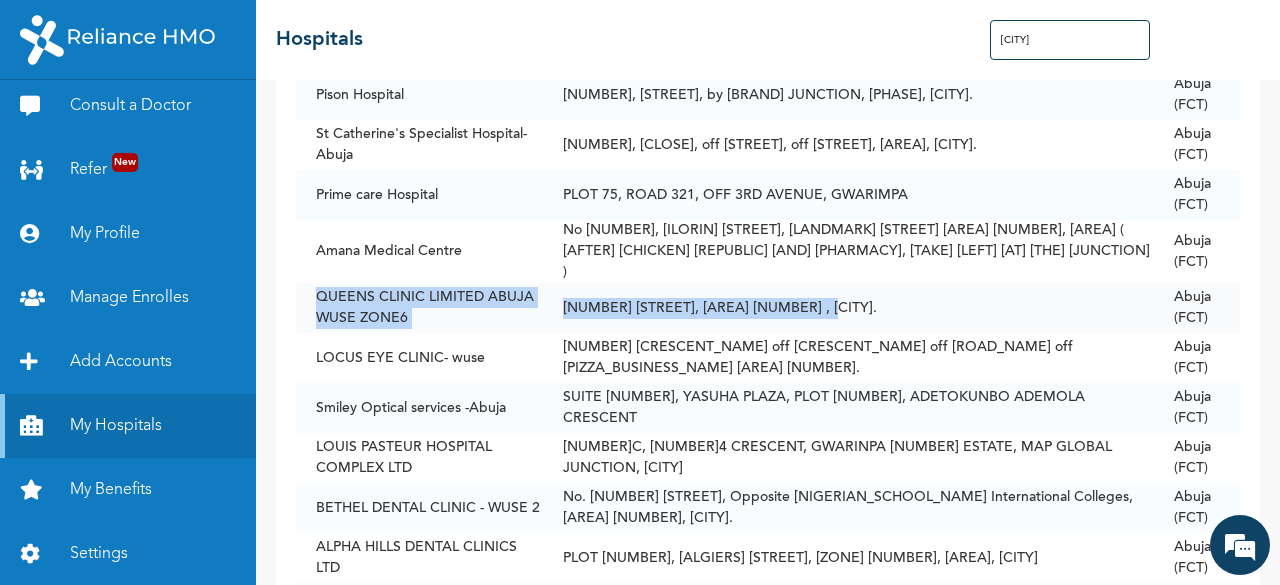 drag, startPoint x: 862, startPoint y: 296, endPoint x: 324, endPoint y: 281, distance: 538.20905 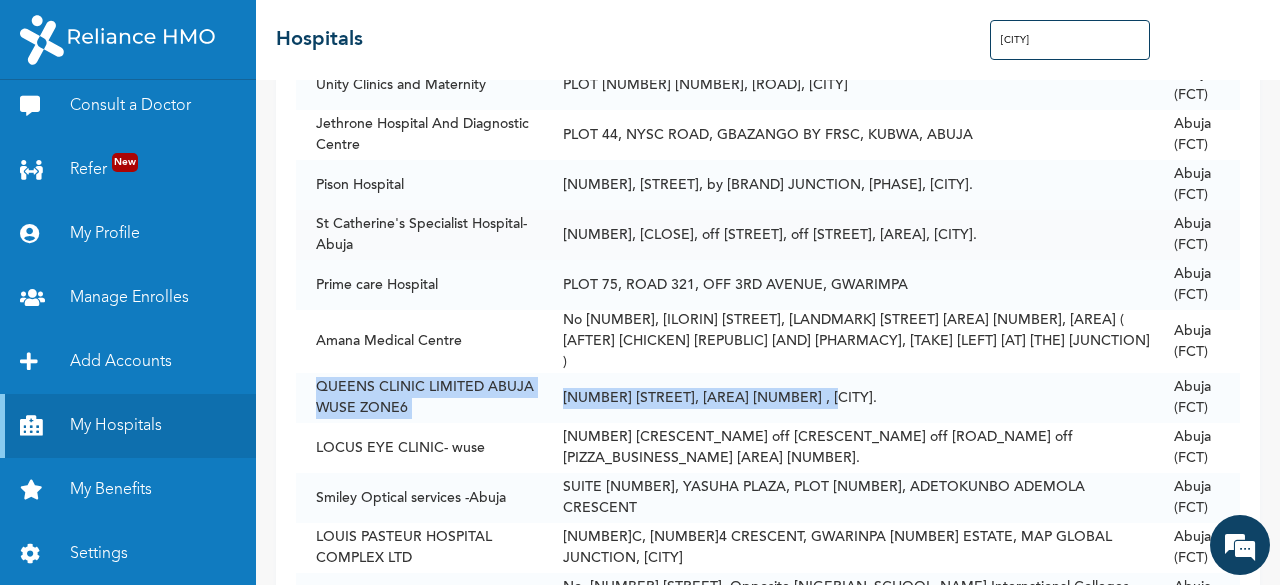 scroll, scrollTop: 0, scrollLeft: 0, axis: both 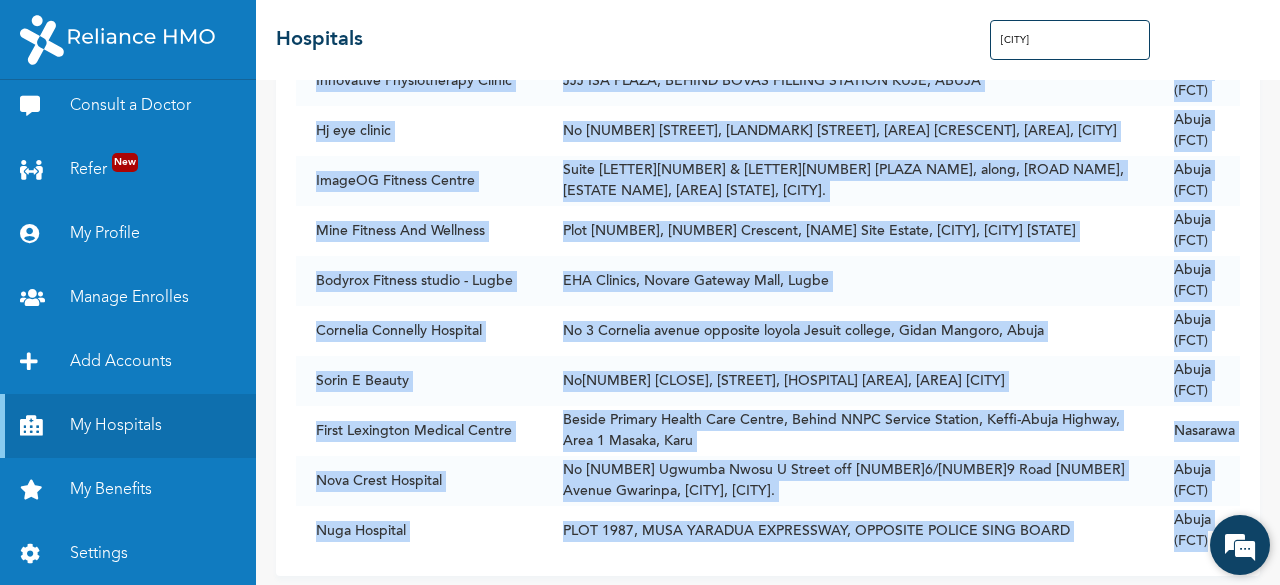 drag, startPoint x: 316, startPoint y: 146, endPoint x: 1212, endPoint y: 519, distance: 970.5385 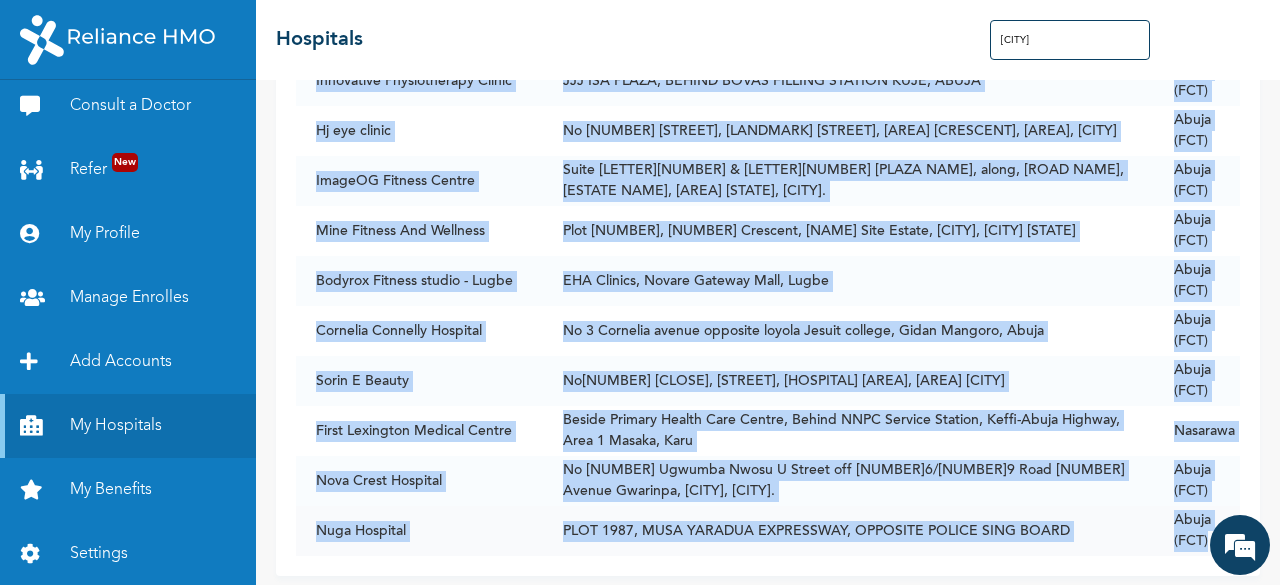 copy on "Name Address State [CLINIC_NAME] [CLINIC_ADDRESS] [CITY] [STATE] [CLINIC_NAME] [CLINIC_ADDRESS] [CITY] [STATE] [CLINIC_NAME] [CLINIC_ADDRESS] [CITY] [STATE] [CLINIC_NAME]-[CITY] [CLINIC_ADDRESS] [CITY] [STATE] [CLINIC_NAME] [CLINIC_ADDRESS] [CITY] [STATE] [CLINIC_NAME] [CLINIC_ADDRESS] [AREA] [CITY] [STATE] [CLINIC_NAME] [CITY] [AREA] [CITY] [STATE] [CLINIC_NAME]-[CITY] [CRESCENT] off [CRESCENT] off [CRESCENT] [CITY] [STATE] [OPTICAL_SERVICES_NAME]-[CITY] [SUITE_NUMBER] [PLAZA_NAME], [PLOT_NUMBER], [CRESCENT] [CITY] [STATE] [HOSPITAL_NAME] ..." 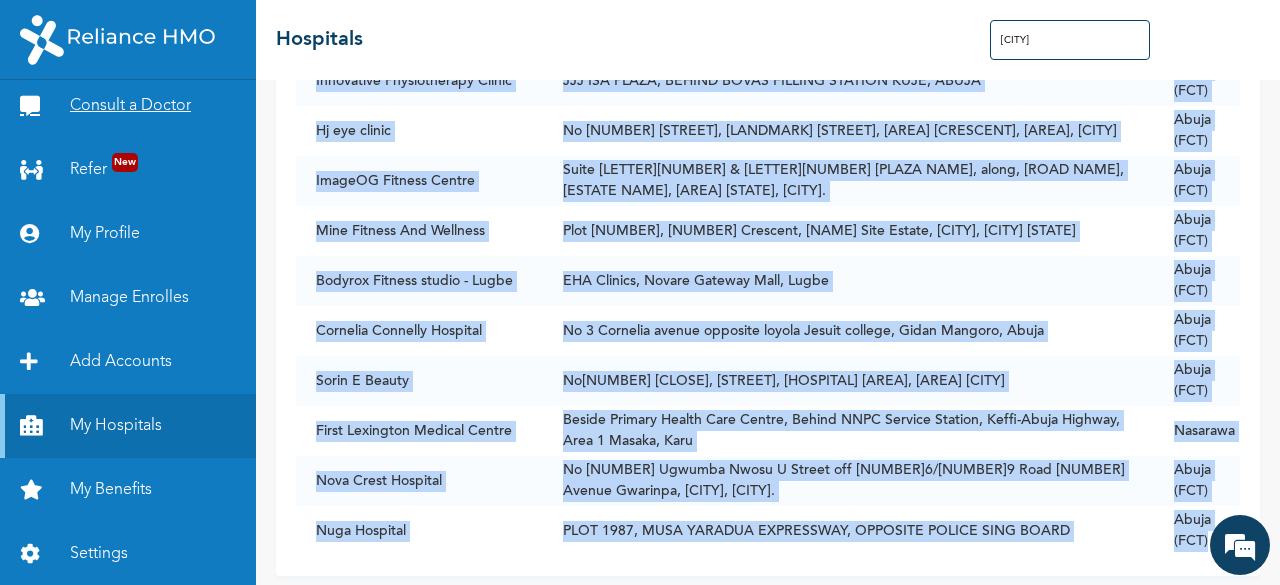 click on "Consult a Doctor" at bounding box center (128, 106) 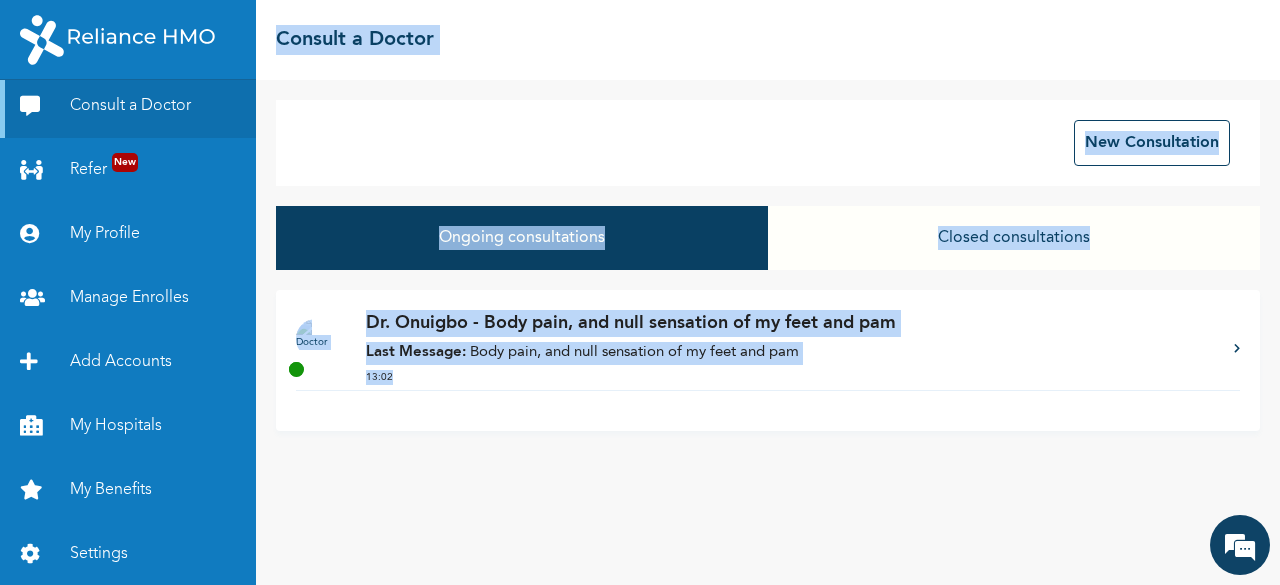 click on "Dr. Onuigbo - Body pain, and null sensation of my feet and pam" at bounding box center [790, 323] 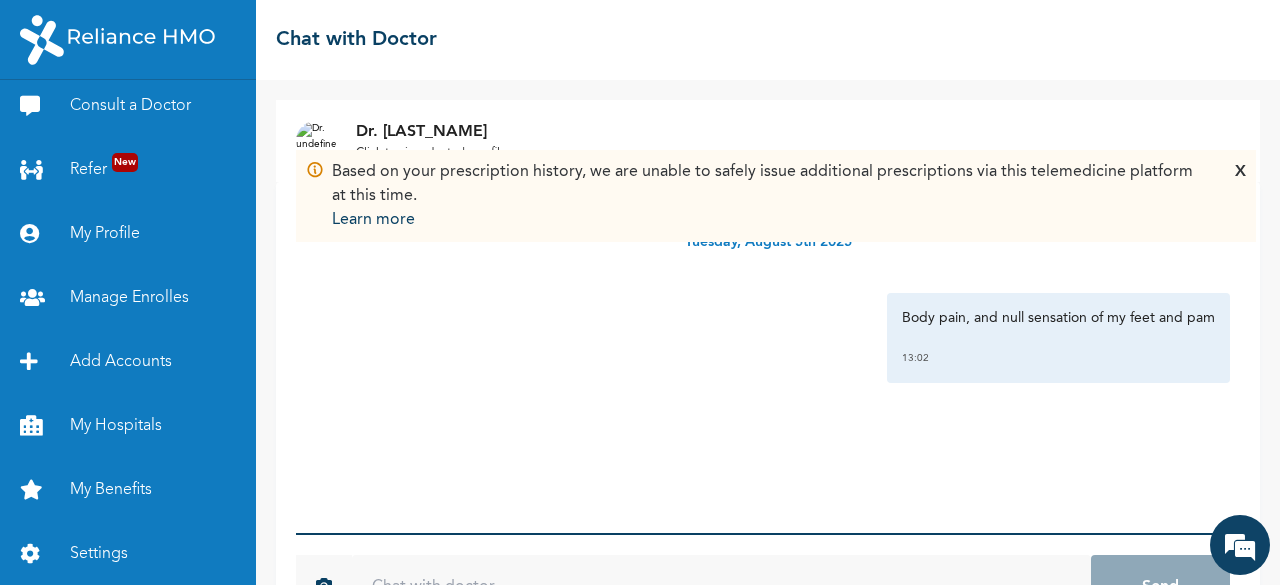 scroll, scrollTop: 74, scrollLeft: 0, axis: vertical 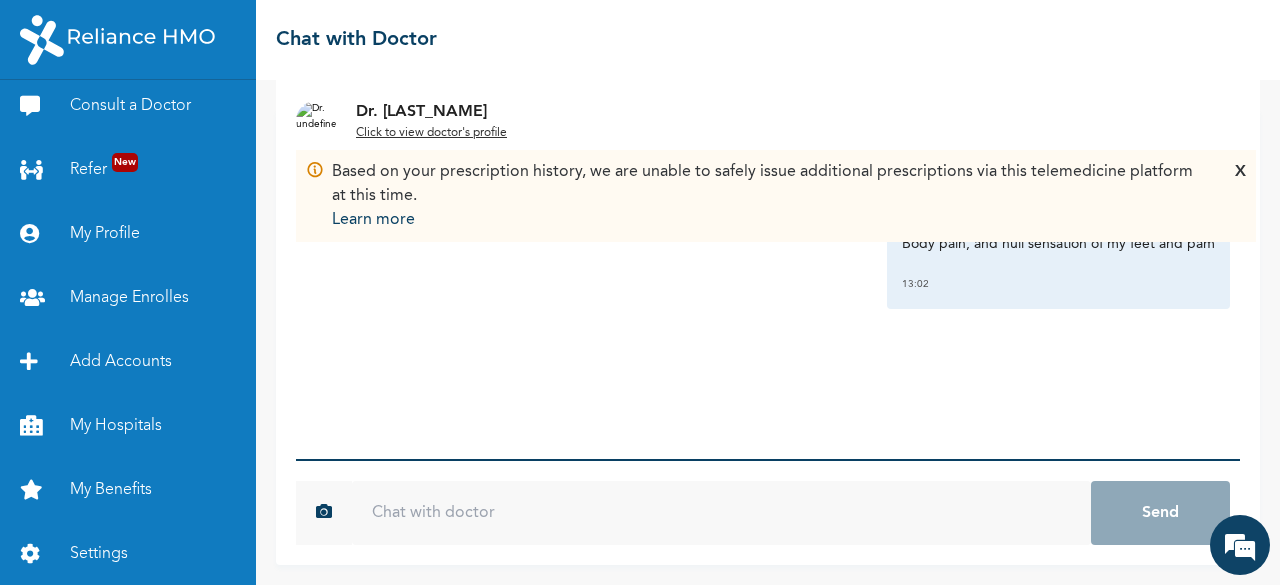 click on "X" at bounding box center [1240, 196] 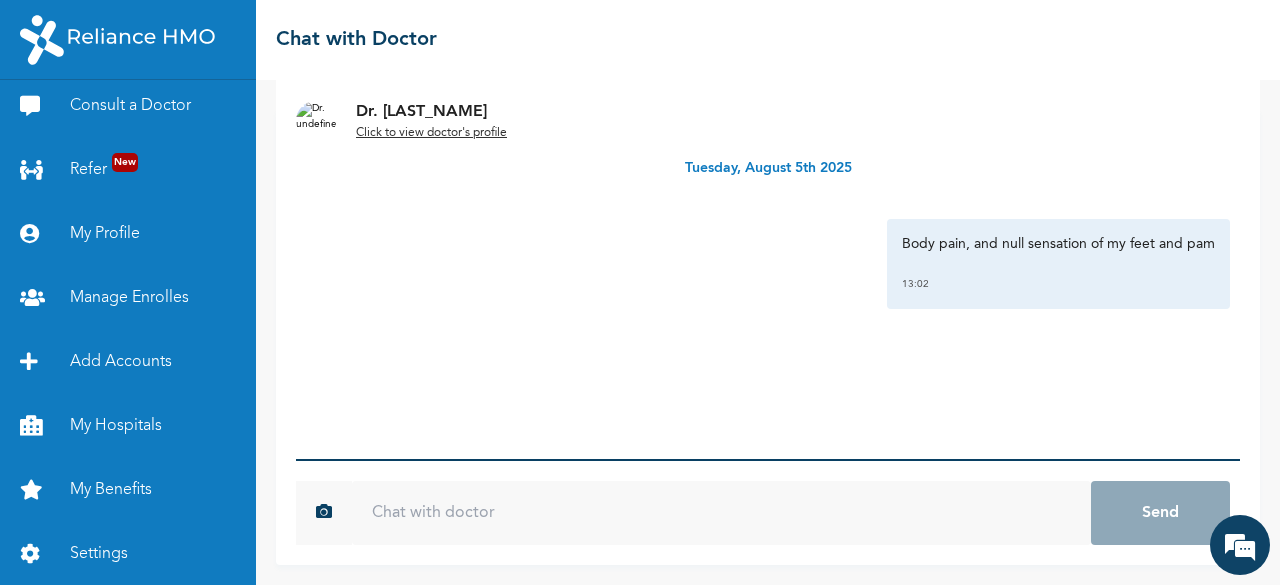 scroll, scrollTop: 0, scrollLeft: 0, axis: both 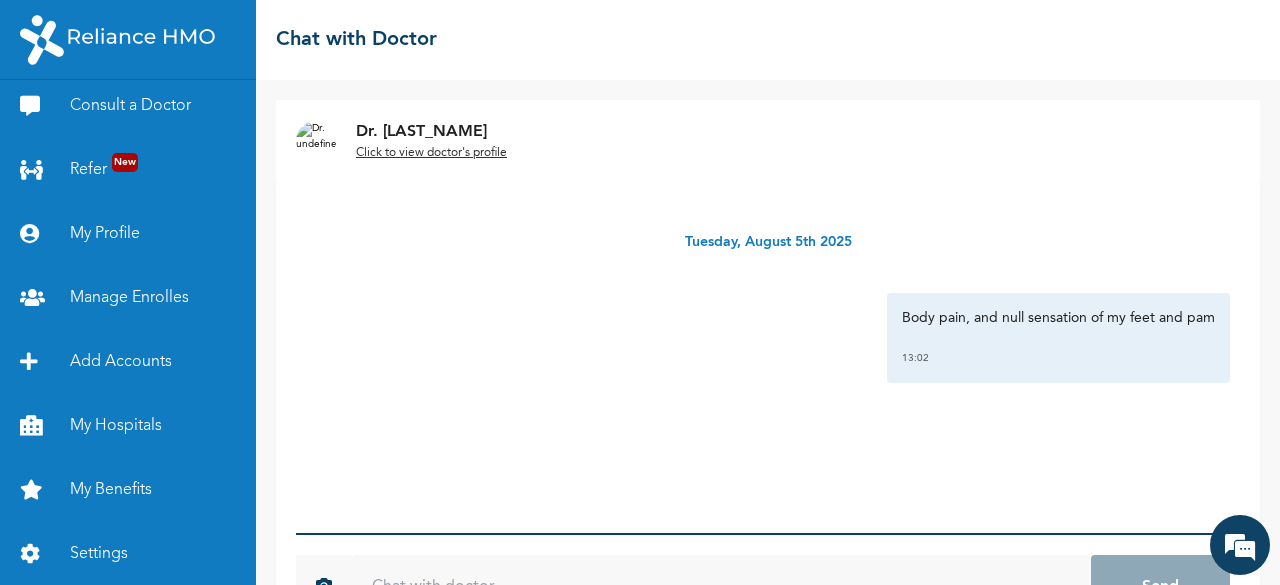 click on "Click to view doctor's profile" at bounding box center [431, 153] 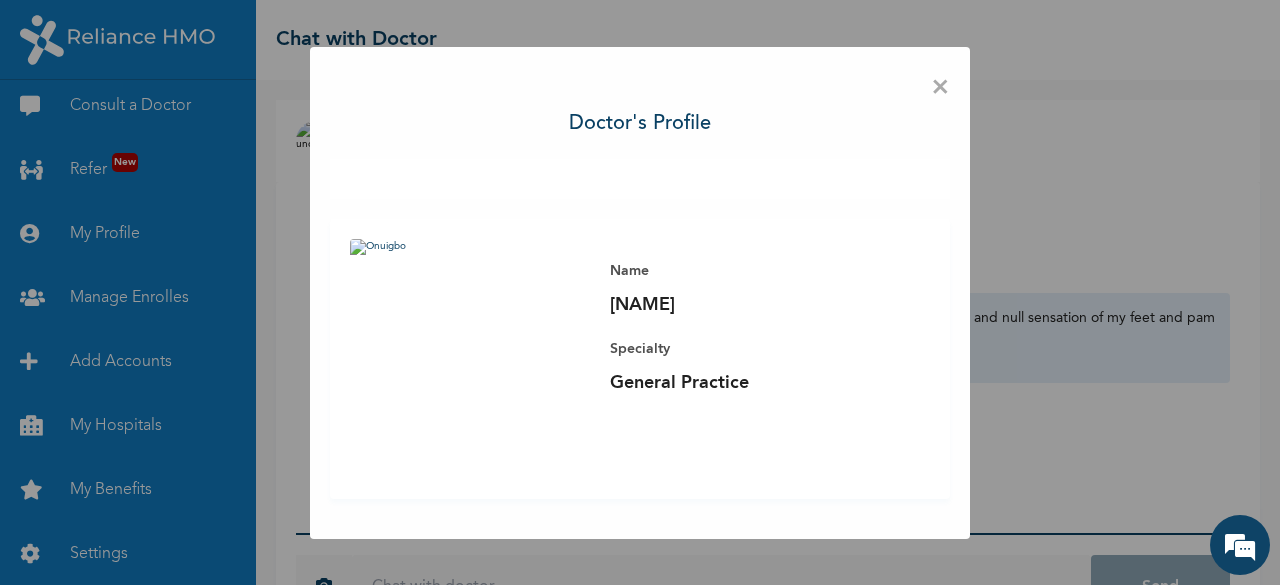 click on "×" at bounding box center [940, 88] 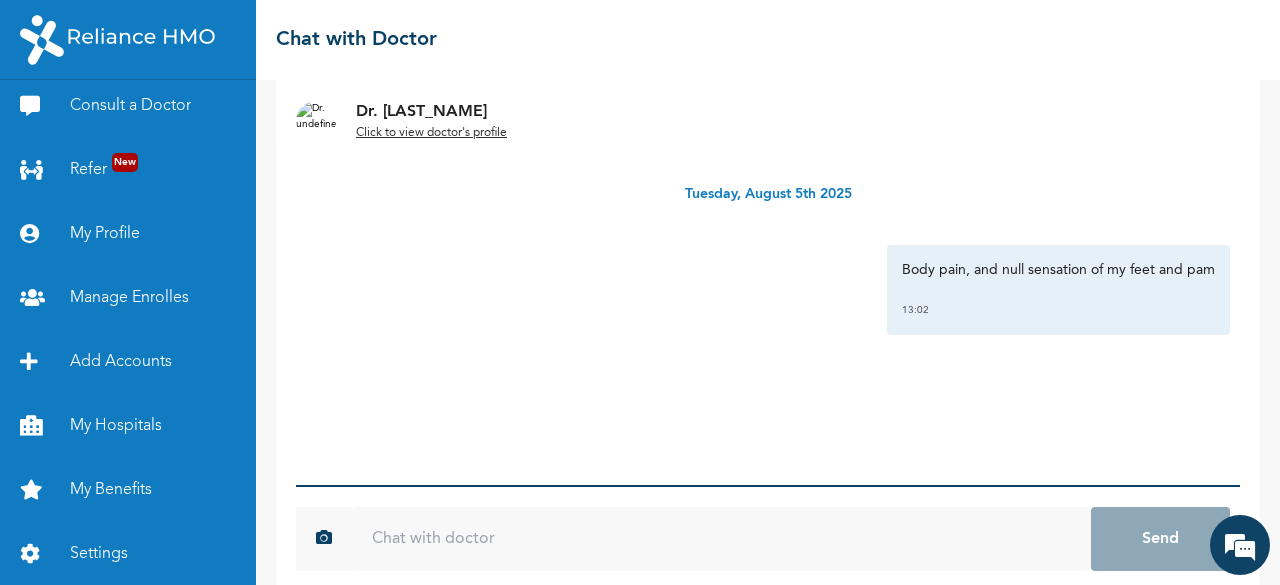 scroll, scrollTop: 74, scrollLeft: 0, axis: vertical 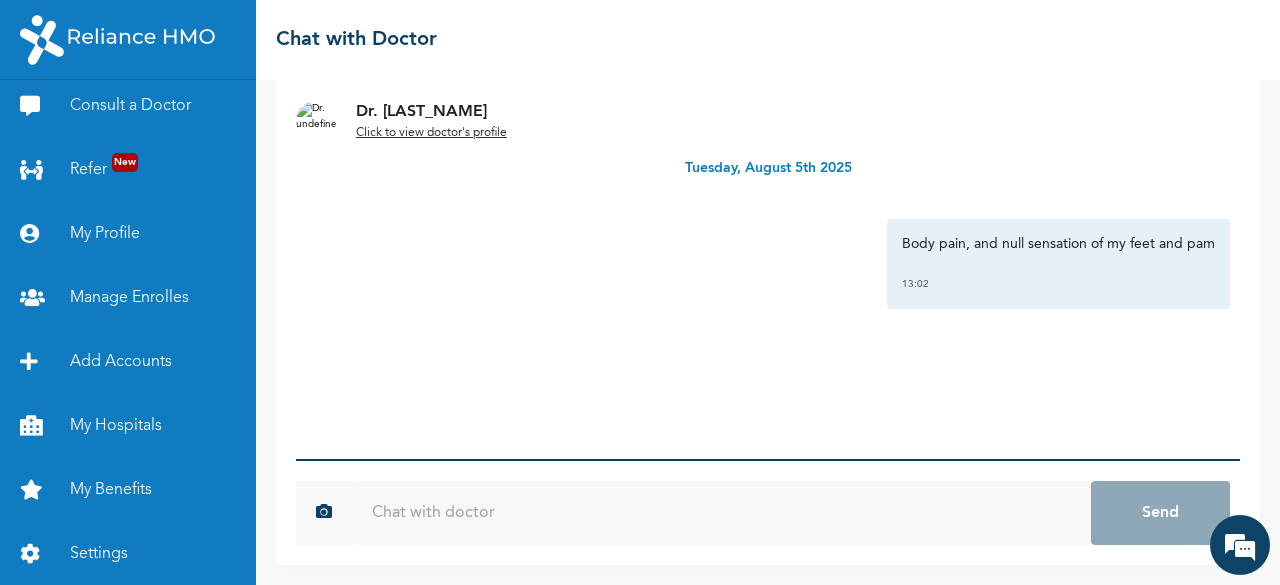 click at bounding box center [721, 513] 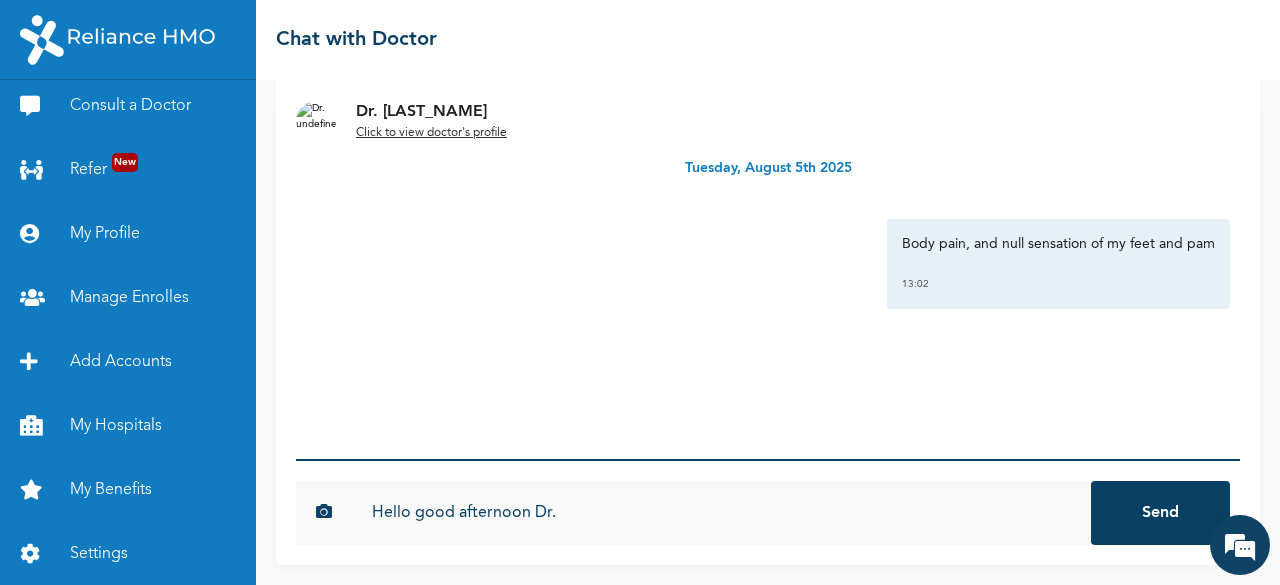 click on "Click to view doctor's profile" at bounding box center (431, 133) 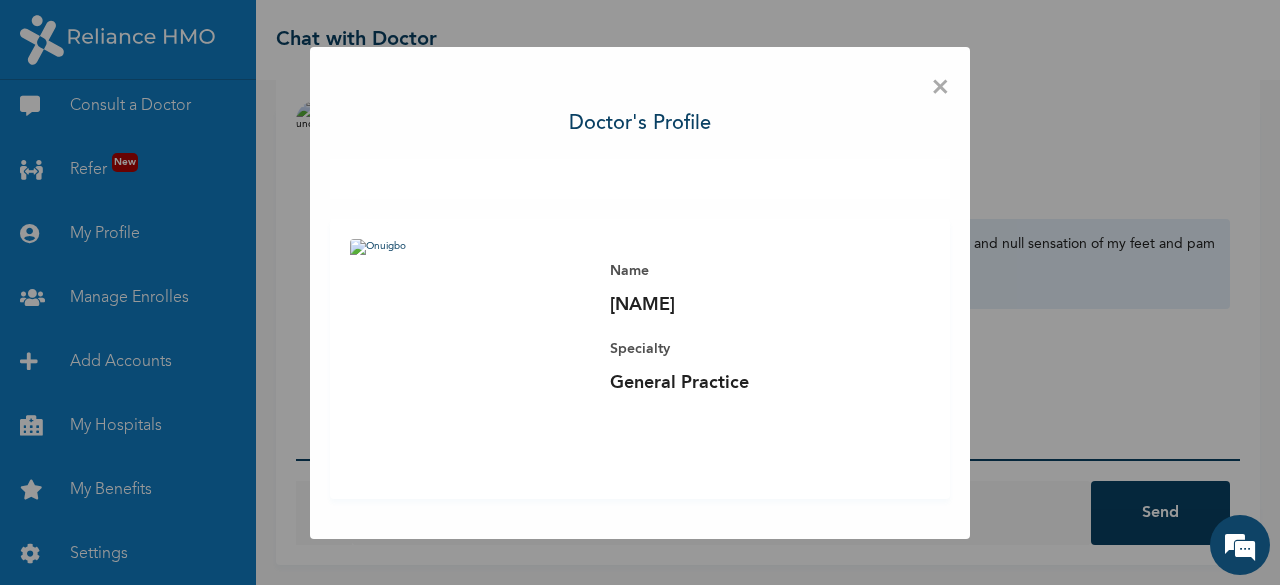 click at bounding box center (470, 359) 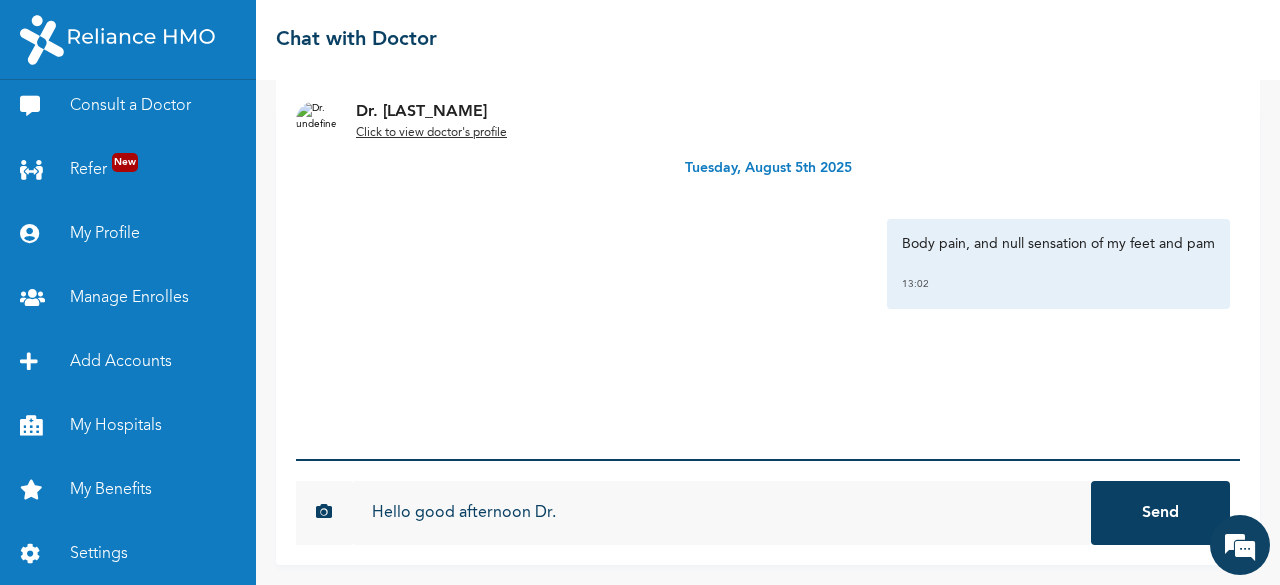 click on "Hello good afternoon Dr." at bounding box center (721, 513) 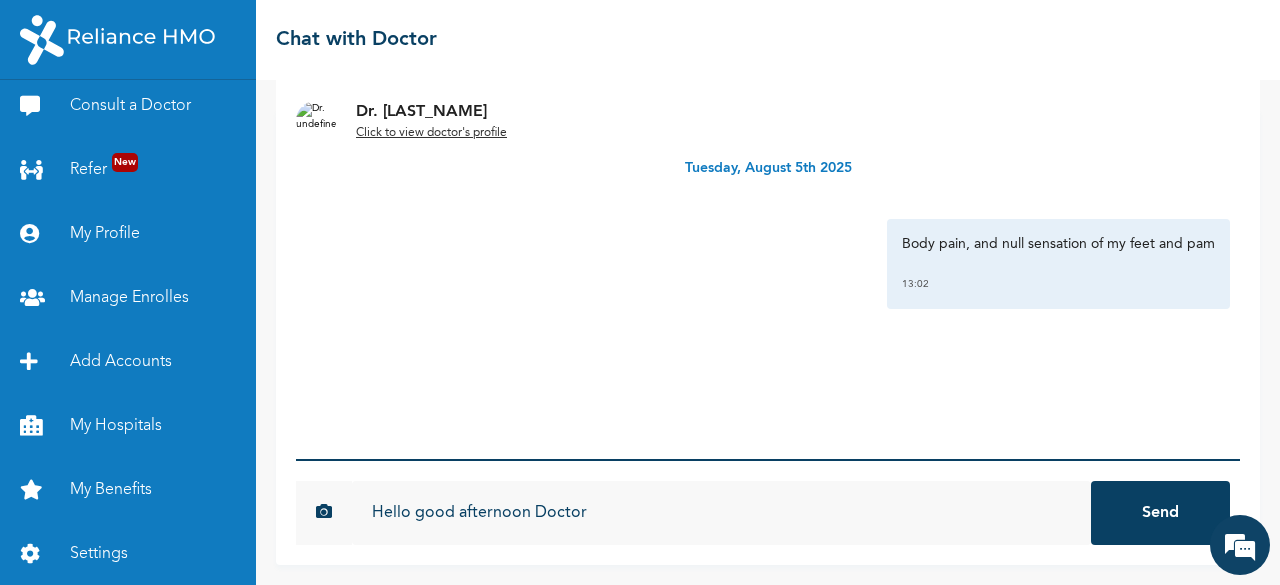 type on "Hello good afternoon Doctor" 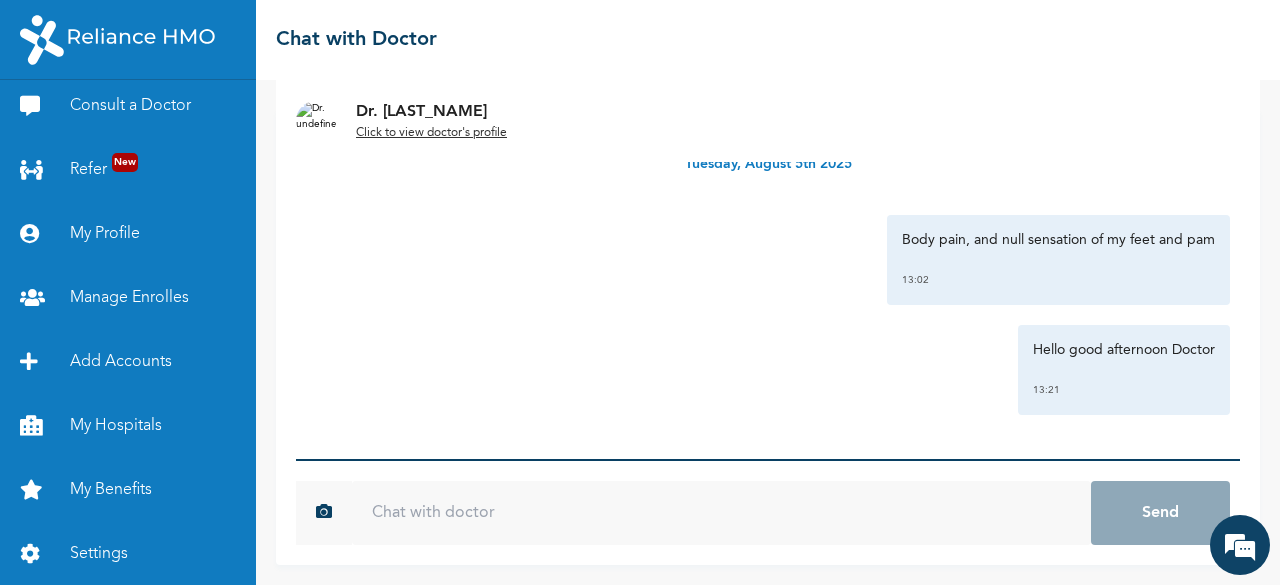 scroll, scrollTop: 4, scrollLeft: 0, axis: vertical 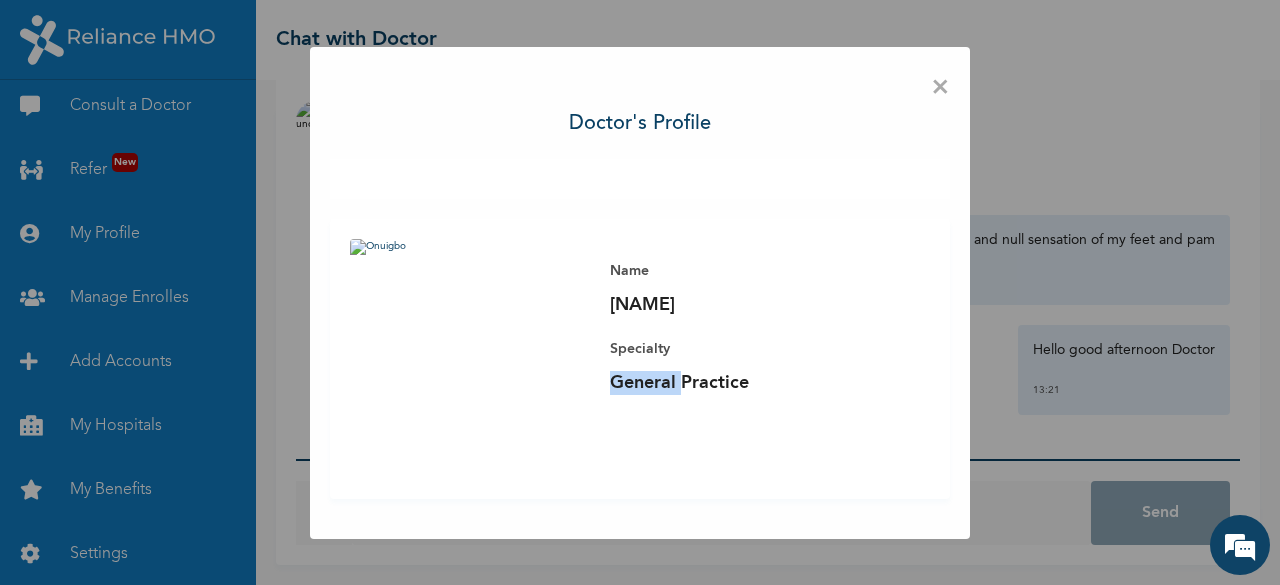 drag, startPoint x: 674, startPoint y: 355, endPoint x: 683, endPoint y: 365, distance: 13.453624 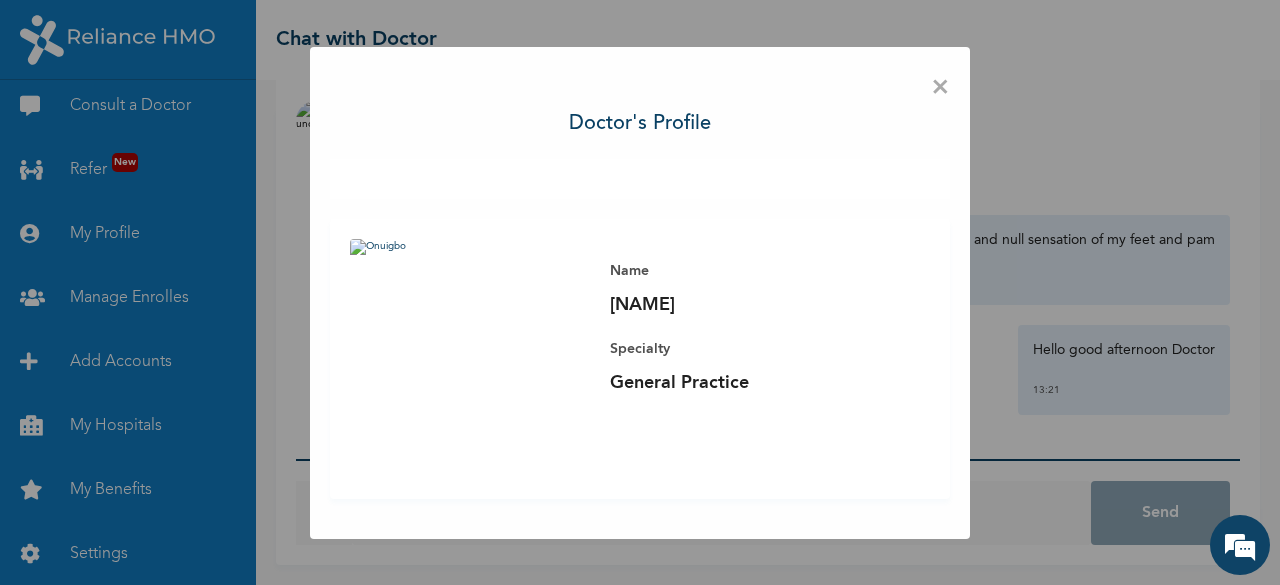click on "×" at bounding box center (940, 88) 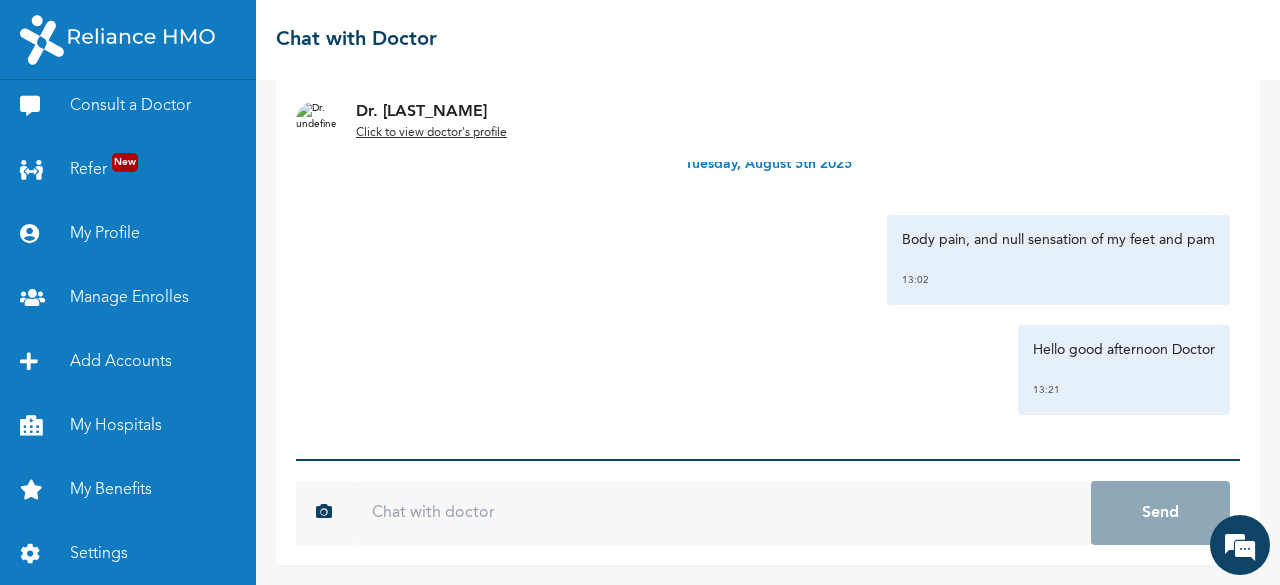 scroll, scrollTop: 0, scrollLeft: 0, axis: both 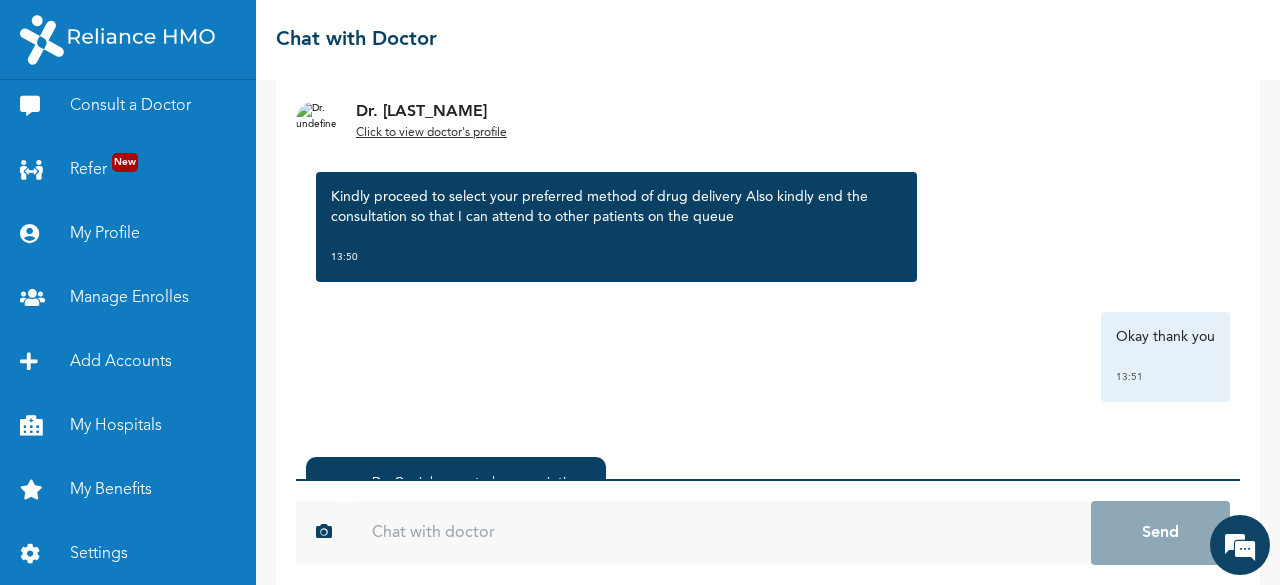 click on "Click to view doctor's profile" at bounding box center (431, 133) 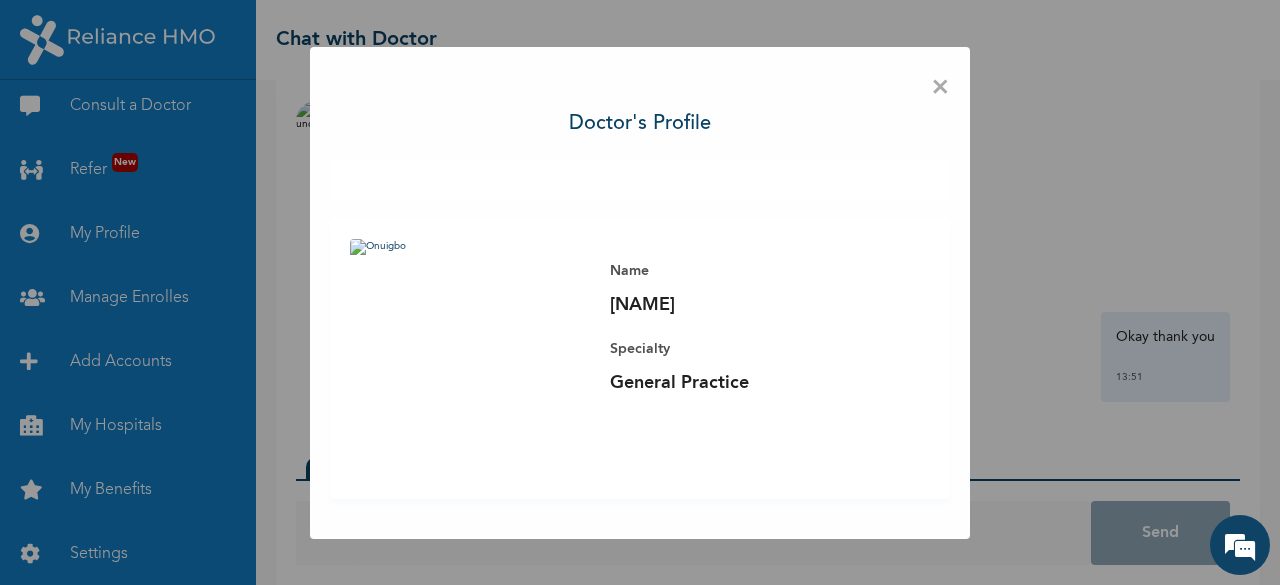 click on "×" at bounding box center [940, 88] 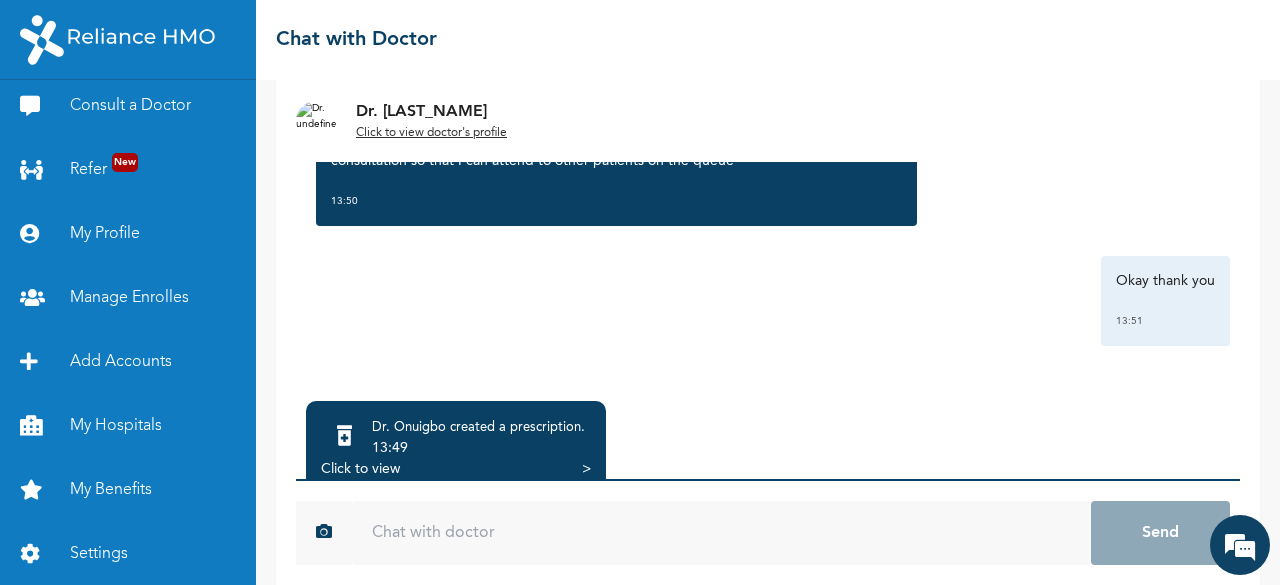 scroll, scrollTop: 186, scrollLeft: 0, axis: vertical 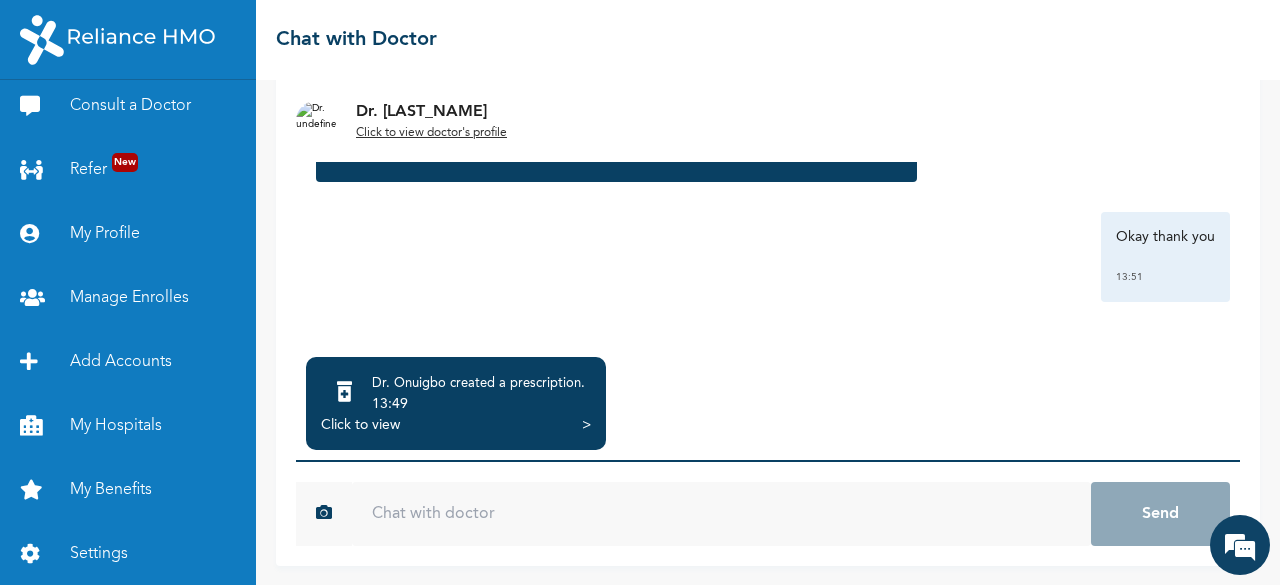 click on "Click to view" at bounding box center [360, 425] 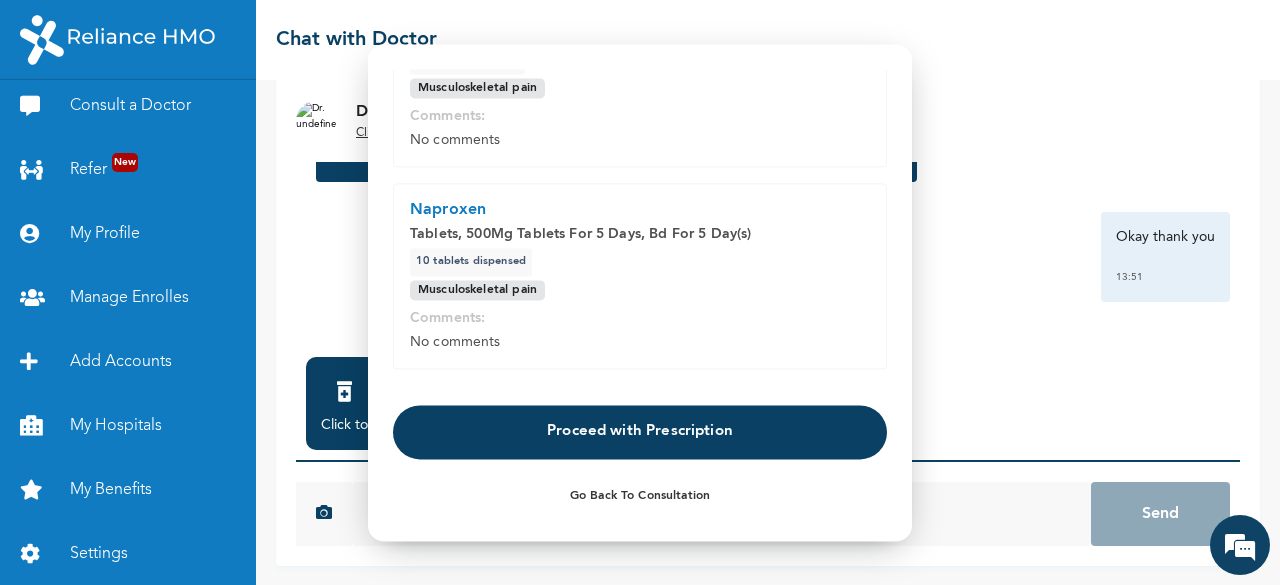 scroll, scrollTop: 173, scrollLeft: 0, axis: vertical 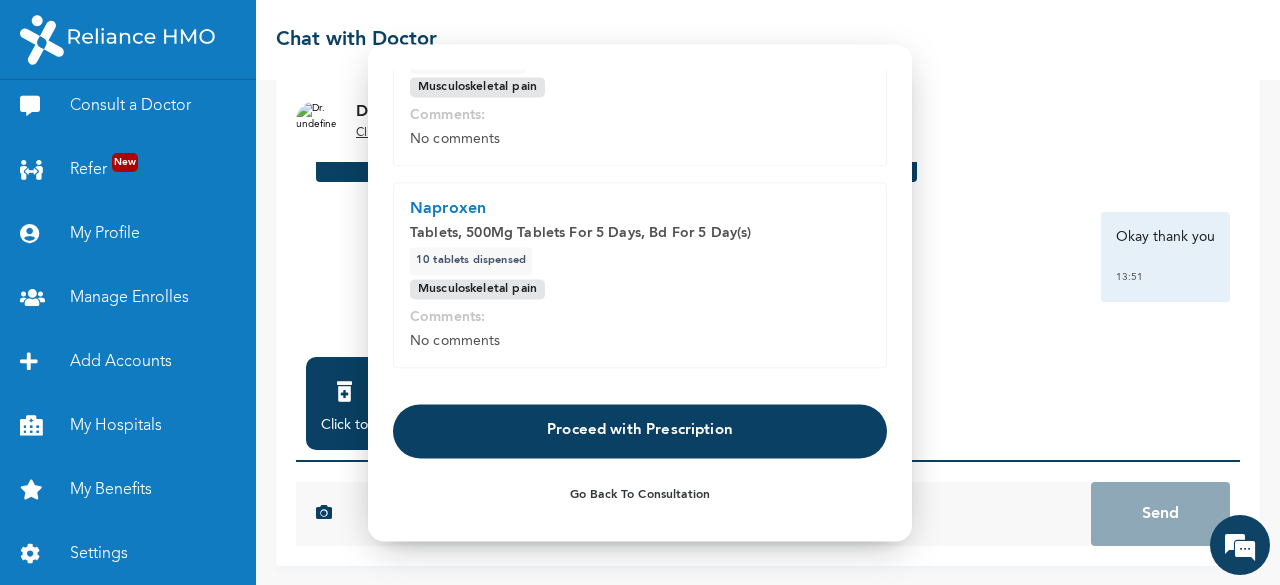 click on "Proceed with Prescription" at bounding box center (640, 431) 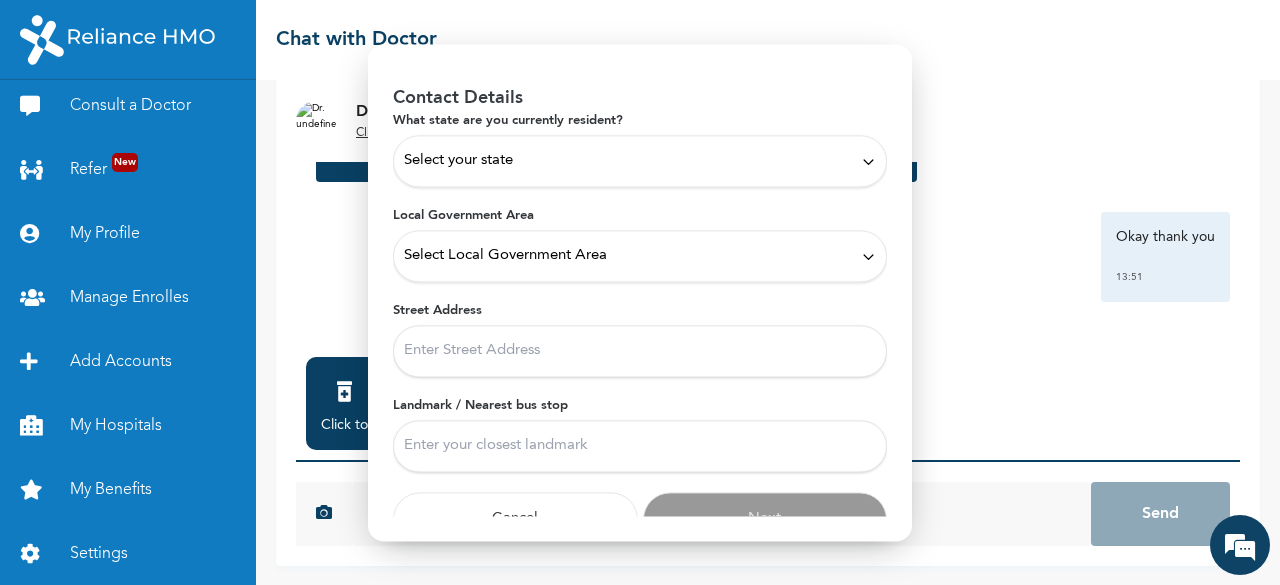 scroll, scrollTop: 94, scrollLeft: 0, axis: vertical 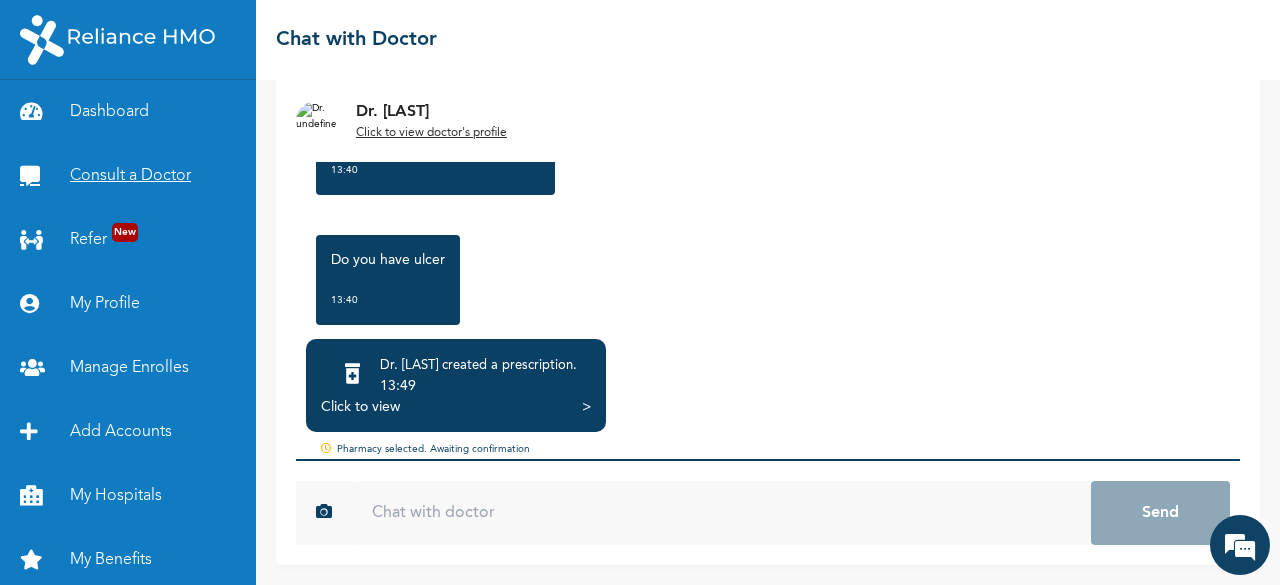click on "Consult a Doctor" at bounding box center (128, 176) 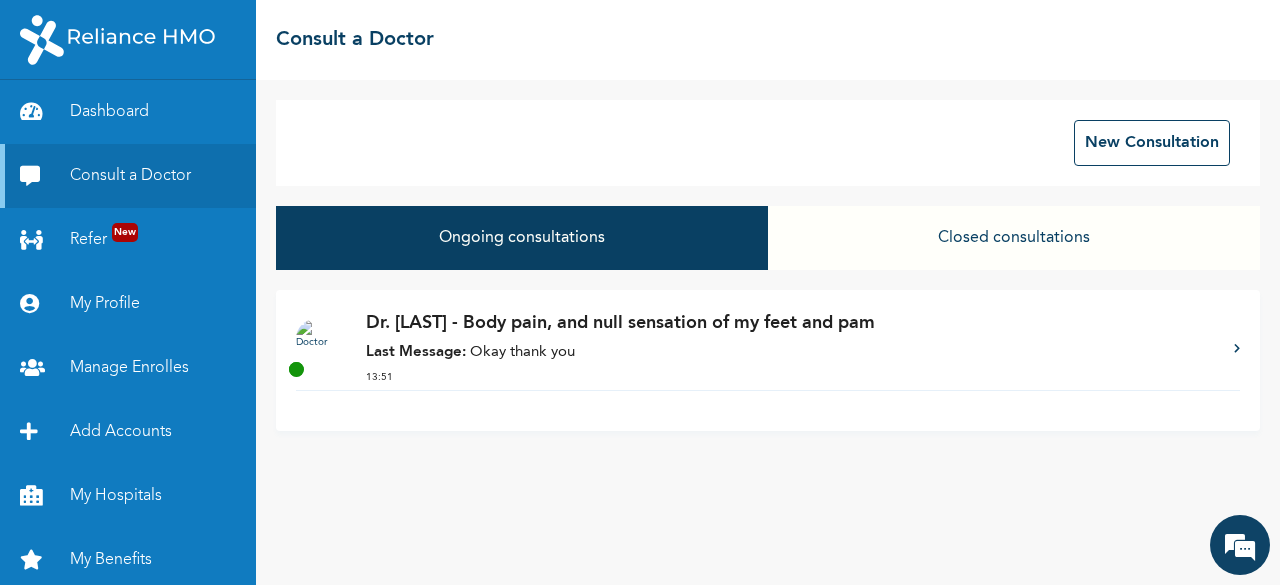 click on "Closed consultations" at bounding box center [1014, 238] 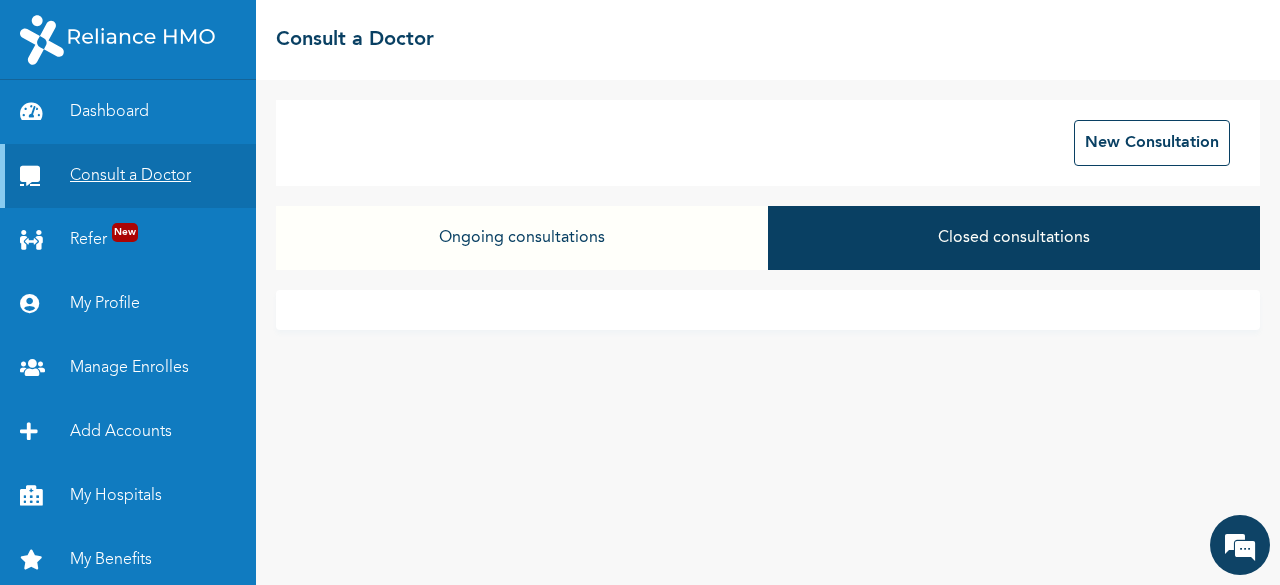 click on "Consult a Doctor" at bounding box center (128, 176) 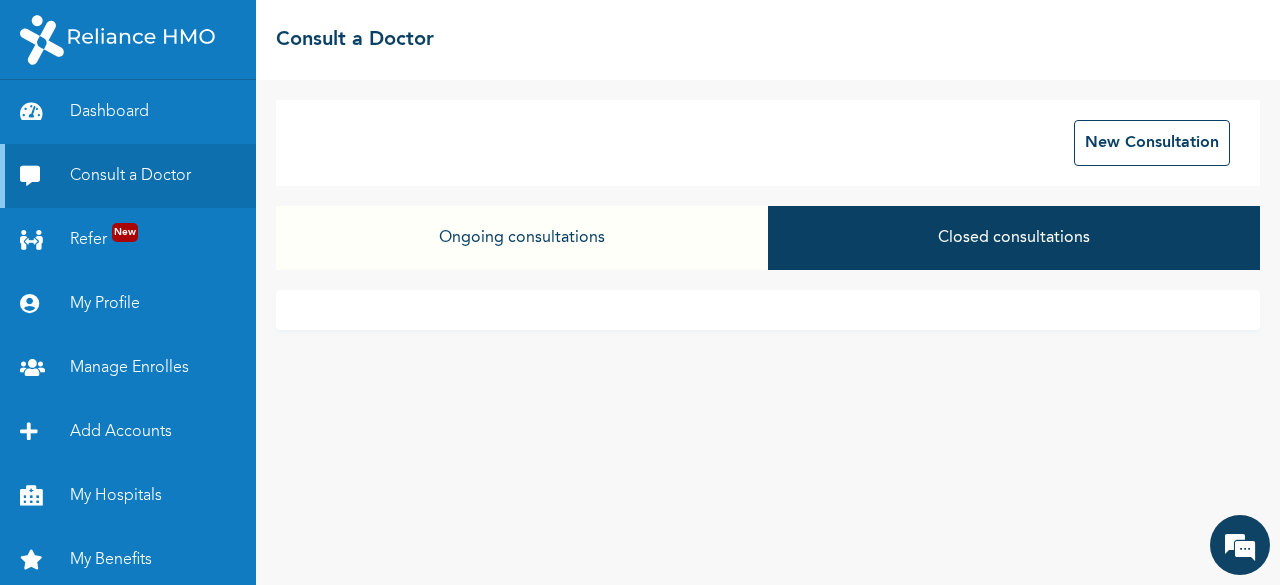 click on "Ongoing consultations" at bounding box center [522, 238] 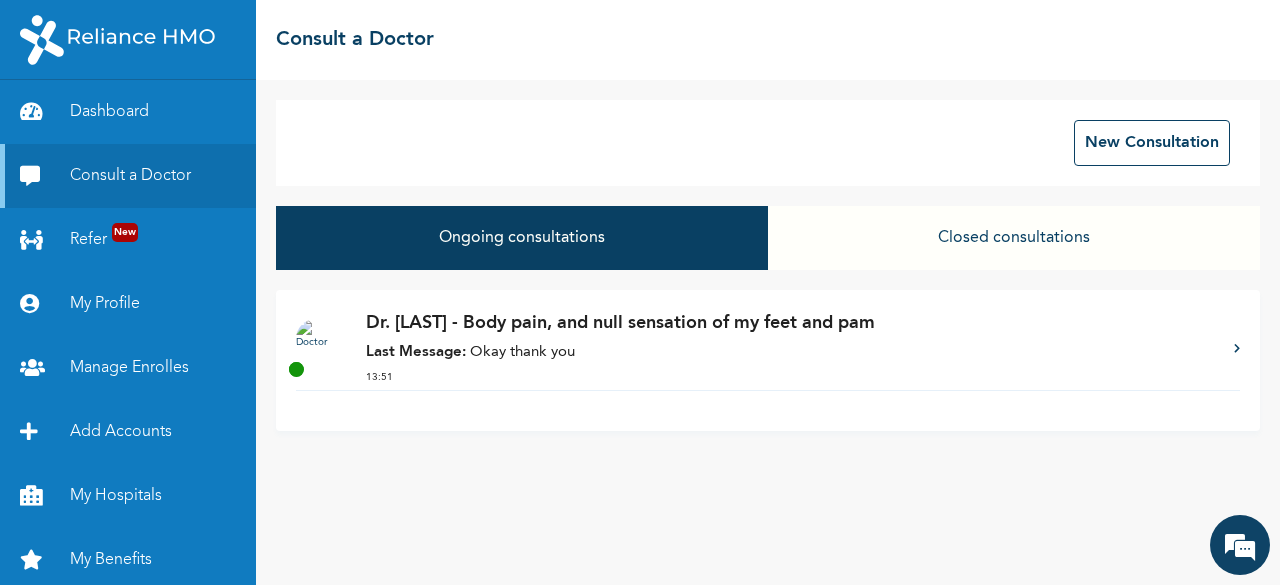 click on "Closed consultations" at bounding box center (1014, 238) 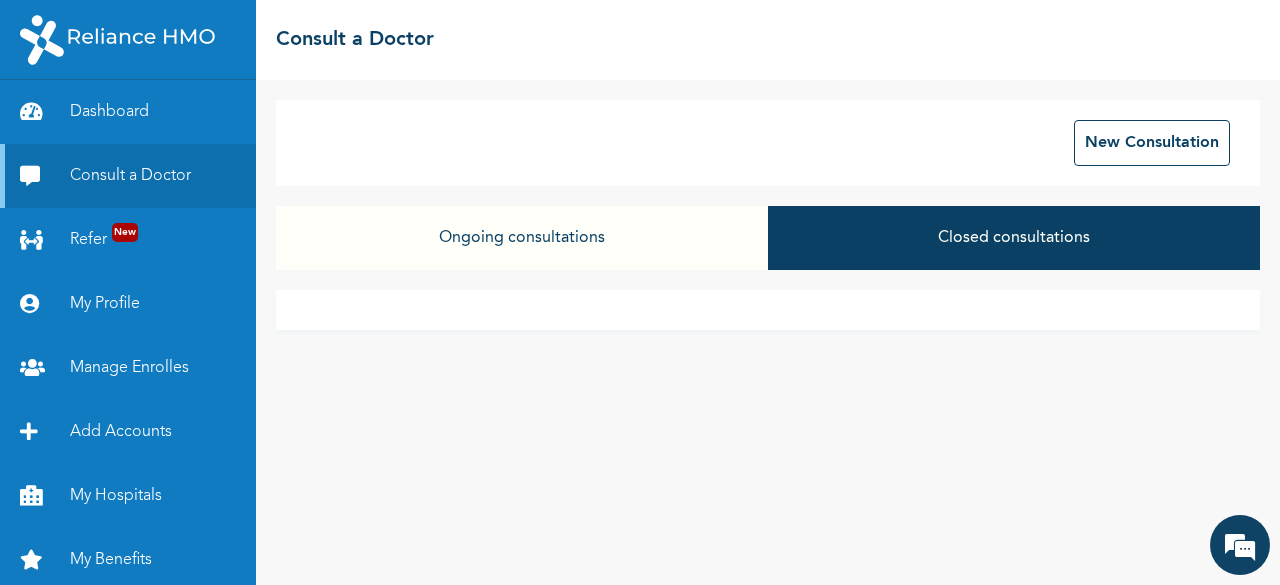 click on "Ongoing consultations" at bounding box center [522, 238] 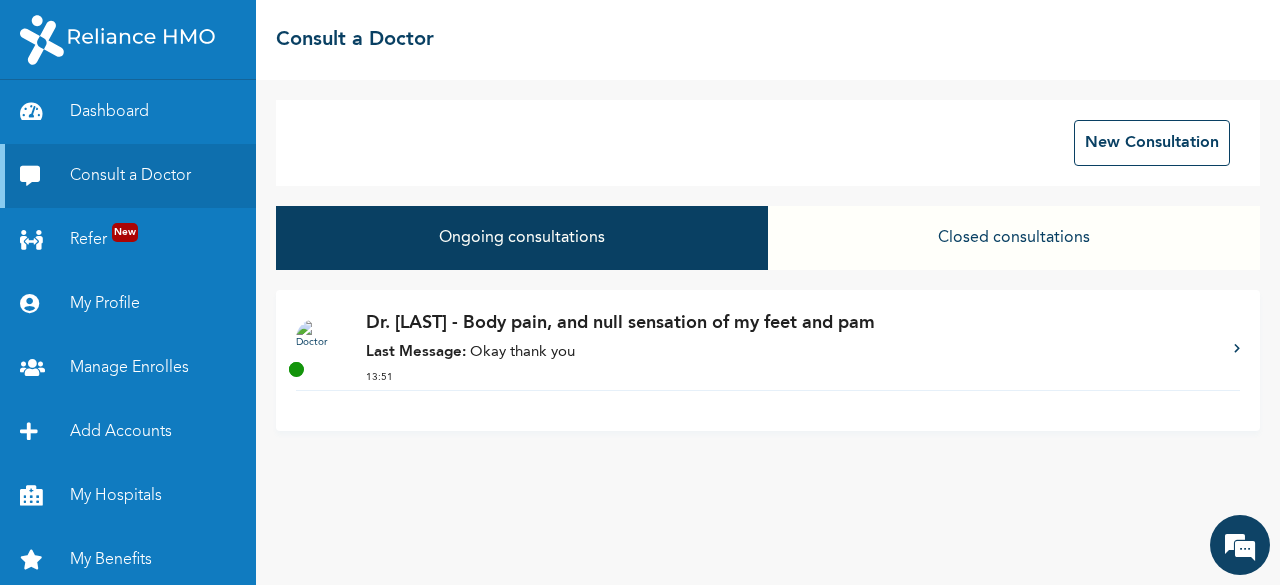 click at bounding box center (1237, 349) 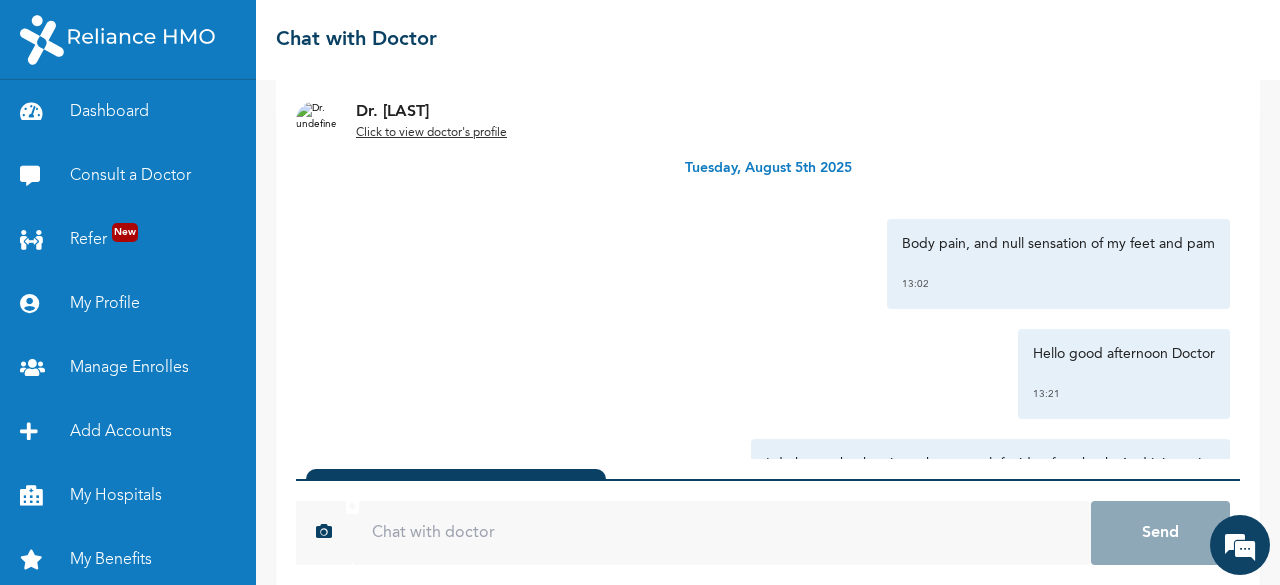 scroll, scrollTop: 102, scrollLeft: 0, axis: vertical 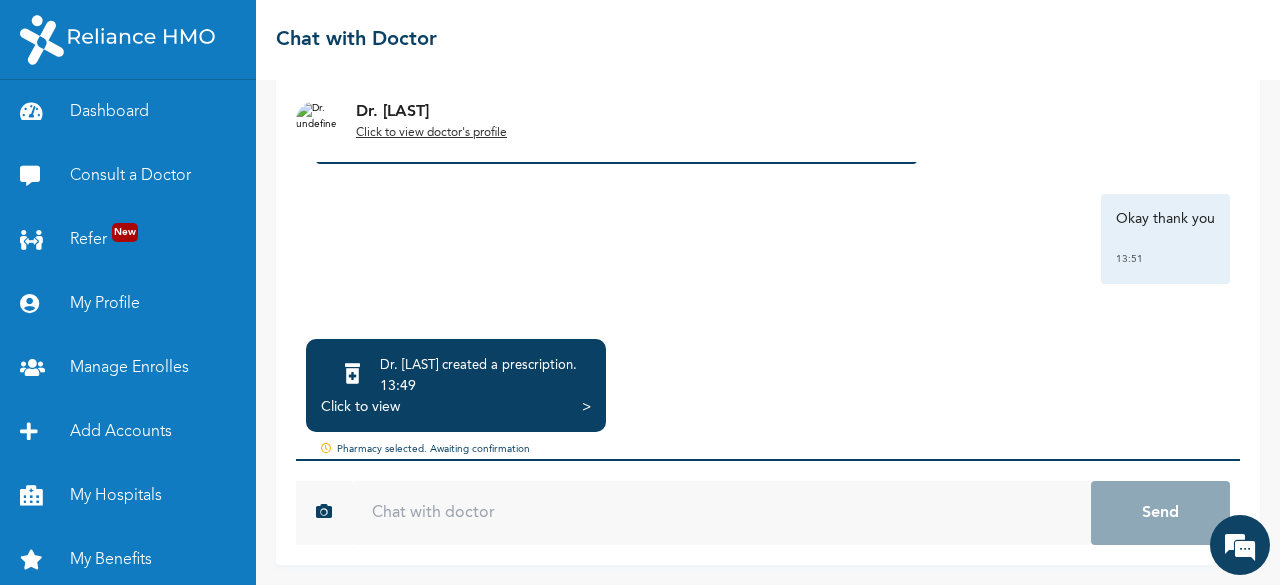 click on ">" at bounding box center (586, 407) 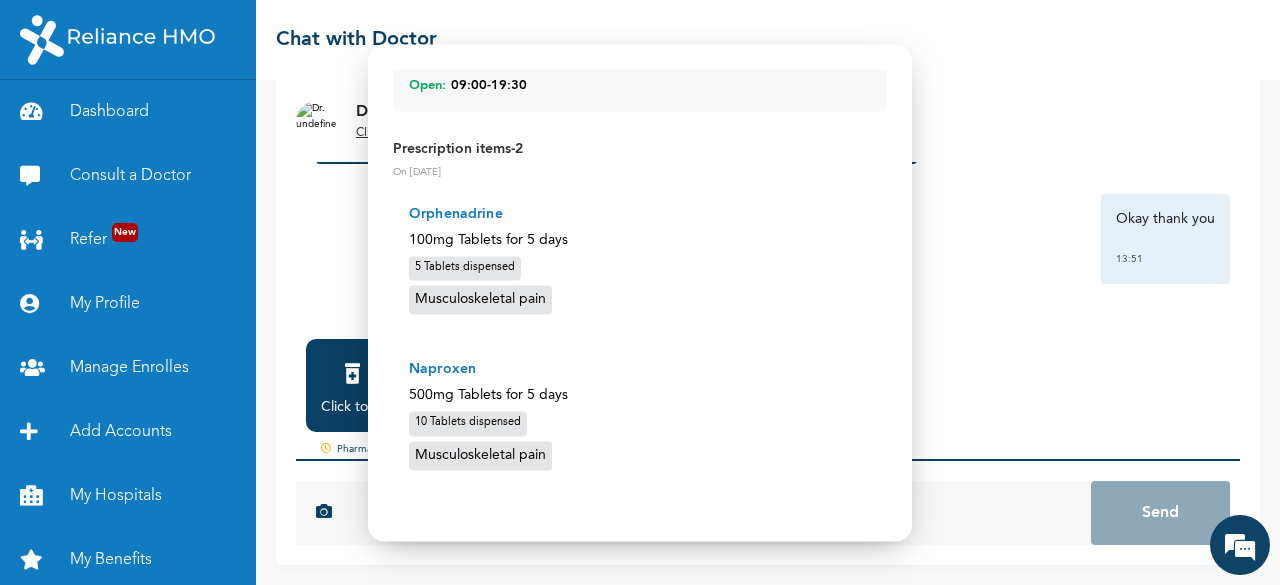 scroll, scrollTop: 228, scrollLeft: 0, axis: vertical 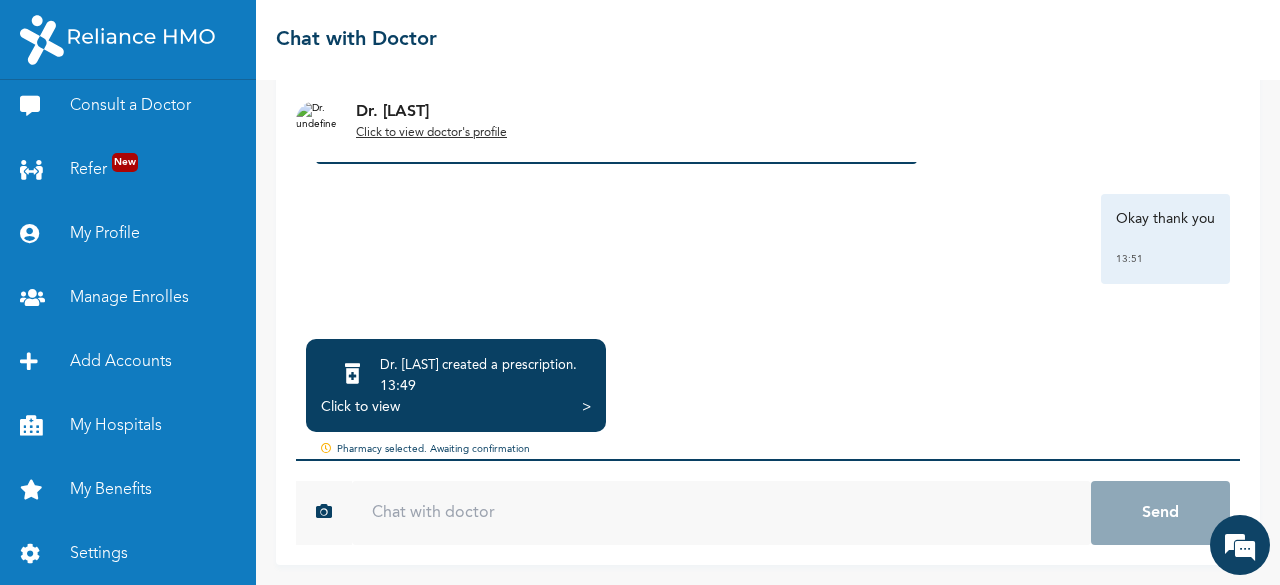 click on "Chat with Doctor" at bounding box center [356, 40] 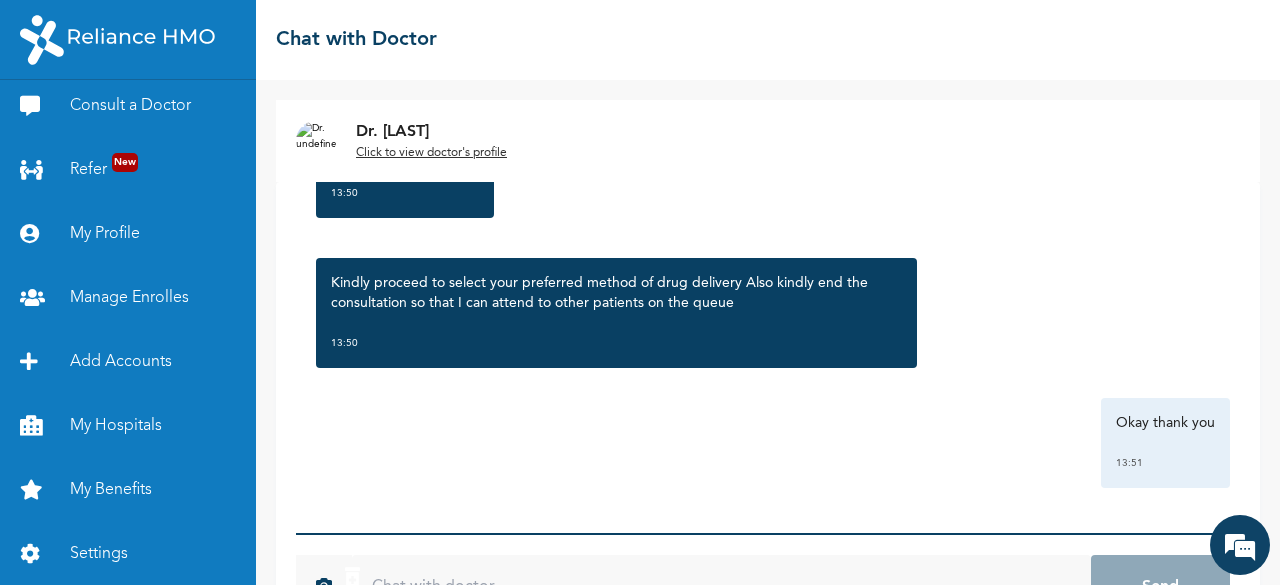 scroll, scrollTop: 0, scrollLeft: 0, axis: both 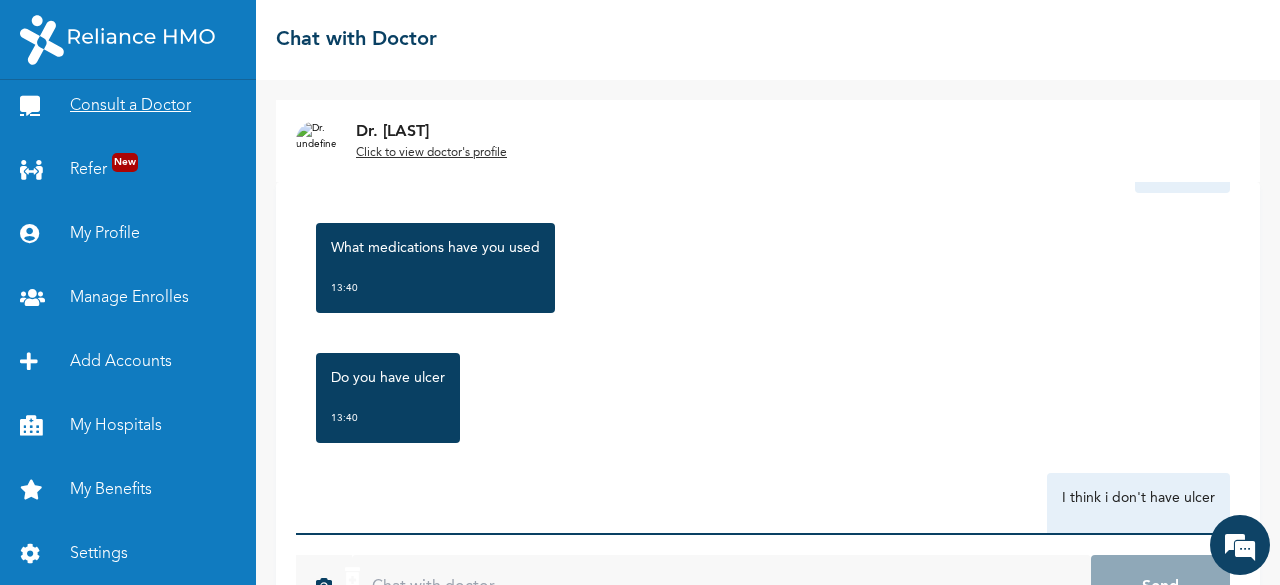 click on "Consult a Doctor" at bounding box center (128, 106) 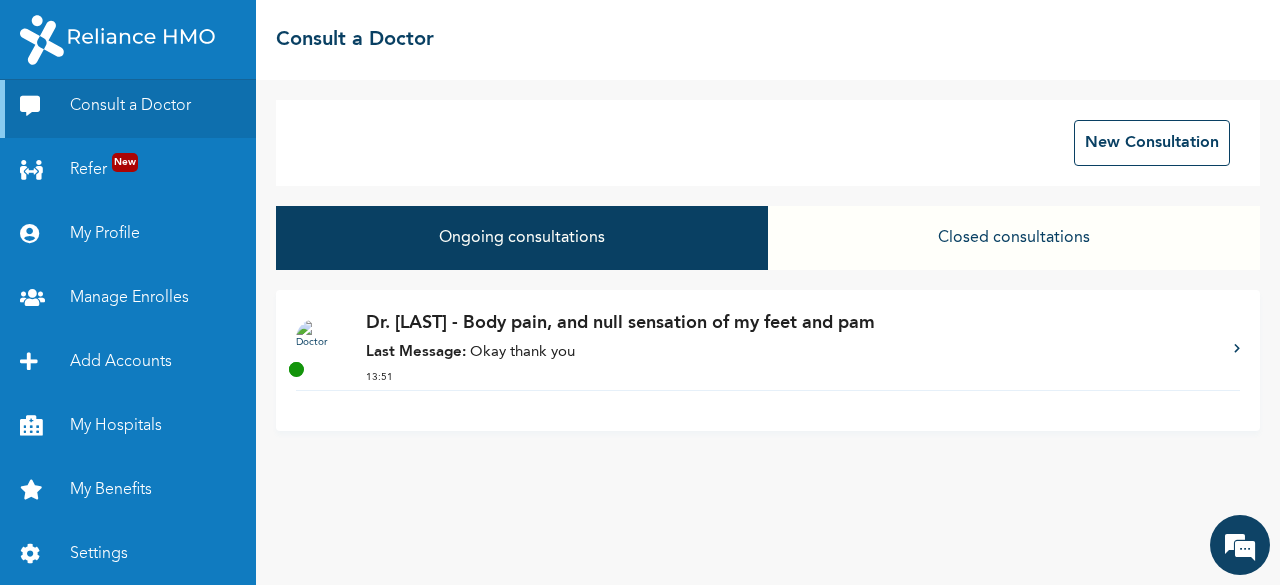 click on "Ongoing consultations" at bounding box center [522, 238] 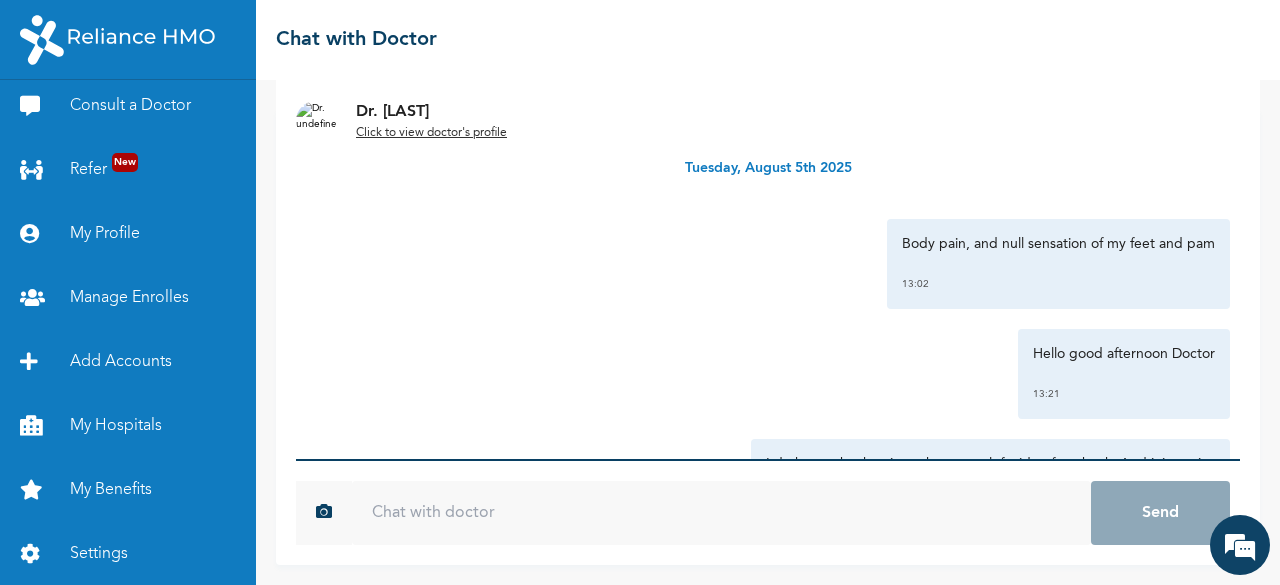 scroll, scrollTop: 102, scrollLeft: 0, axis: vertical 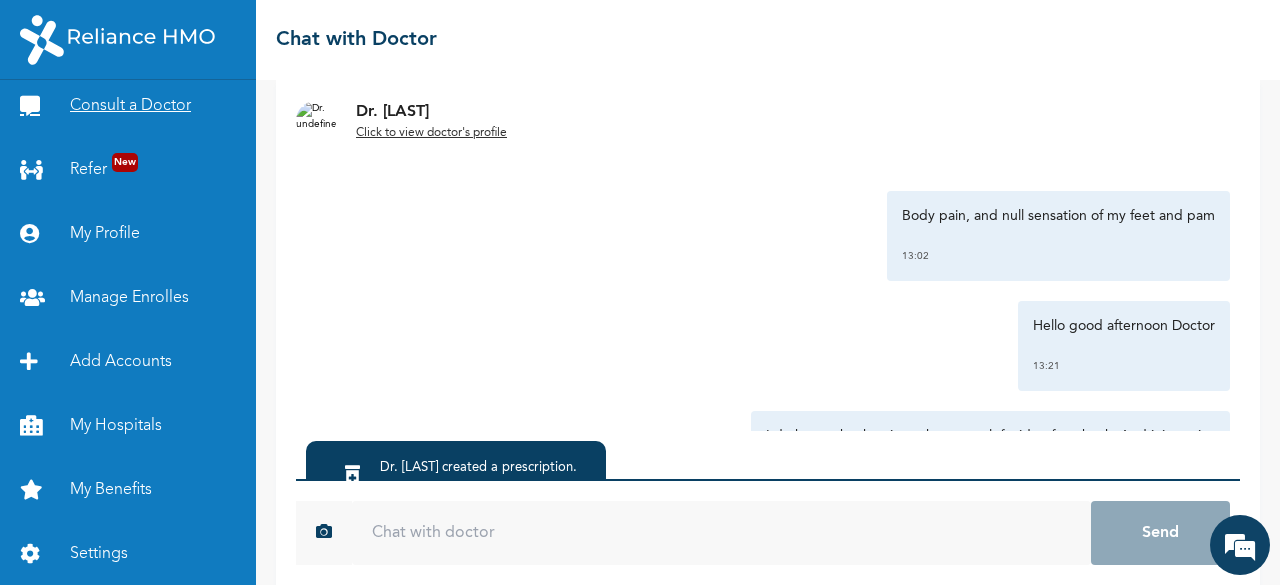 click on "Consult a Doctor" at bounding box center [128, 106] 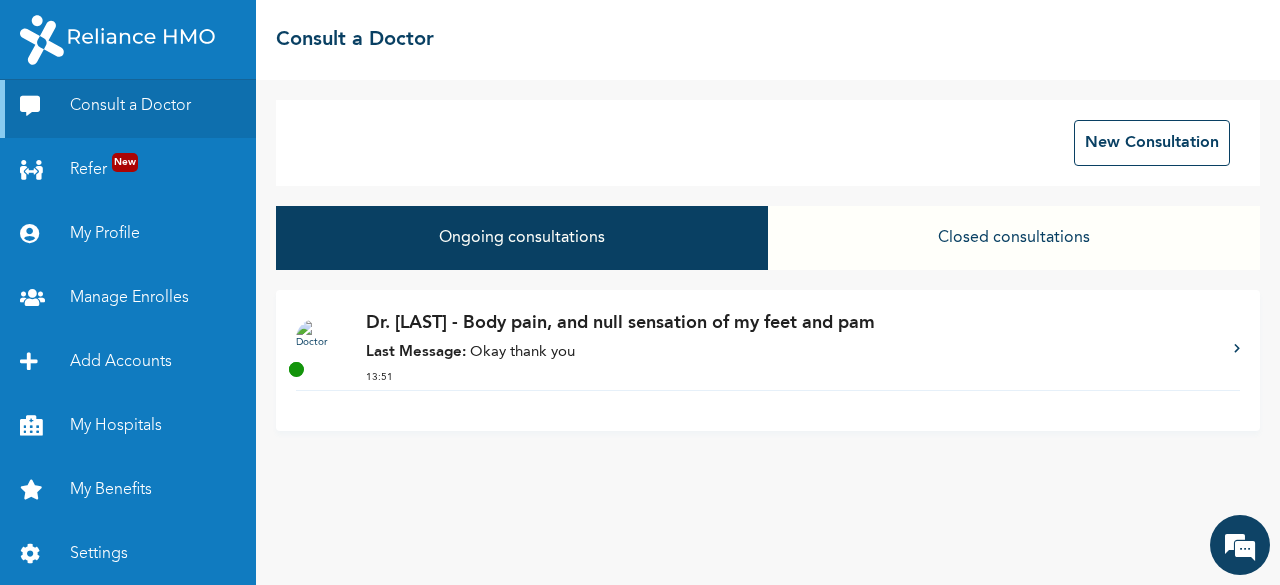 click on "Ongoing consultations" at bounding box center [522, 238] 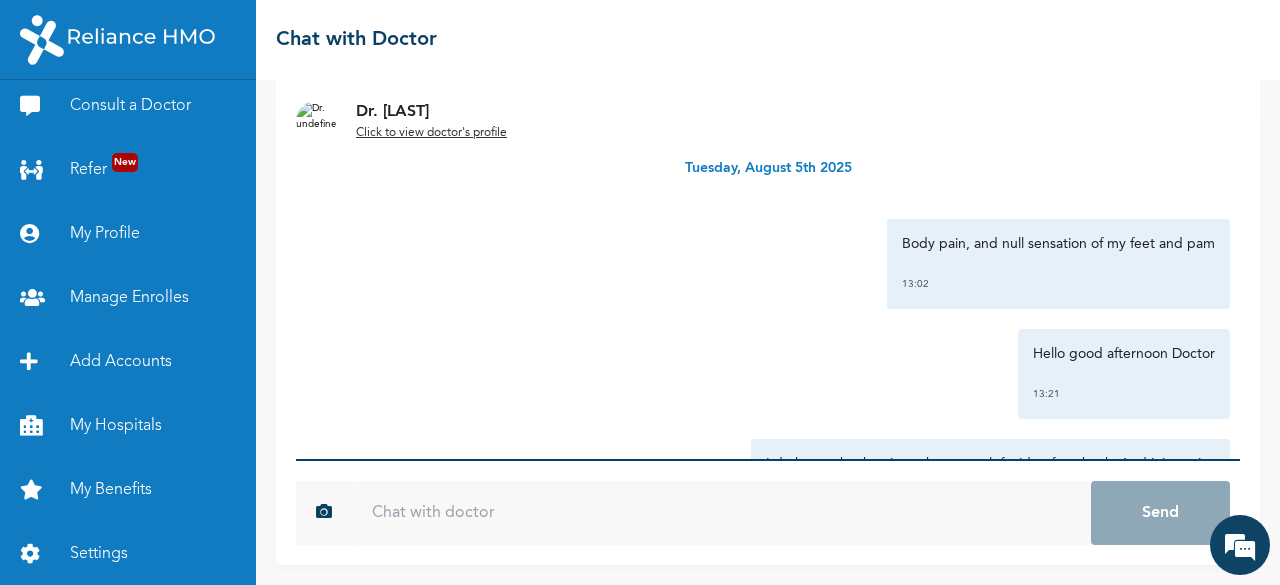 scroll, scrollTop: 102, scrollLeft: 0, axis: vertical 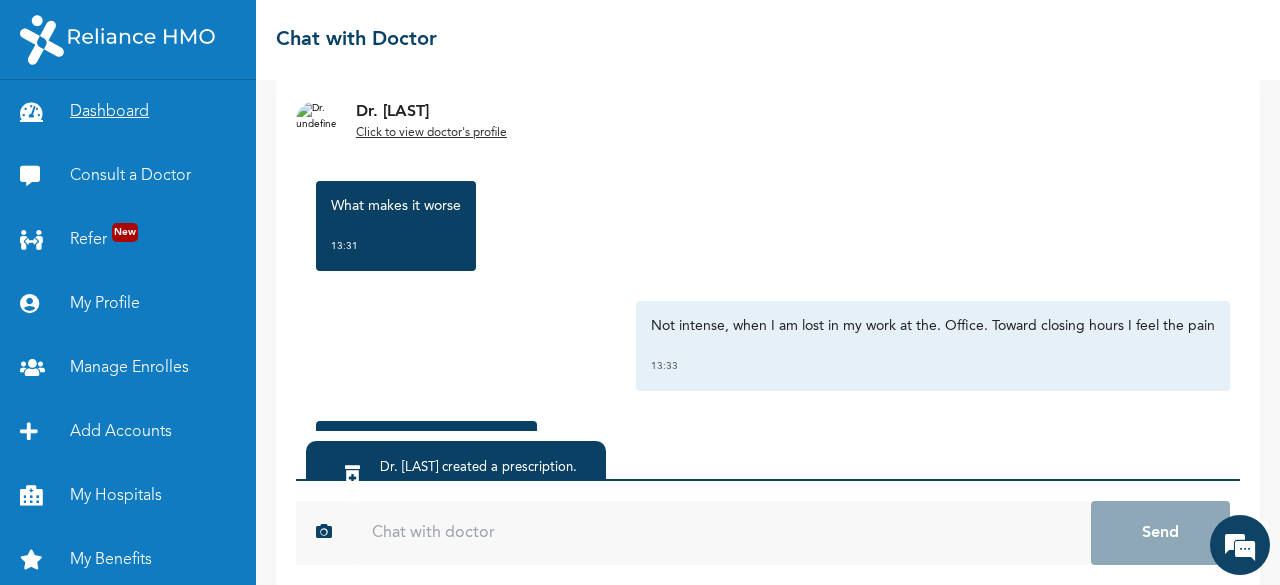 click on "Dashboard" at bounding box center (128, 112) 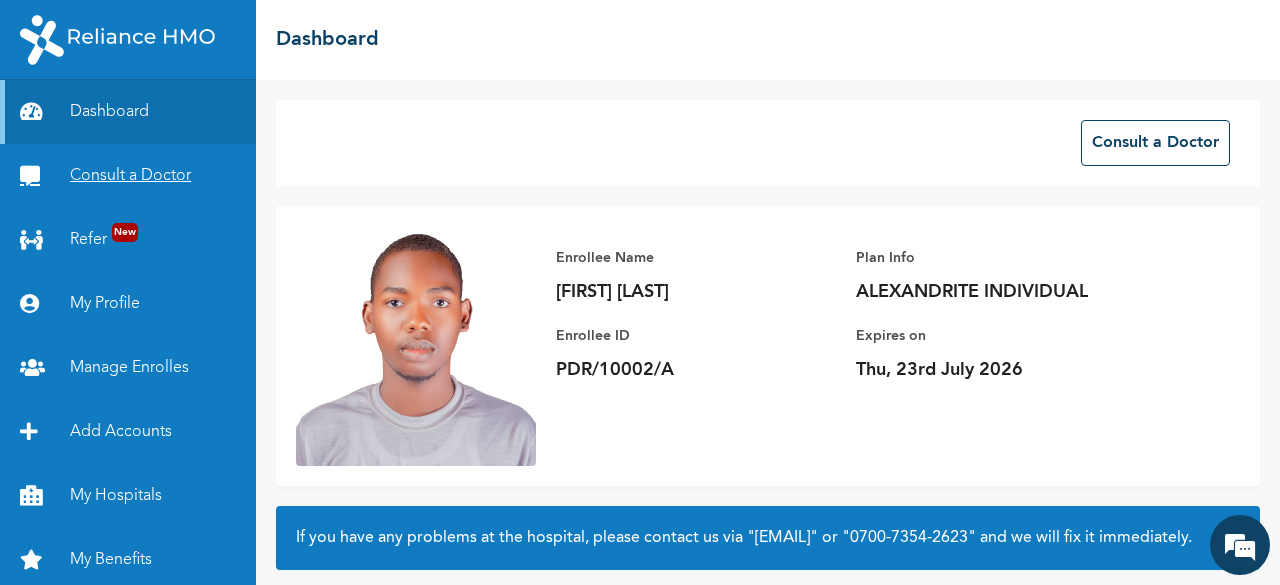 click on "Consult a Doctor" at bounding box center [128, 176] 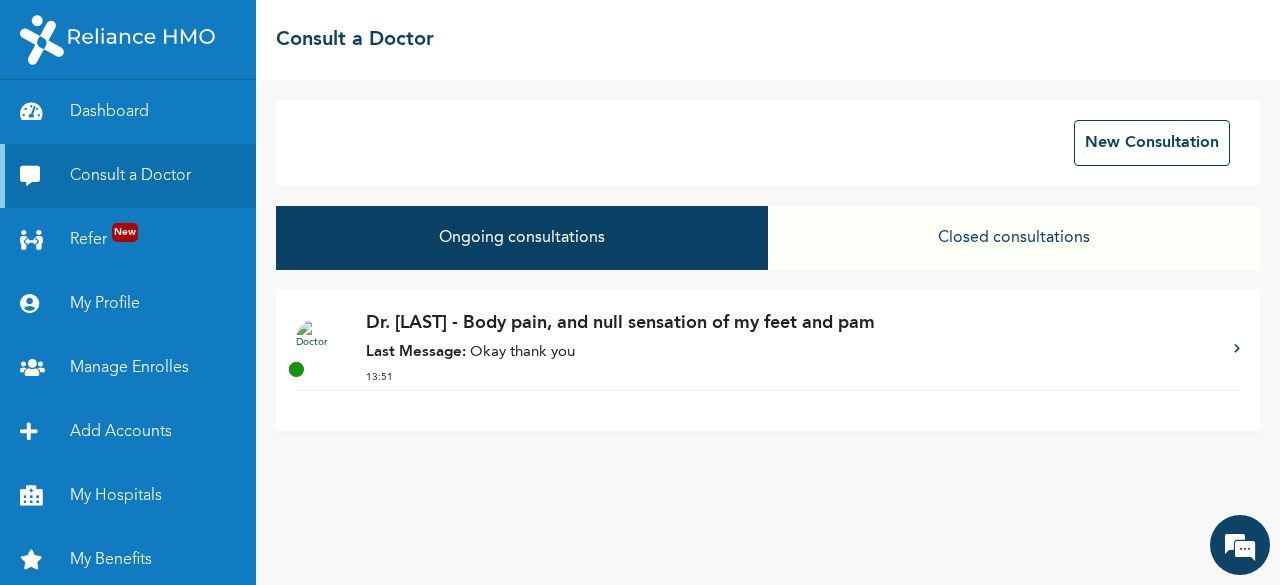 click on "Closed consultations" at bounding box center (1014, 238) 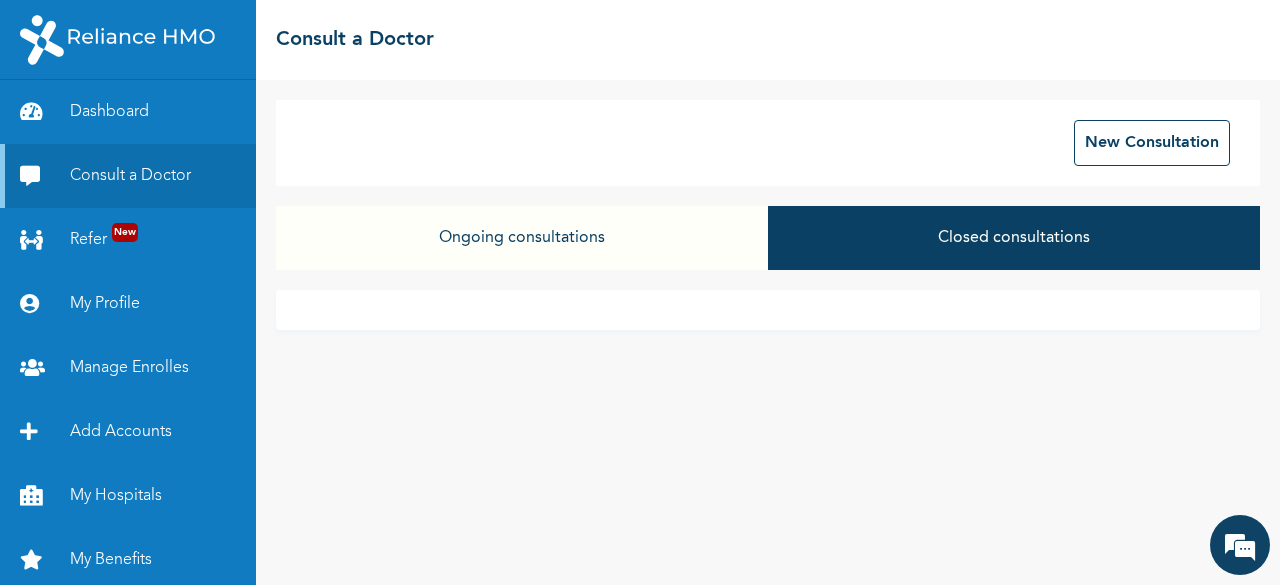 click on "Ongoing consultations" at bounding box center (522, 238) 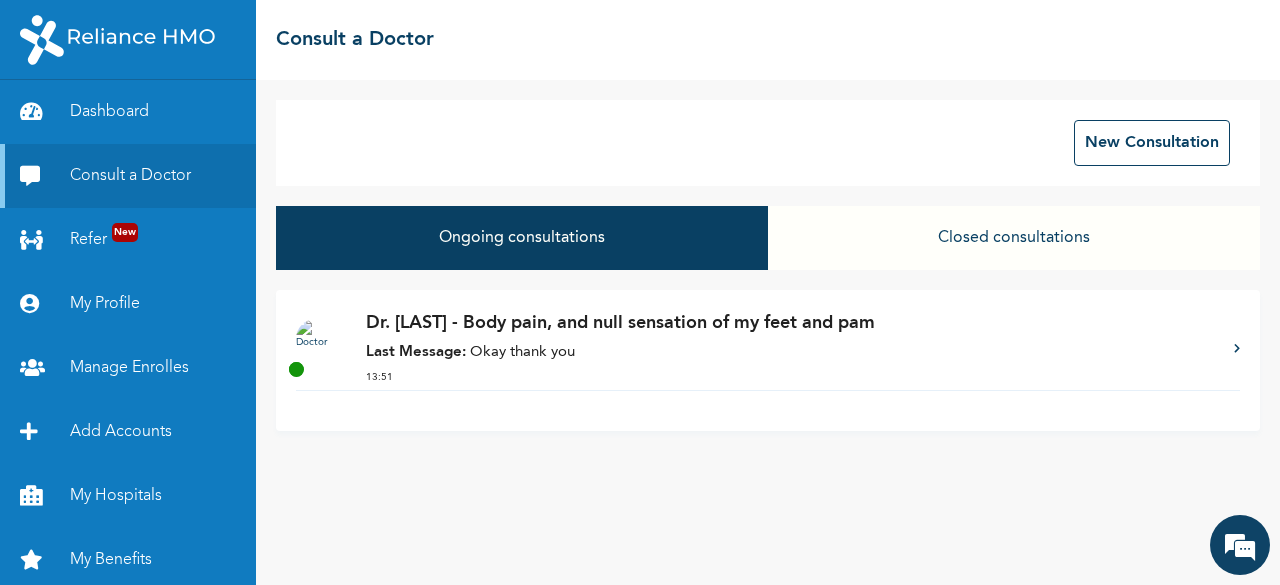drag, startPoint x: 586, startPoint y: 243, endPoint x: 481, endPoint y: 247, distance: 105.076164 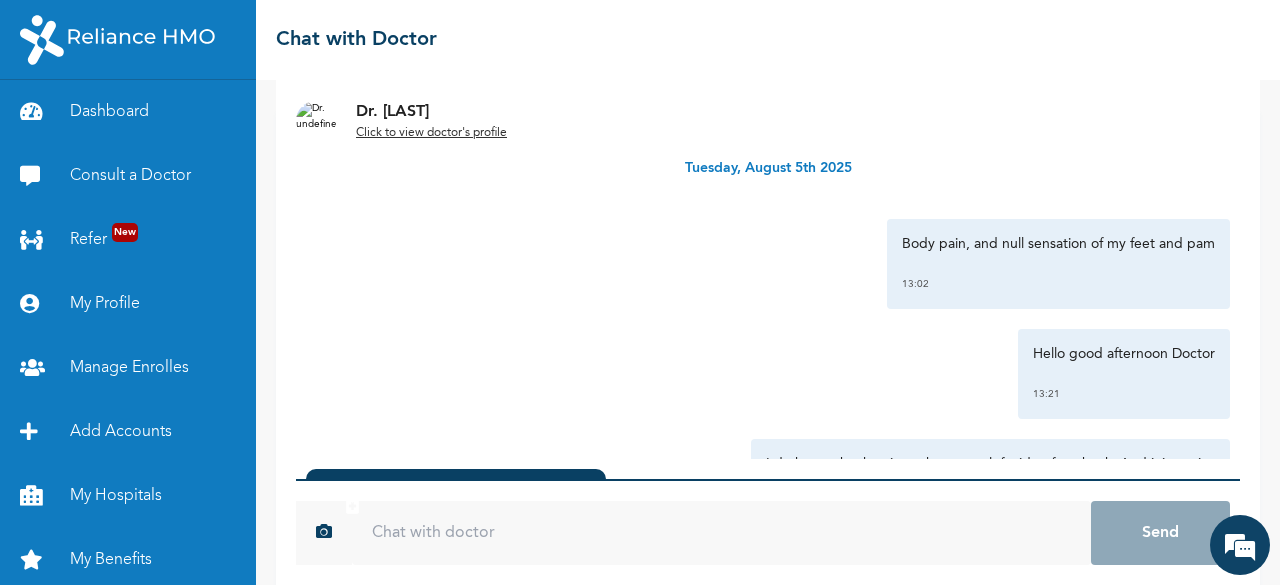 scroll, scrollTop: 102, scrollLeft: 0, axis: vertical 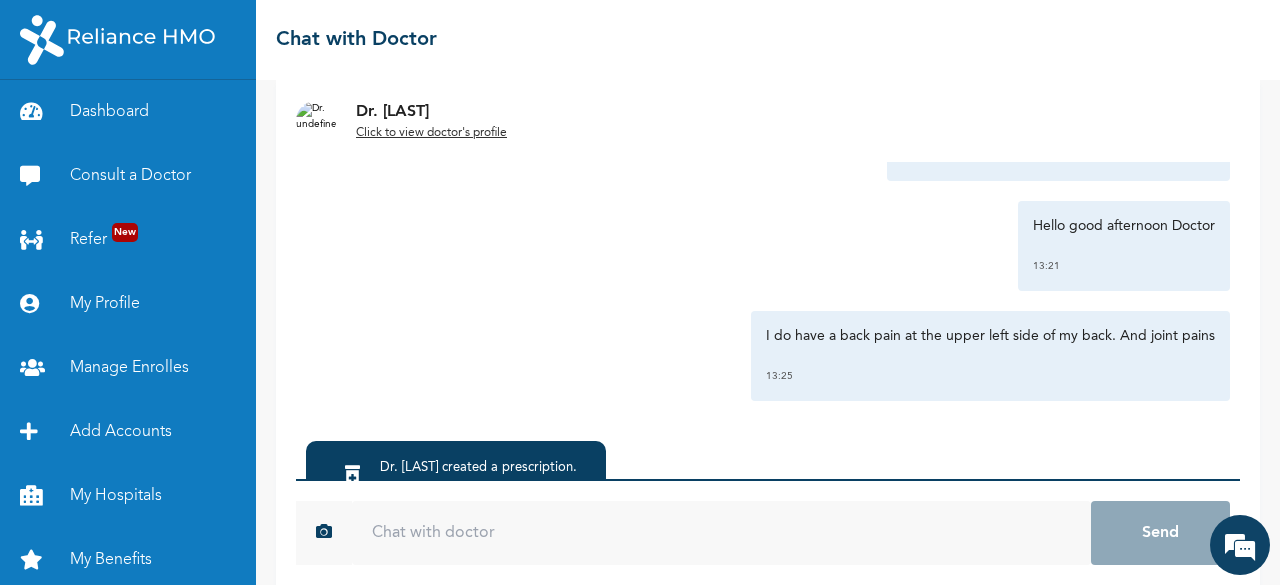 click on "Click to view doctor's profile" at bounding box center [431, 133] 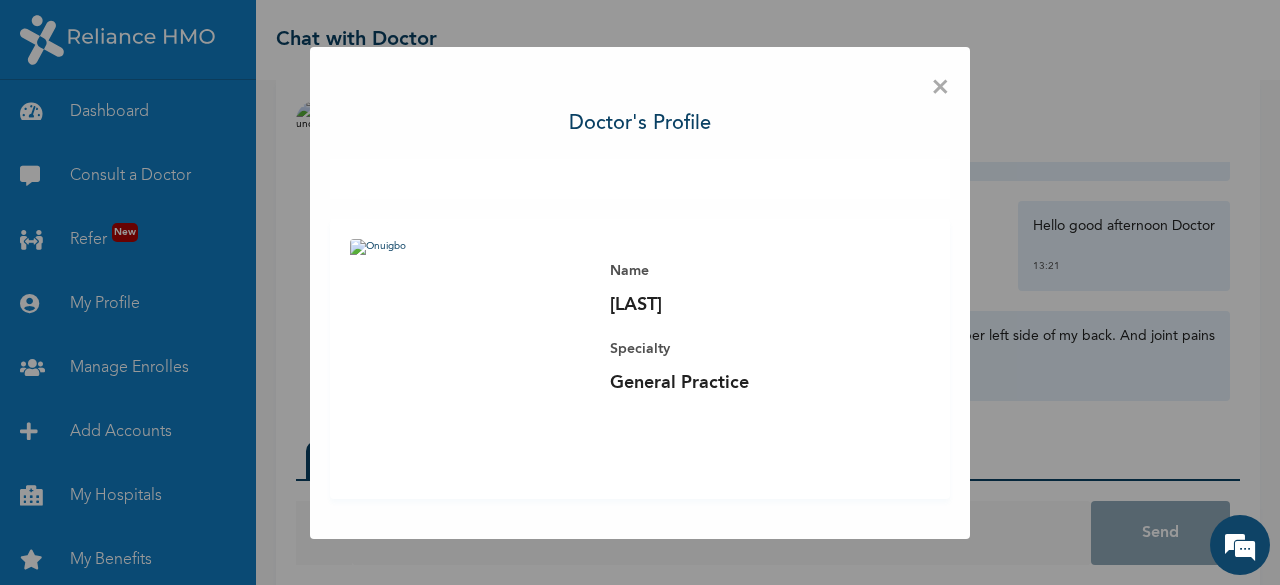 click on "Dr. [LAST] Specialty General Practice" at bounding box center [640, 359] 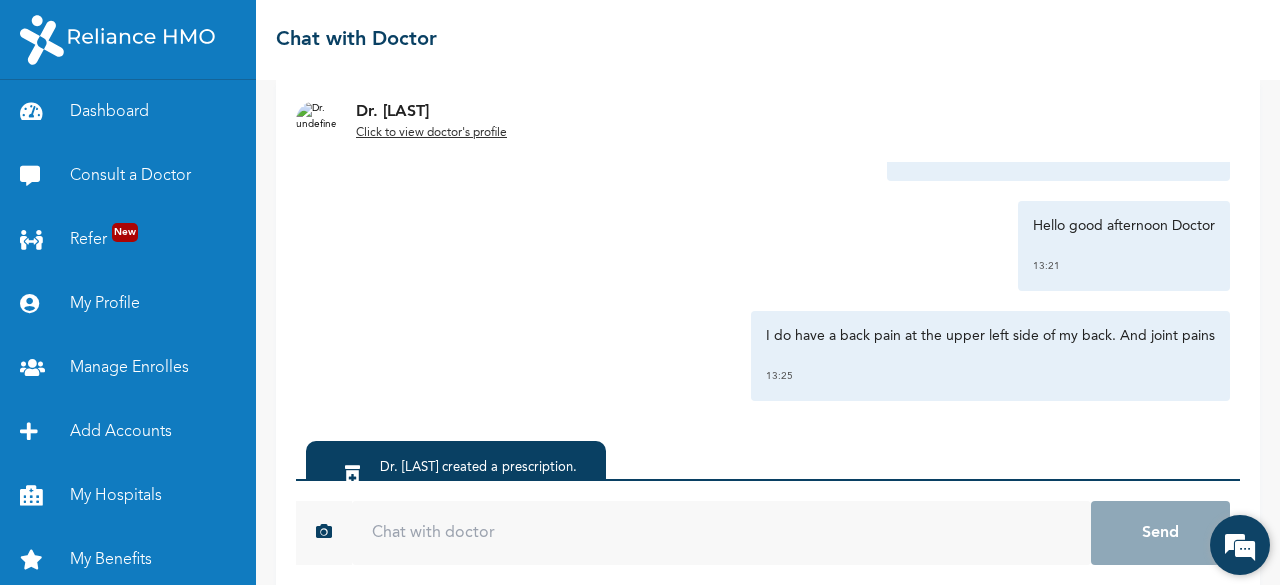 click at bounding box center [1240, 545] 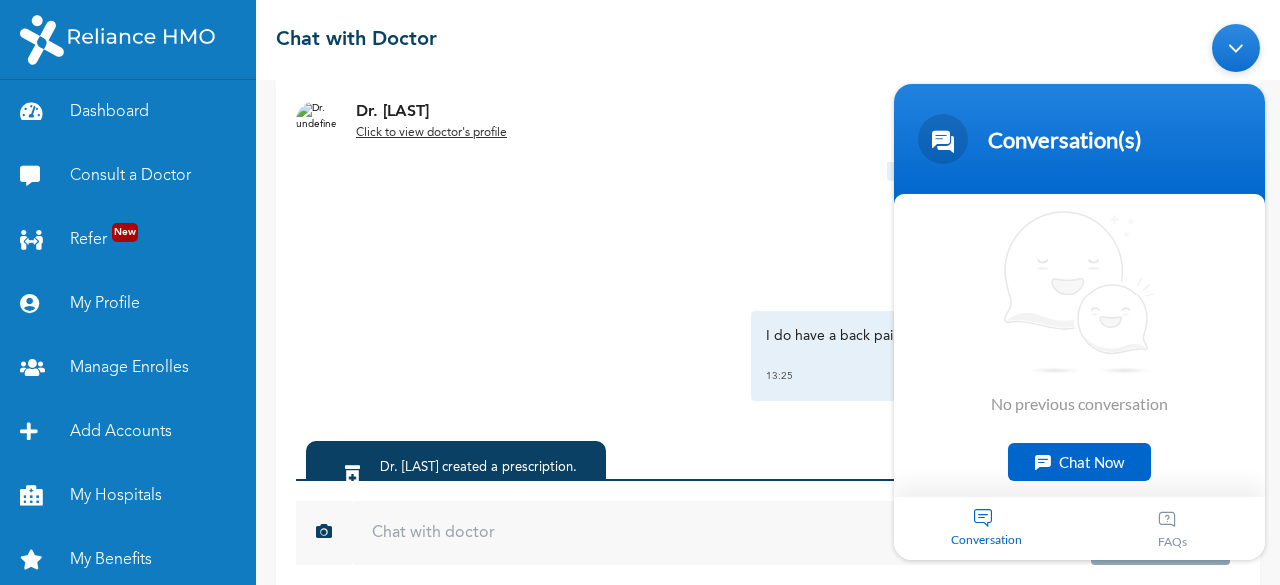 click on "No previous conversation" at bounding box center [1079, 311] 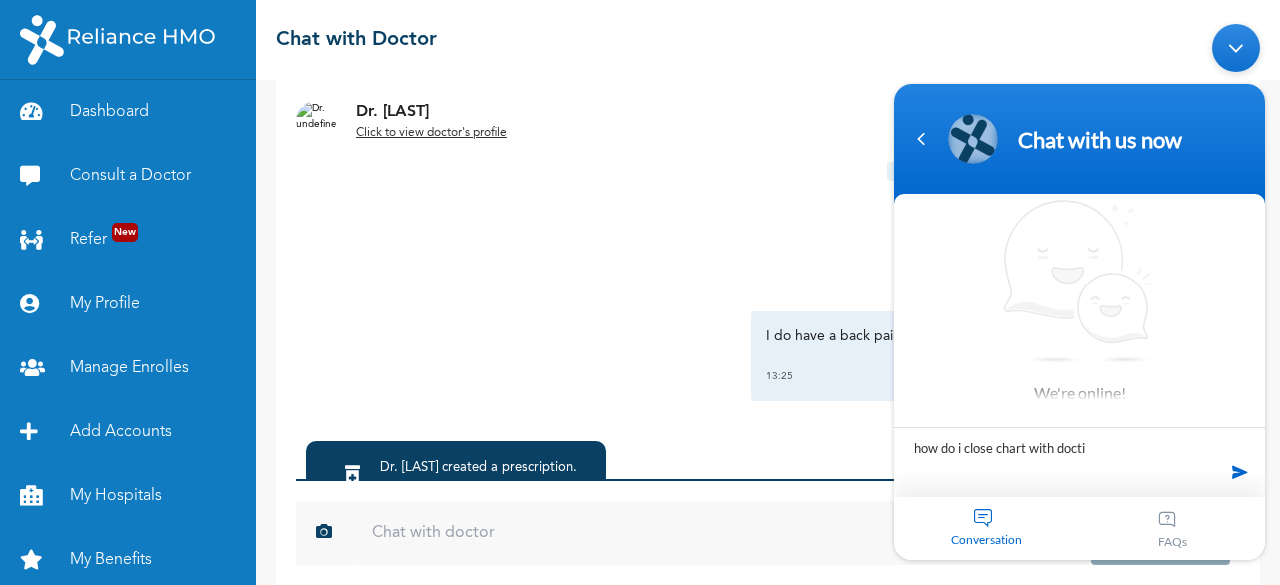 type on "how do i close chart with doctir" 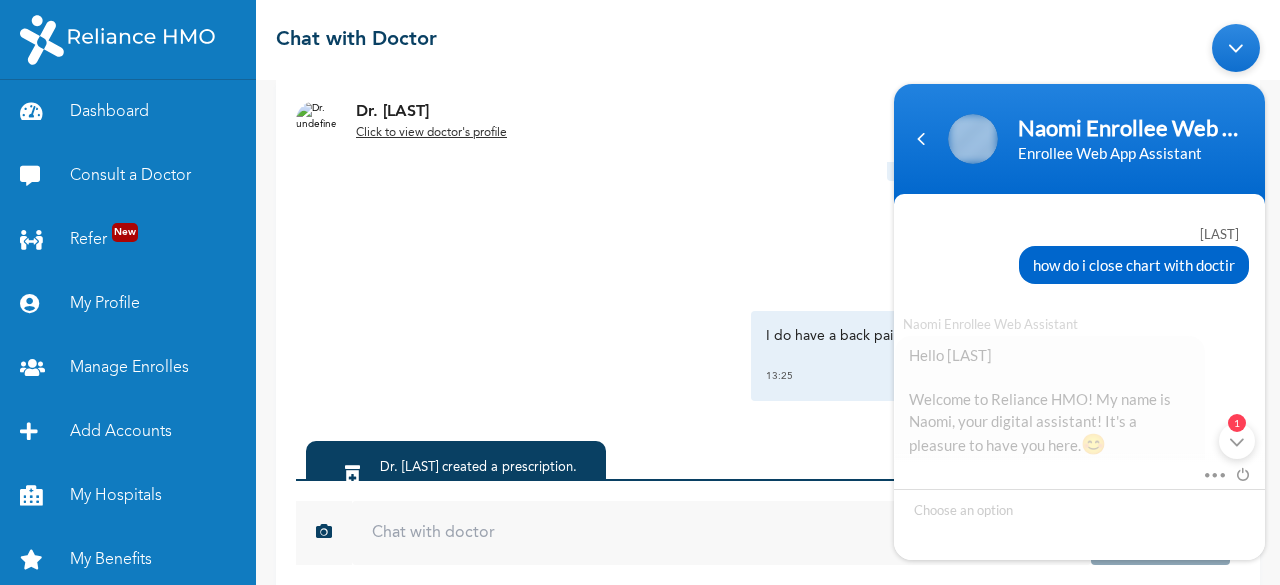 scroll, scrollTop: 316, scrollLeft: 0, axis: vertical 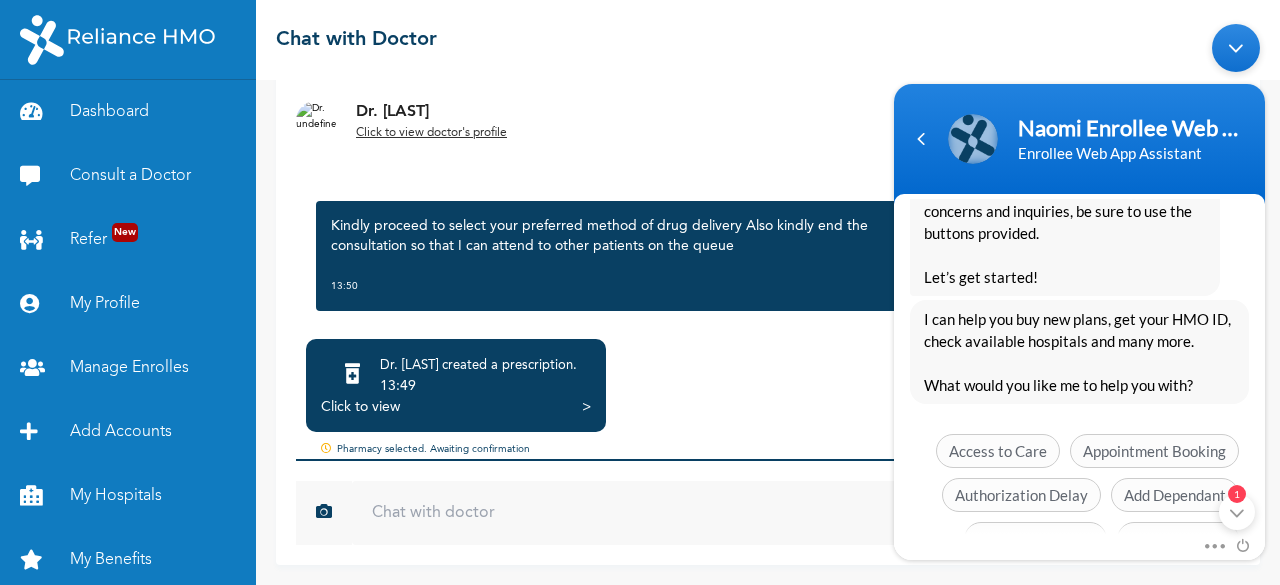 click on "Pharmacy selected. Awaiting confirmation" at bounding box center (768, 450) 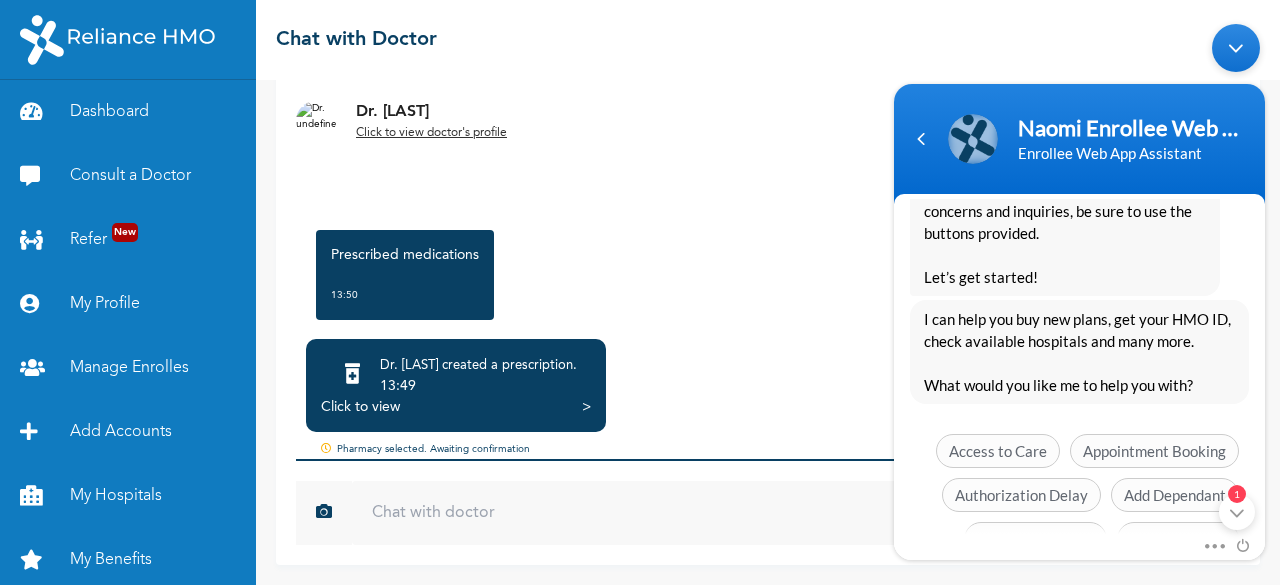 scroll, scrollTop: 2354, scrollLeft: 0, axis: vertical 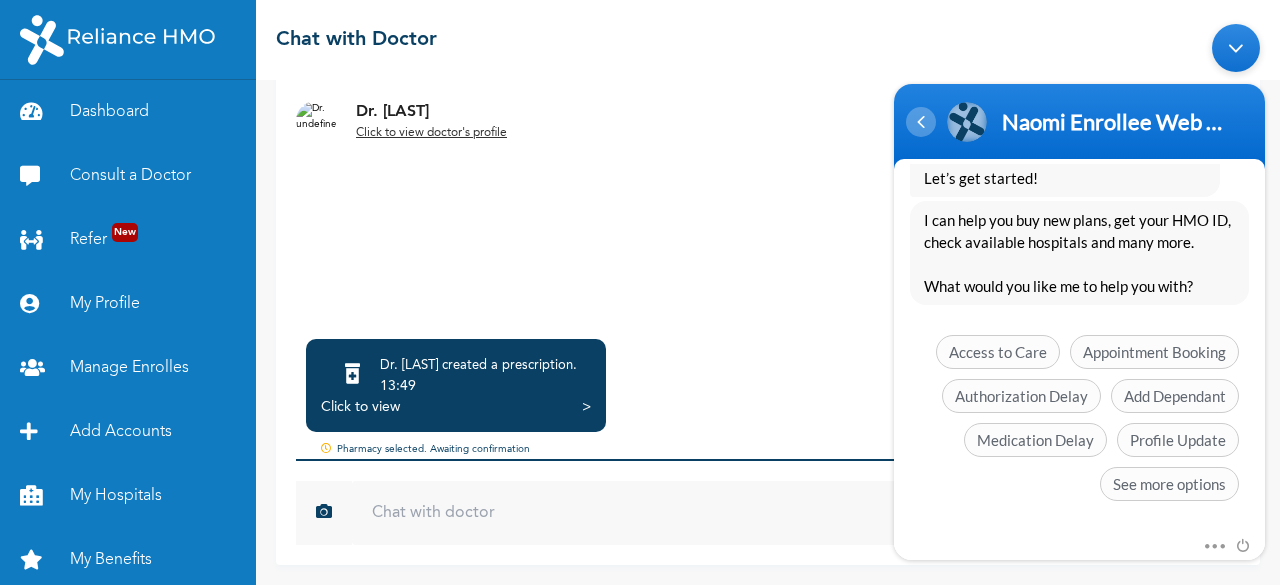 click at bounding box center [921, 122] 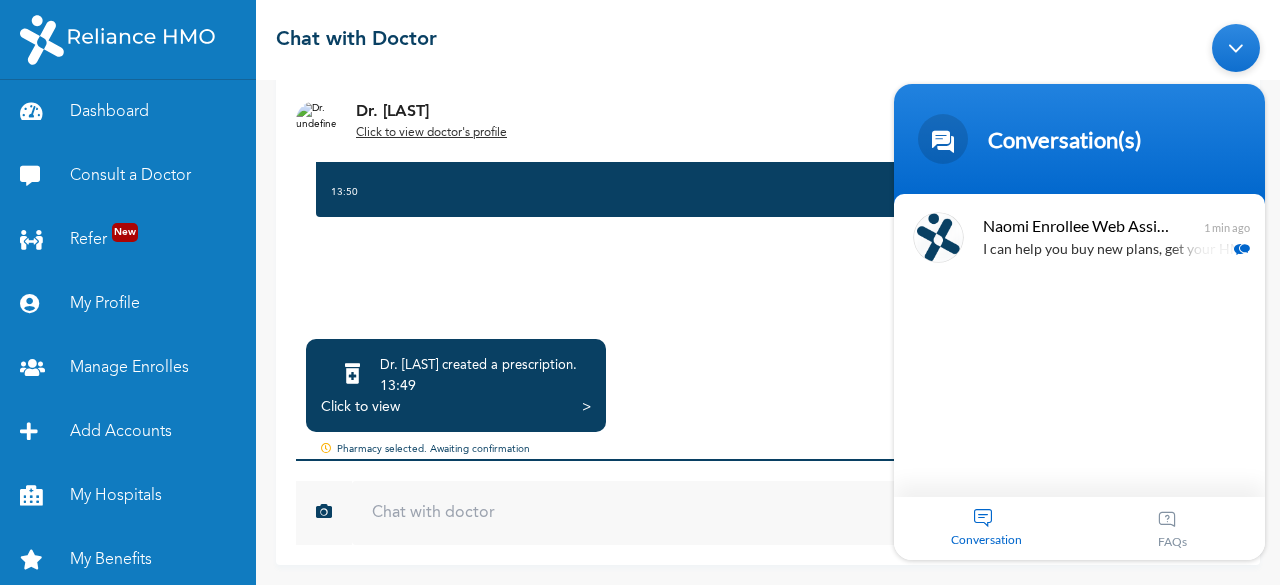 scroll, scrollTop: 2854, scrollLeft: 0, axis: vertical 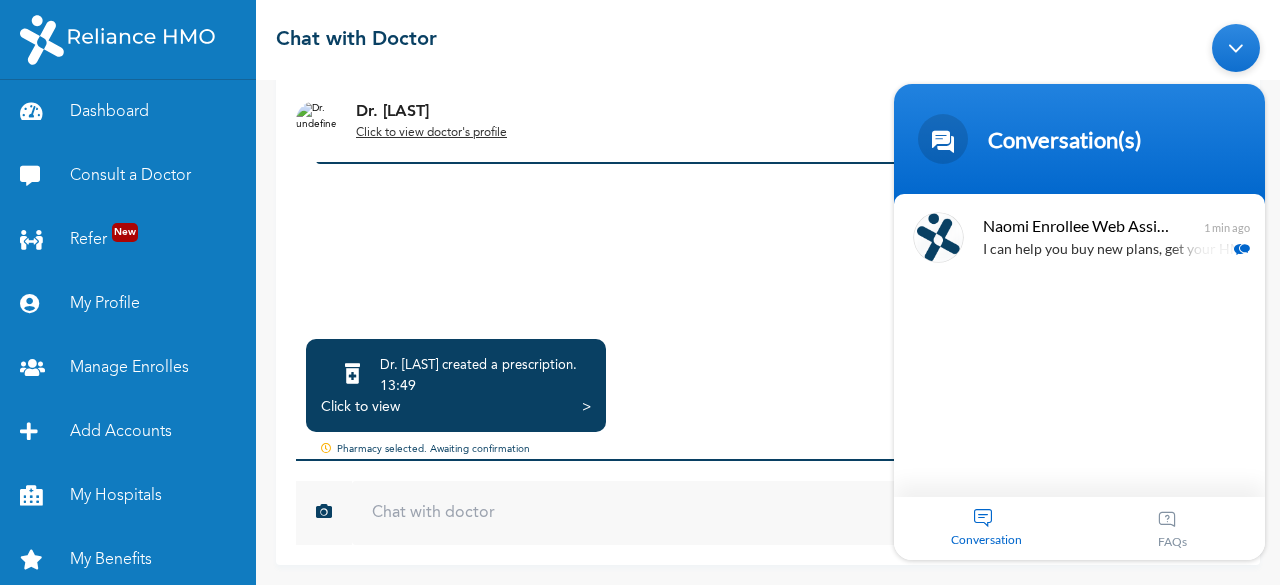 click on "Okay thank you 13:51" at bounding box center (768, 239) 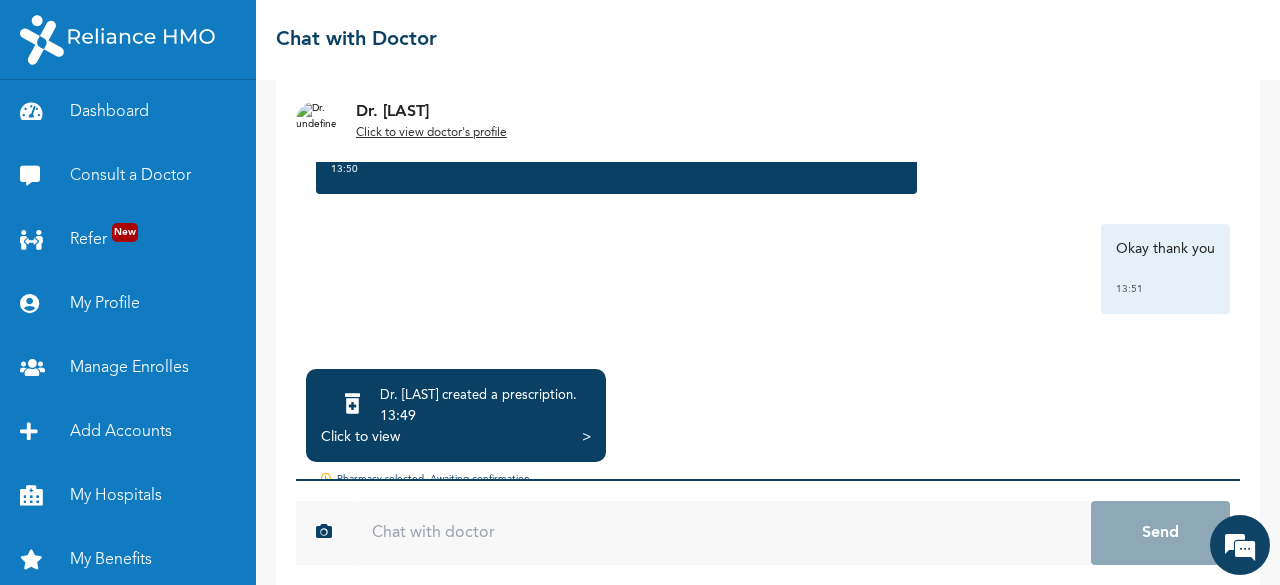 scroll, scrollTop: 204, scrollLeft: 0, axis: vertical 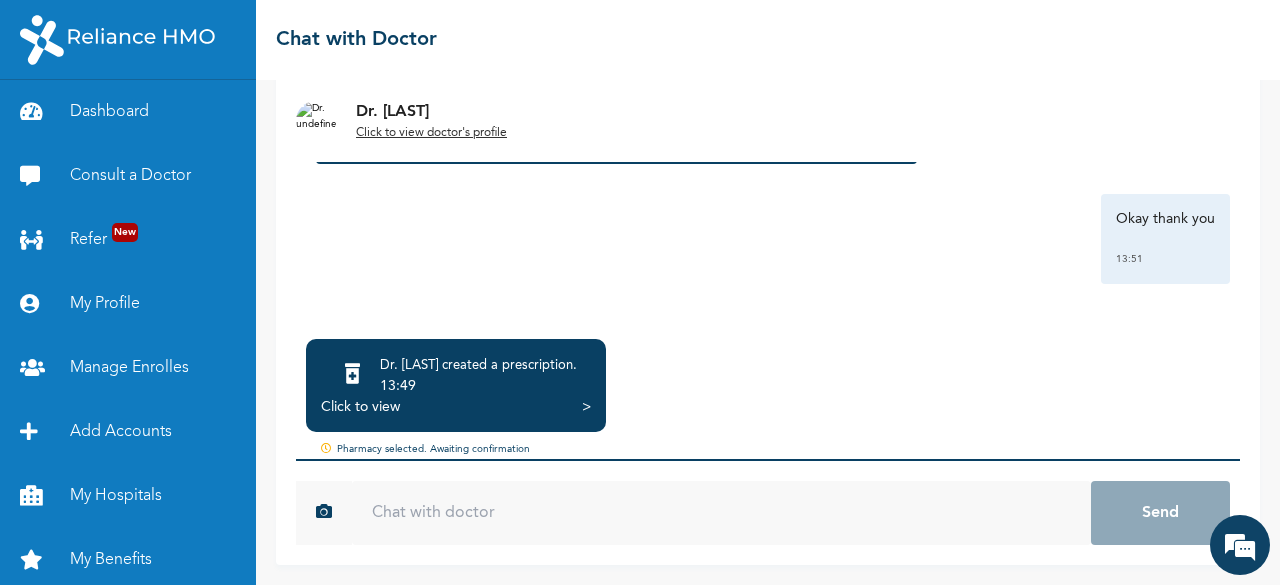 click on "Click to view" at bounding box center [360, 407] 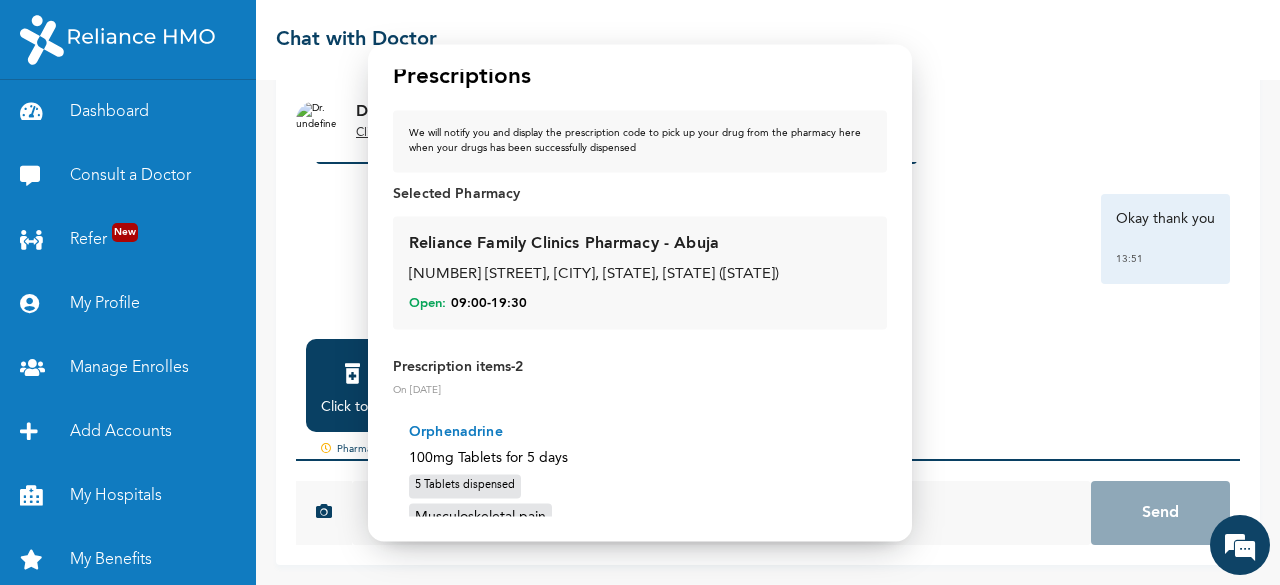 scroll, scrollTop: 0, scrollLeft: 0, axis: both 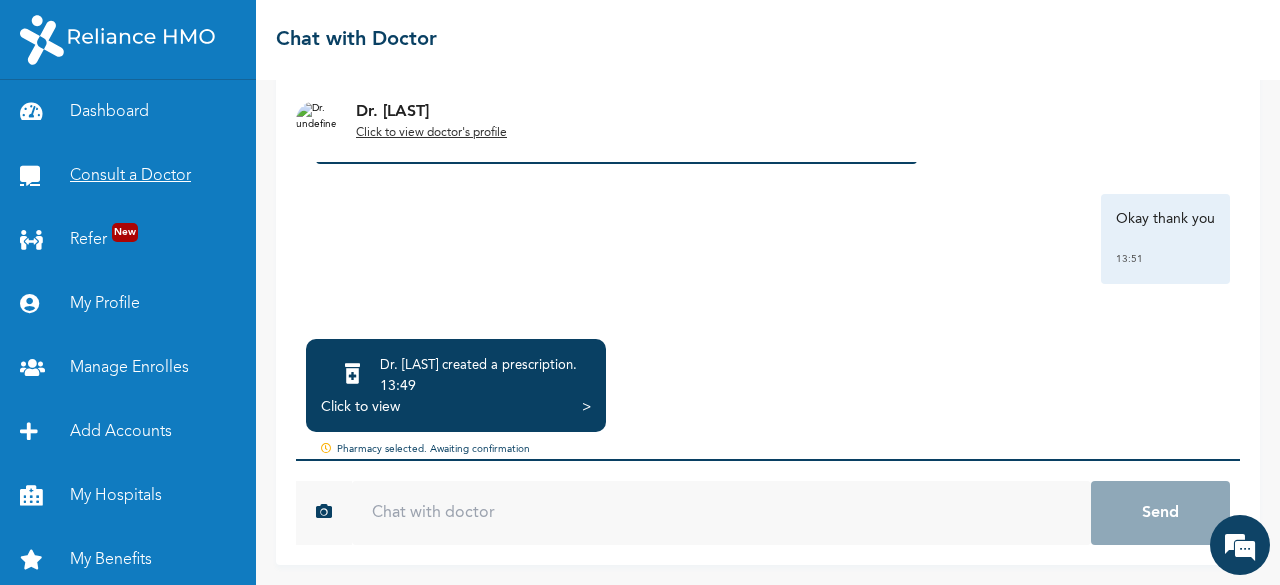 click on "Consult a Doctor" at bounding box center [128, 176] 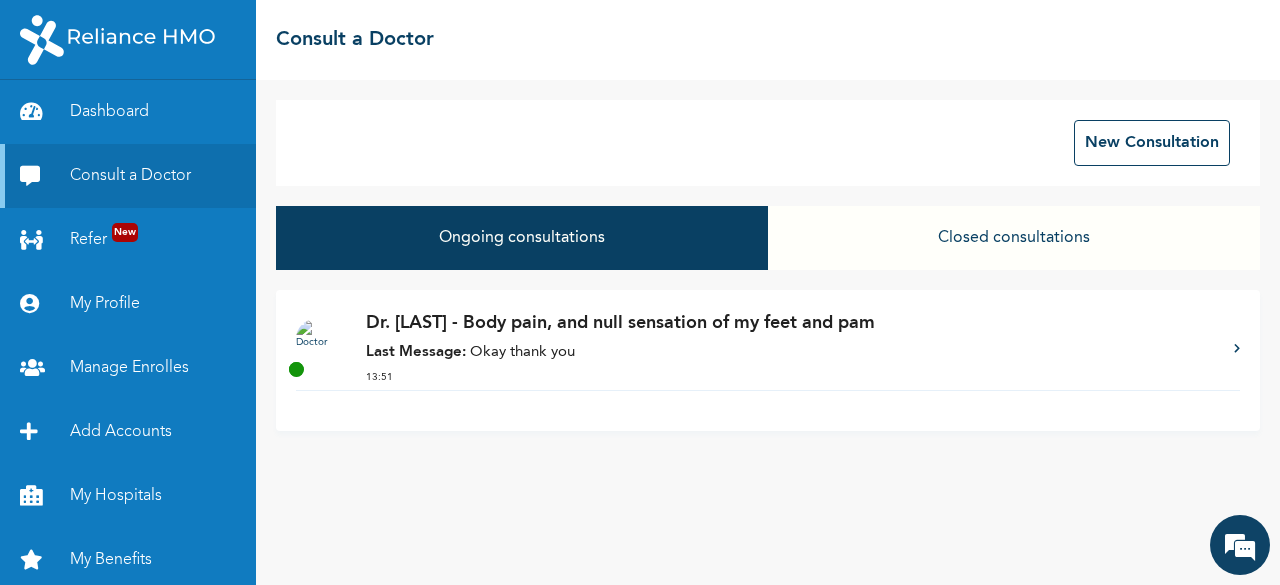 click on "Closed consultations" at bounding box center (1014, 238) 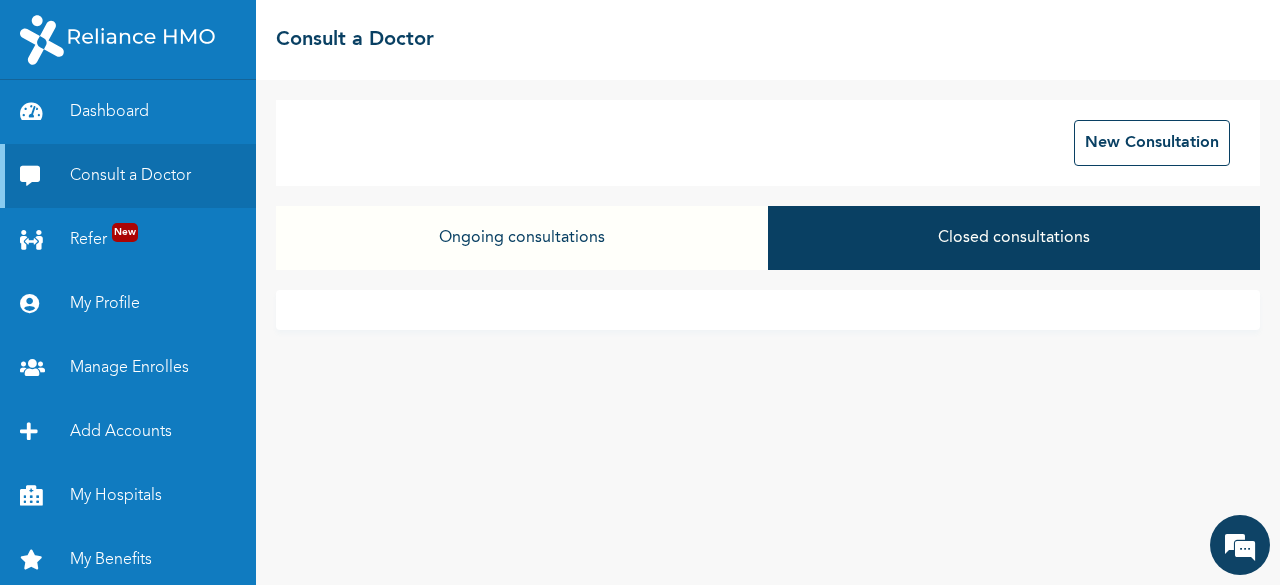 click on "Ongoing consultations" at bounding box center (522, 238) 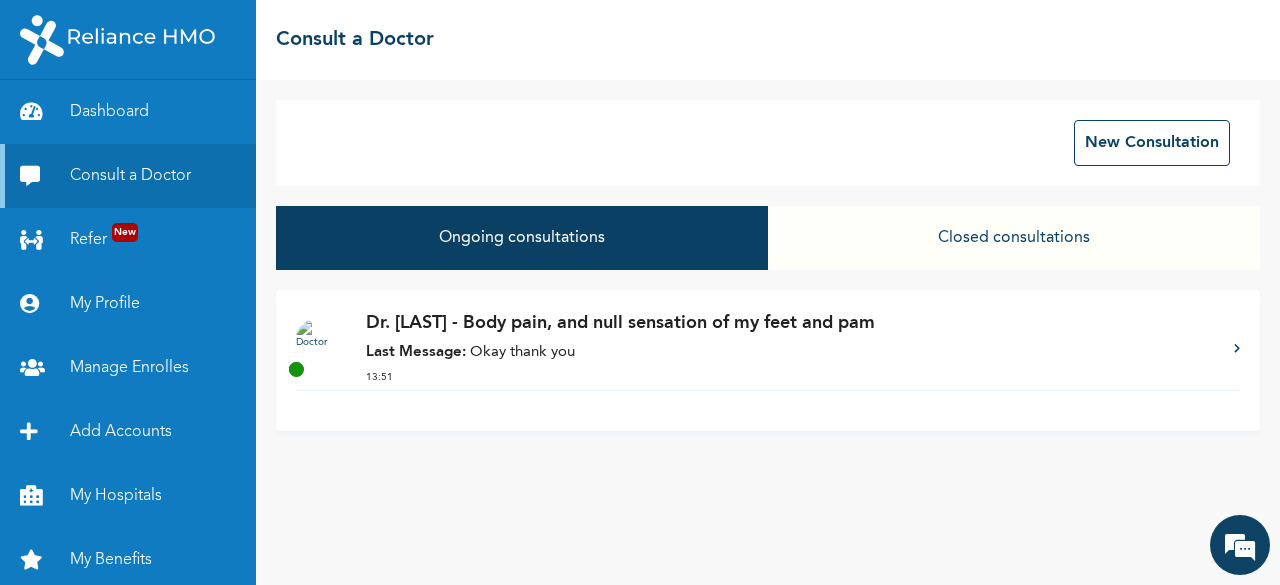 click on "Dr. [LAST] - Body pain, and null sensation of my feet and pam" at bounding box center [790, 323] 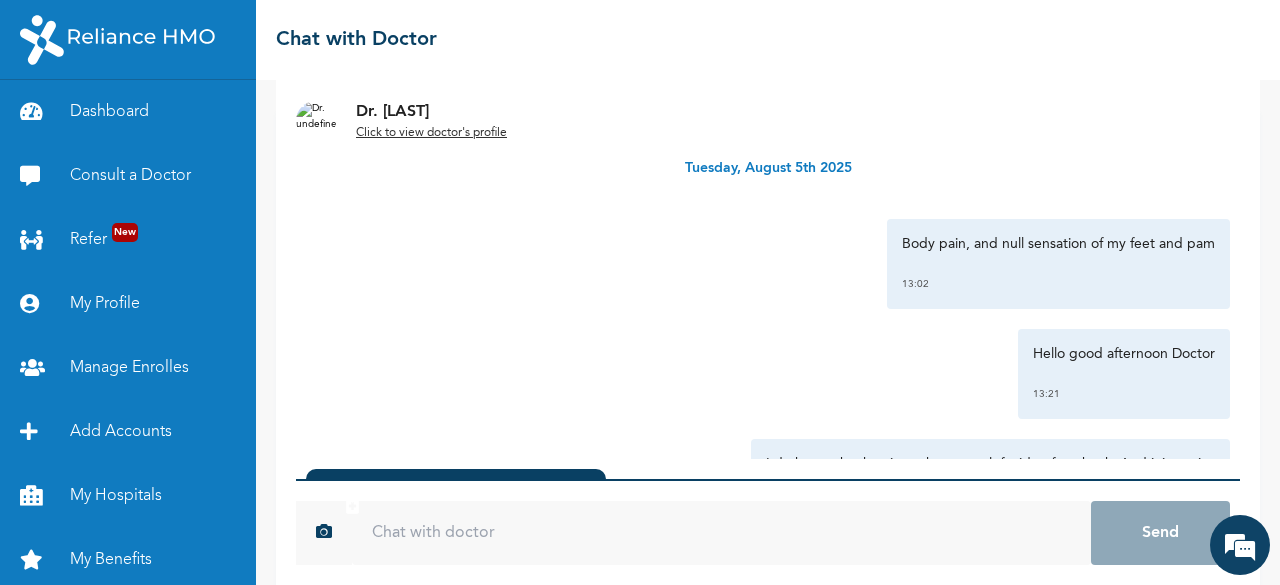 scroll, scrollTop: 102, scrollLeft: 0, axis: vertical 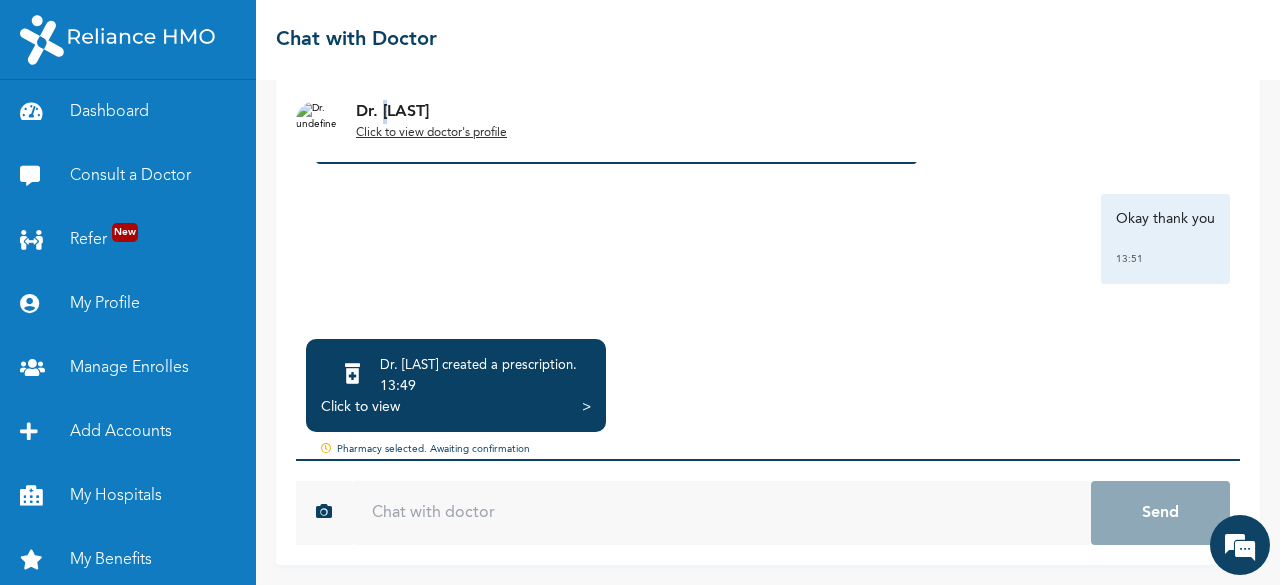click on "Dr. [LAST]" at bounding box center [431, 112] 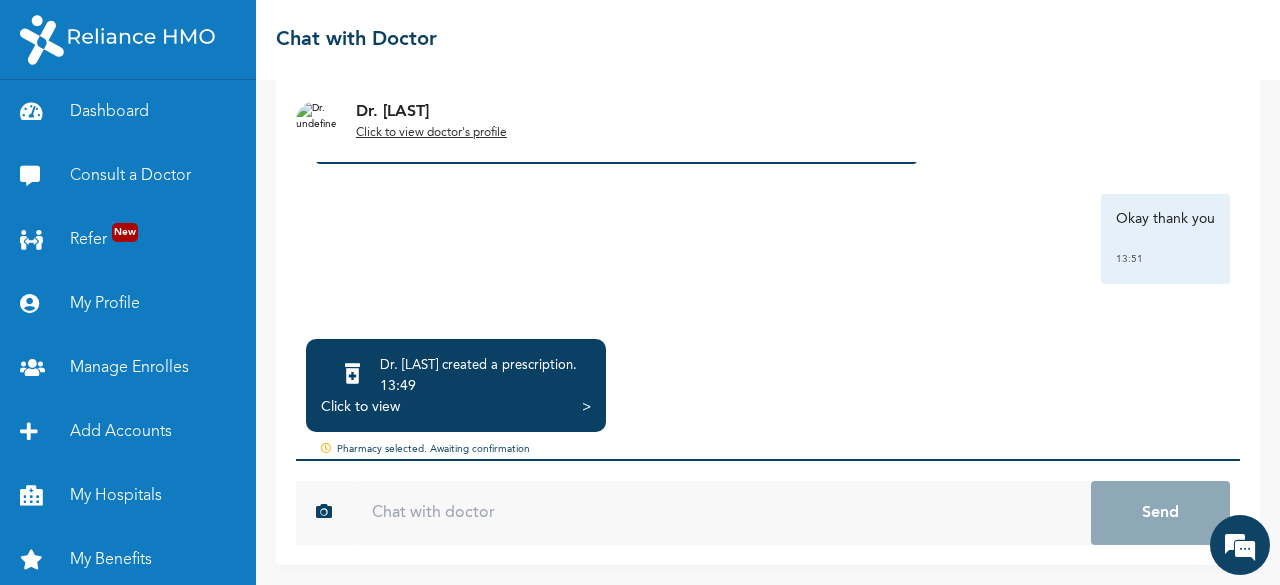 click on "Click to view doctor's profile" at bounding box center [431, 133] 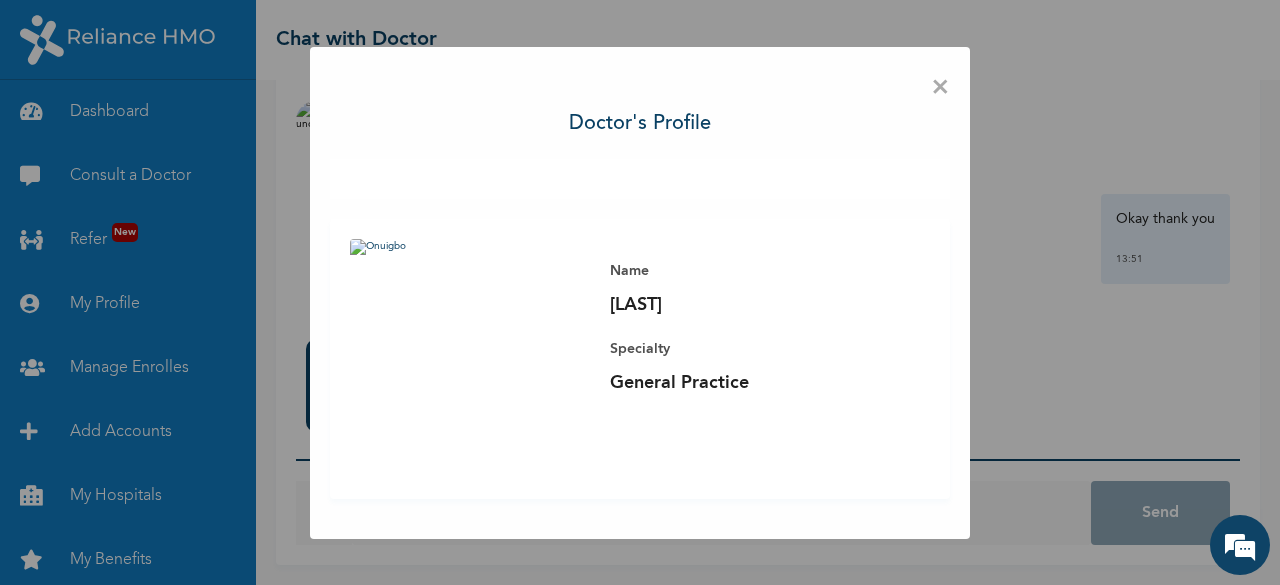 click on "×" at bounding box center (940, 88) 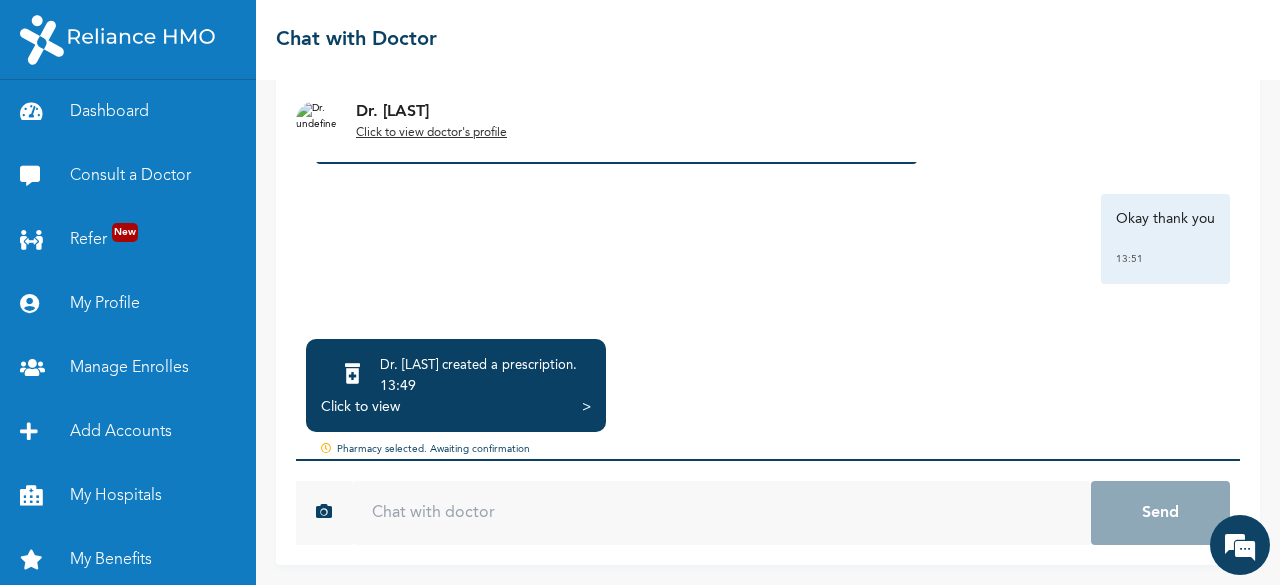 click on "Click to view" at bounding box center [360, 407] 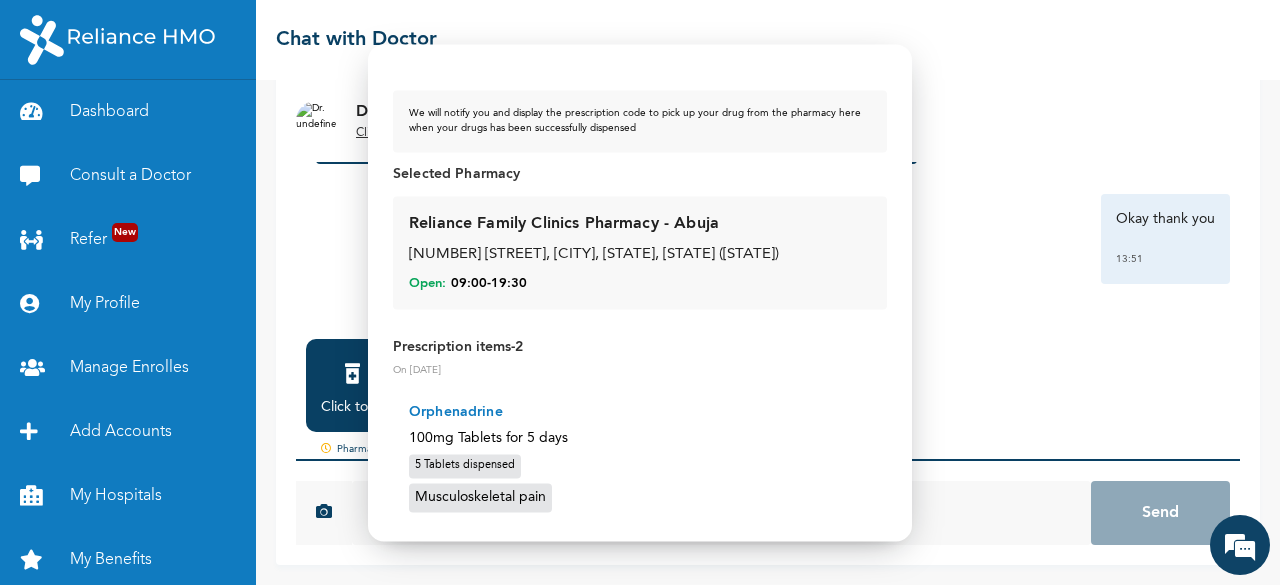 scroll, scrollTop: 28, scrollLeft: 0, axis: vertical 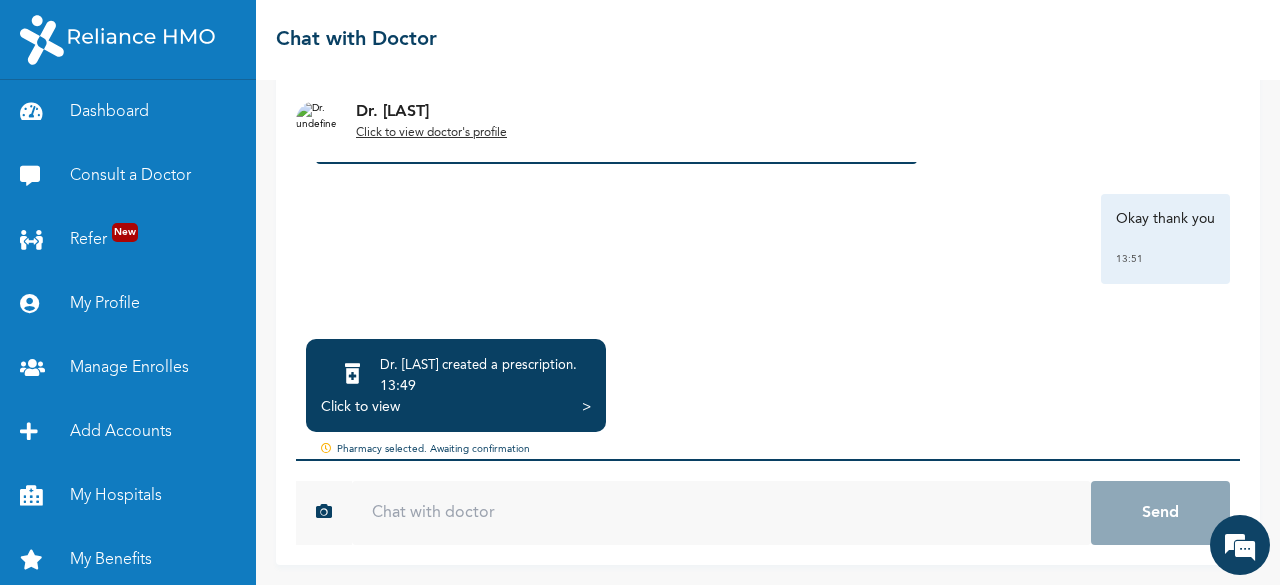 click on "Okay thank you 13:51" at bounding box center (768, 239) 